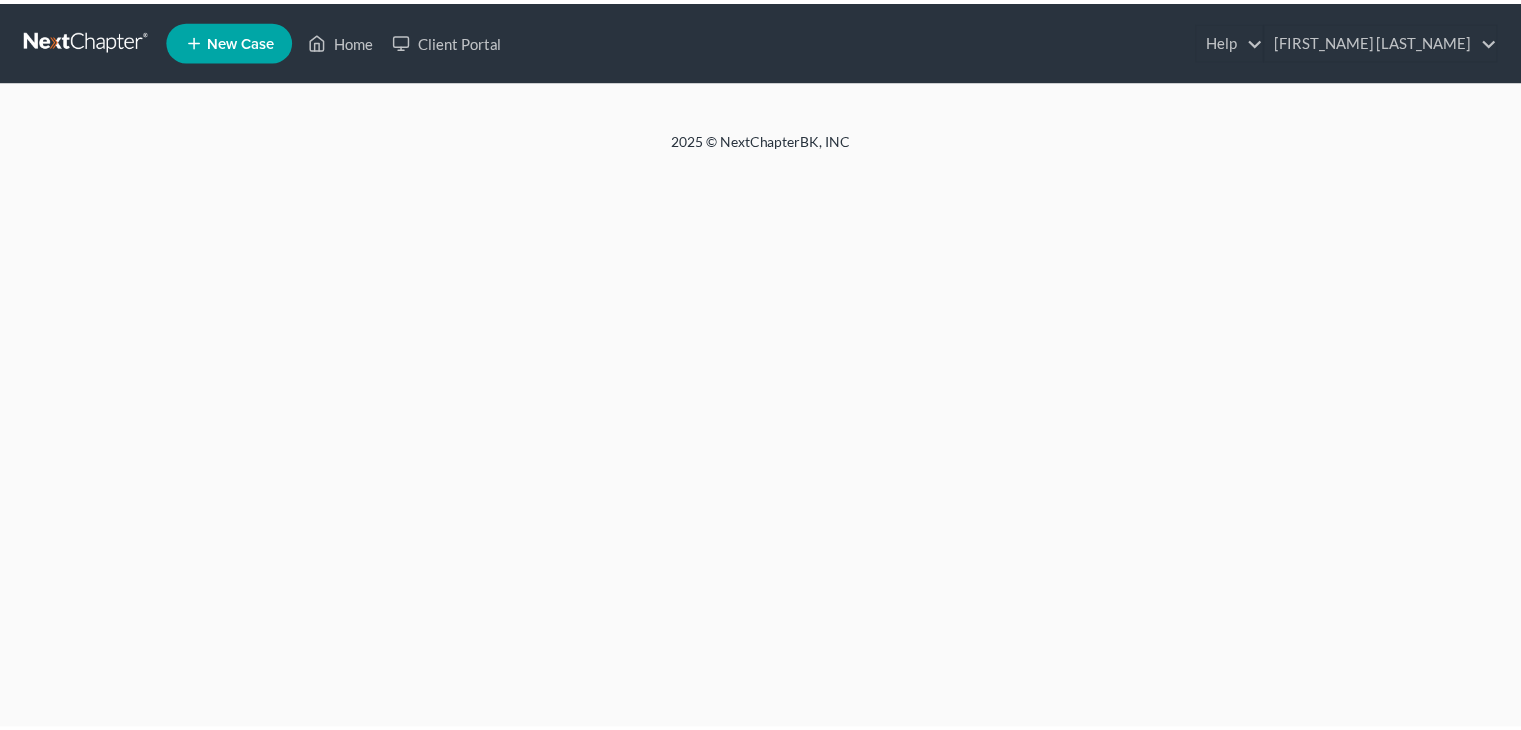 scroll, scrollTop: 0, scrollLeft: 0, axis: both 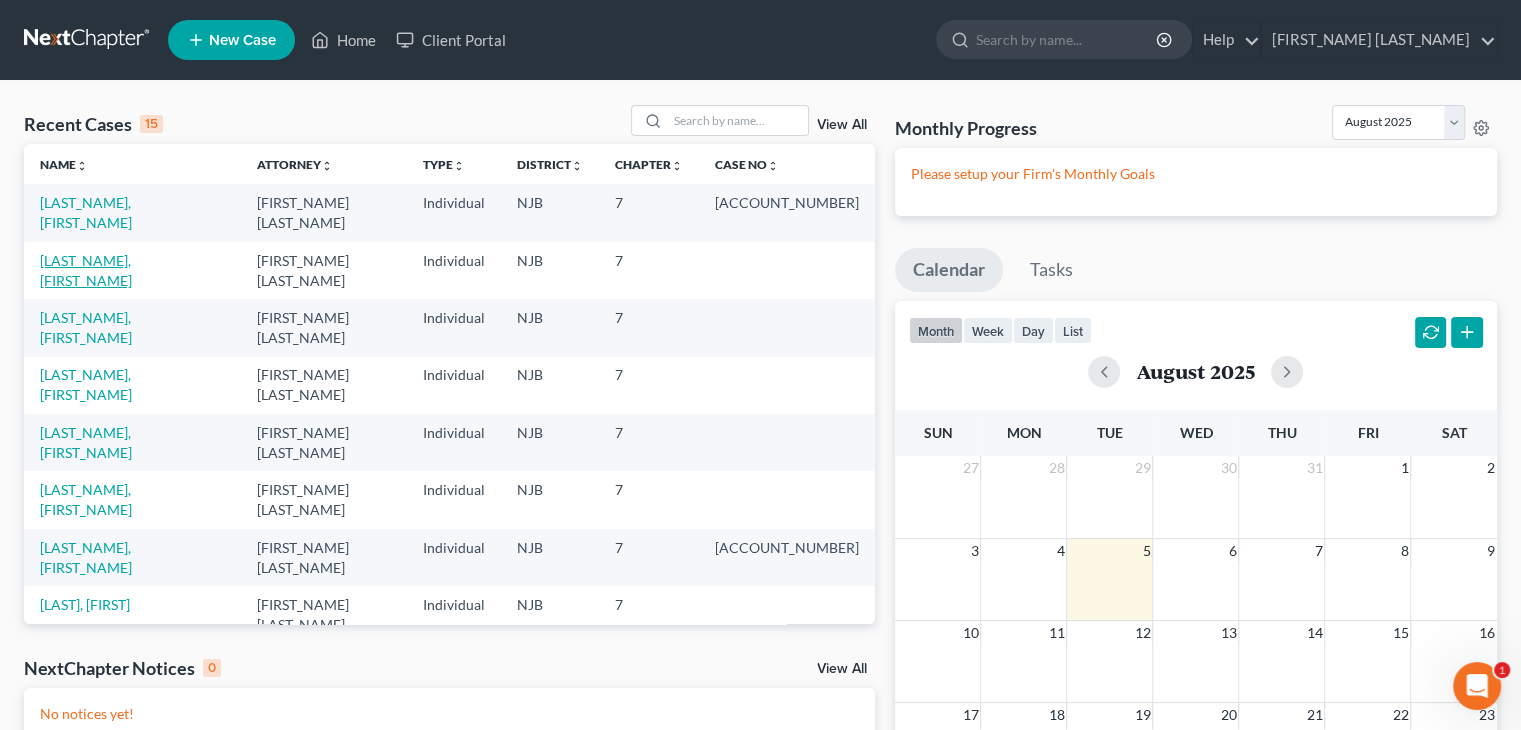 click on "[LAST_NAME], [FIRST_NAME]" at bounding box center (86, 270) 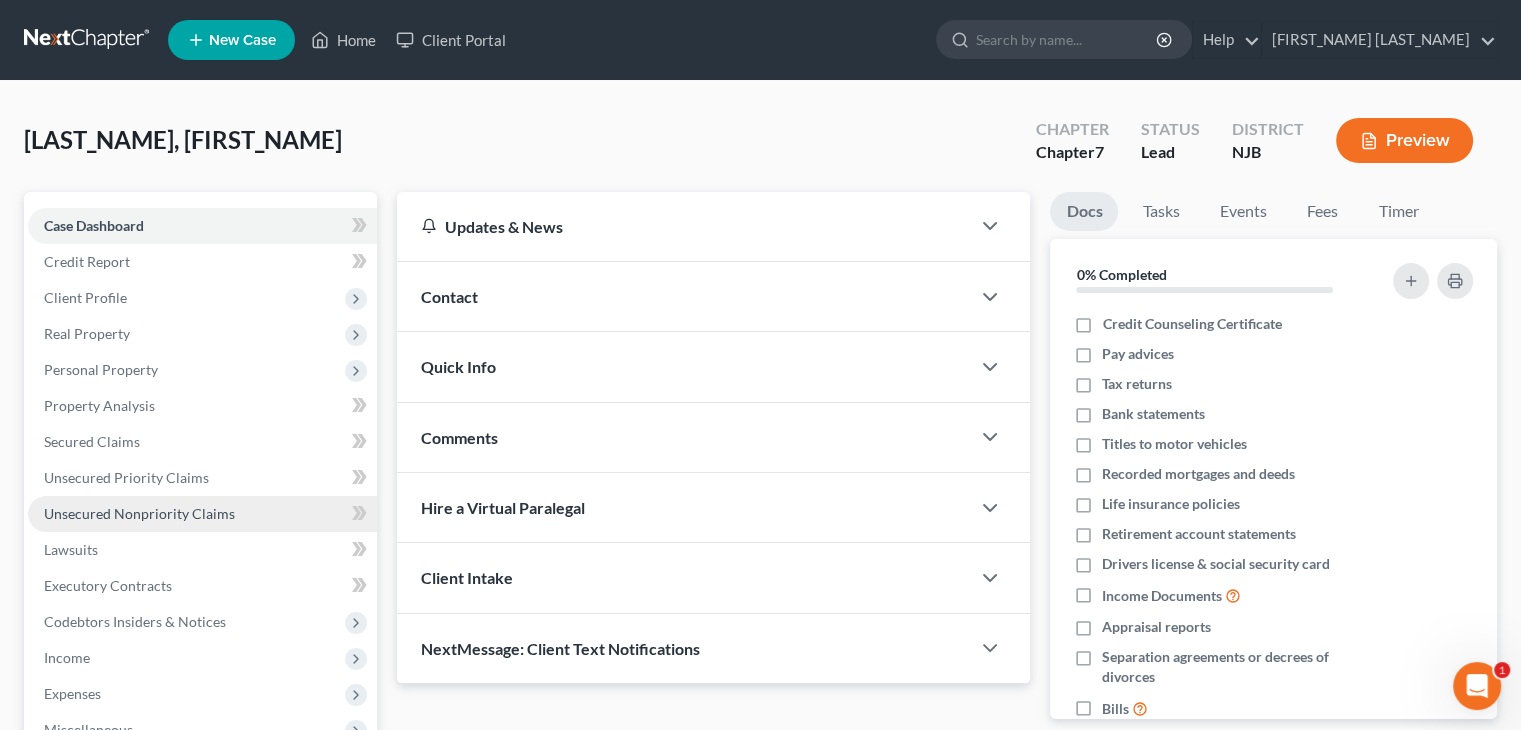 click on "Unsecured Nonpriority Claims" at bounding box center [139, 513] 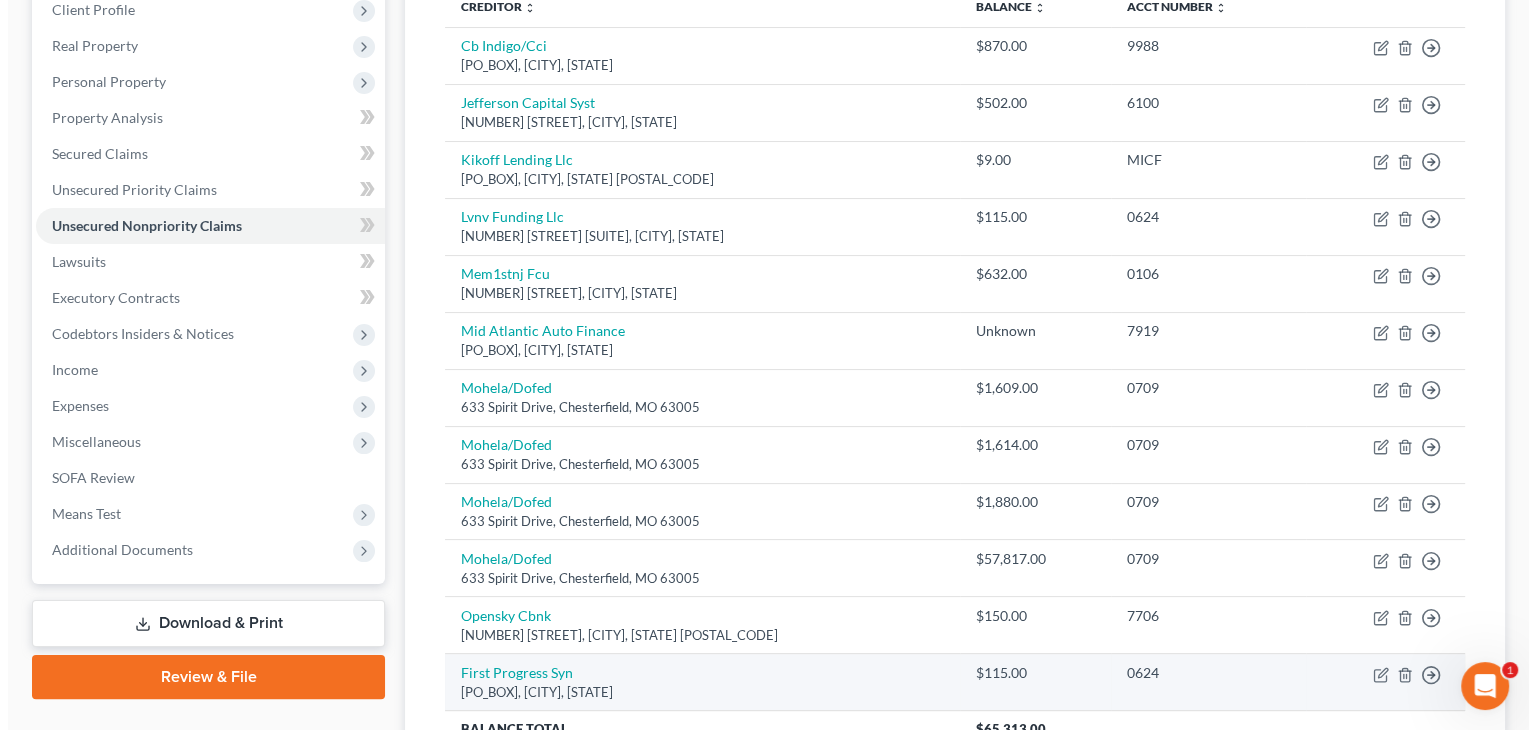 scroll, scrollTop: 282, scrollLeft: 0, axis: vertical 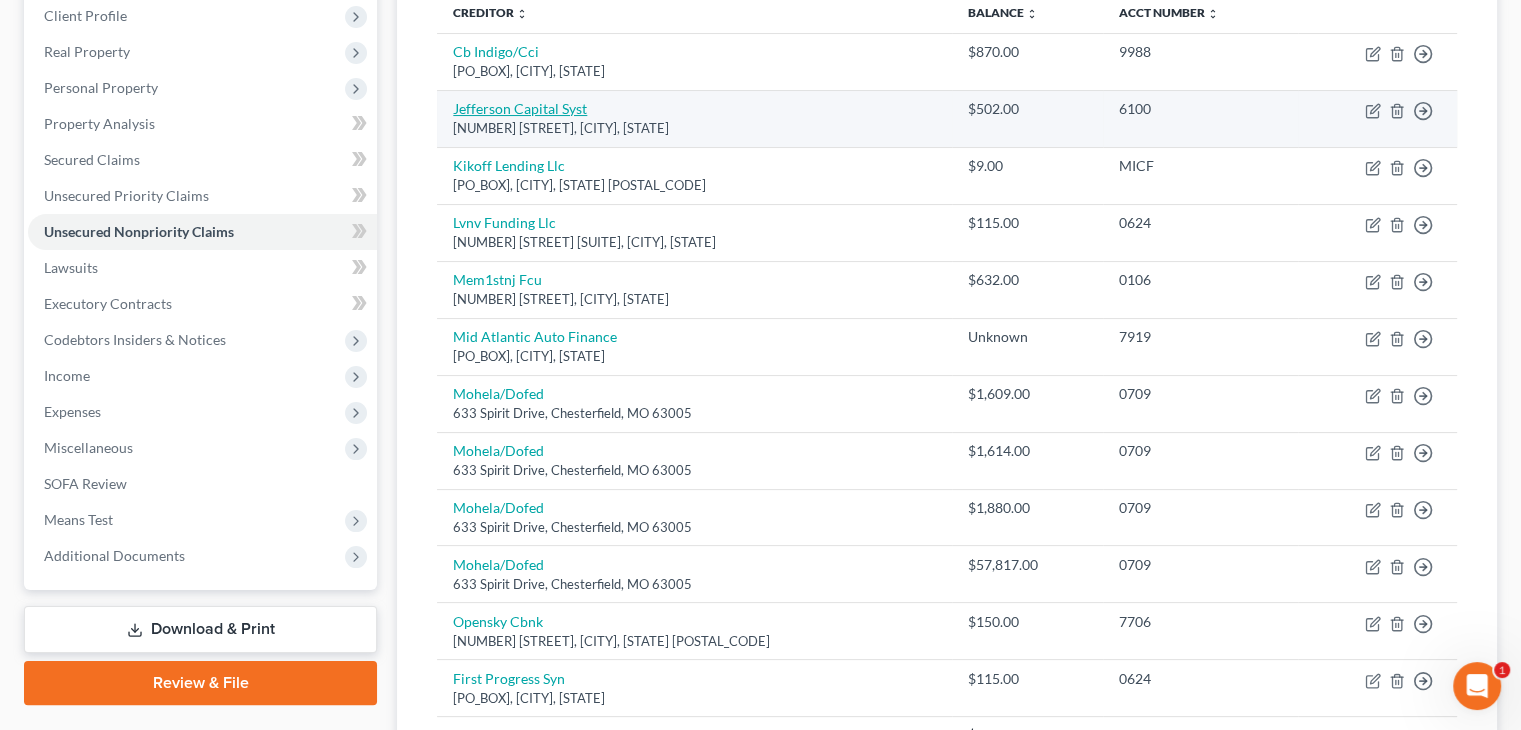 click on "Jefferson Capital Syst" at bounding box center (520, 108) 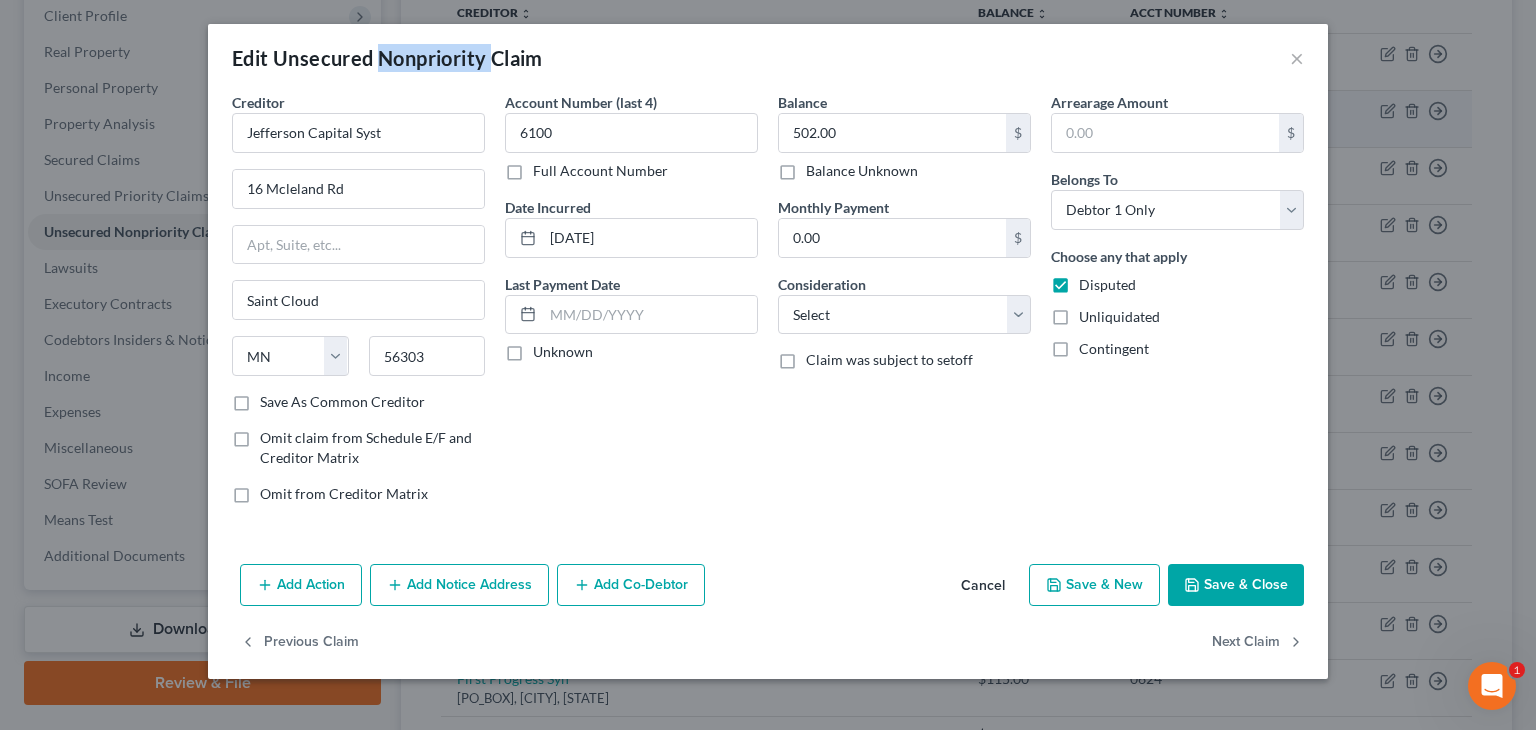 click on "Edit Unsecured Nonpriority Claim  × Creditor *    Jefferson Capital Syst                      [NUMBER] [STREET] [CITY] [STATE] [POSTAL_CODE] Save As Common Creditor Omit claim from Schedule E/F and Creditor Matrix Omit from Creditor Matrix
Account Number (last 4)
[ACCOUNT_NUMBER]
Full Account Number
Date Incurred         [DATE] Last Payment Date         Unknown Balance
[AMOUNT] $
Balance Unknown
Balance Undetermined
[AMOUNT] $
Balance Unknown
Monthly Payment [AMOUNT] $ Consideration Select Cable / Satellite Services Collection Agency Credit Card Debt Debt Counseling / Attorneys Deficiency Balance Domestic Support Obligations Home / Car Repairs Income Taxes Judgment Liens Medical Services Monies Loaned / Advanced Mortgage Other $" at bounding box center [768, 351] 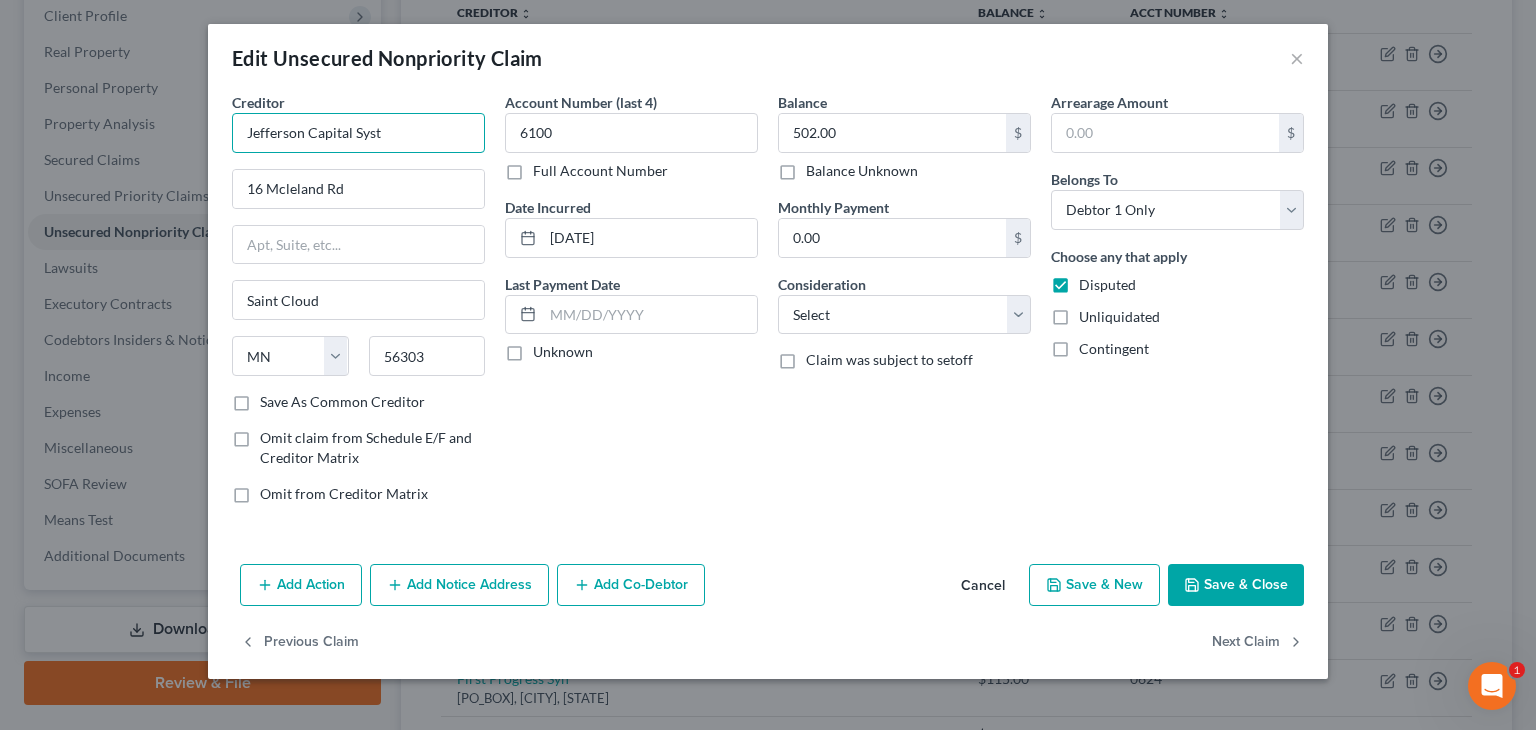 click on "Jefferson Capital Syst" at bounding box center (358, 133) 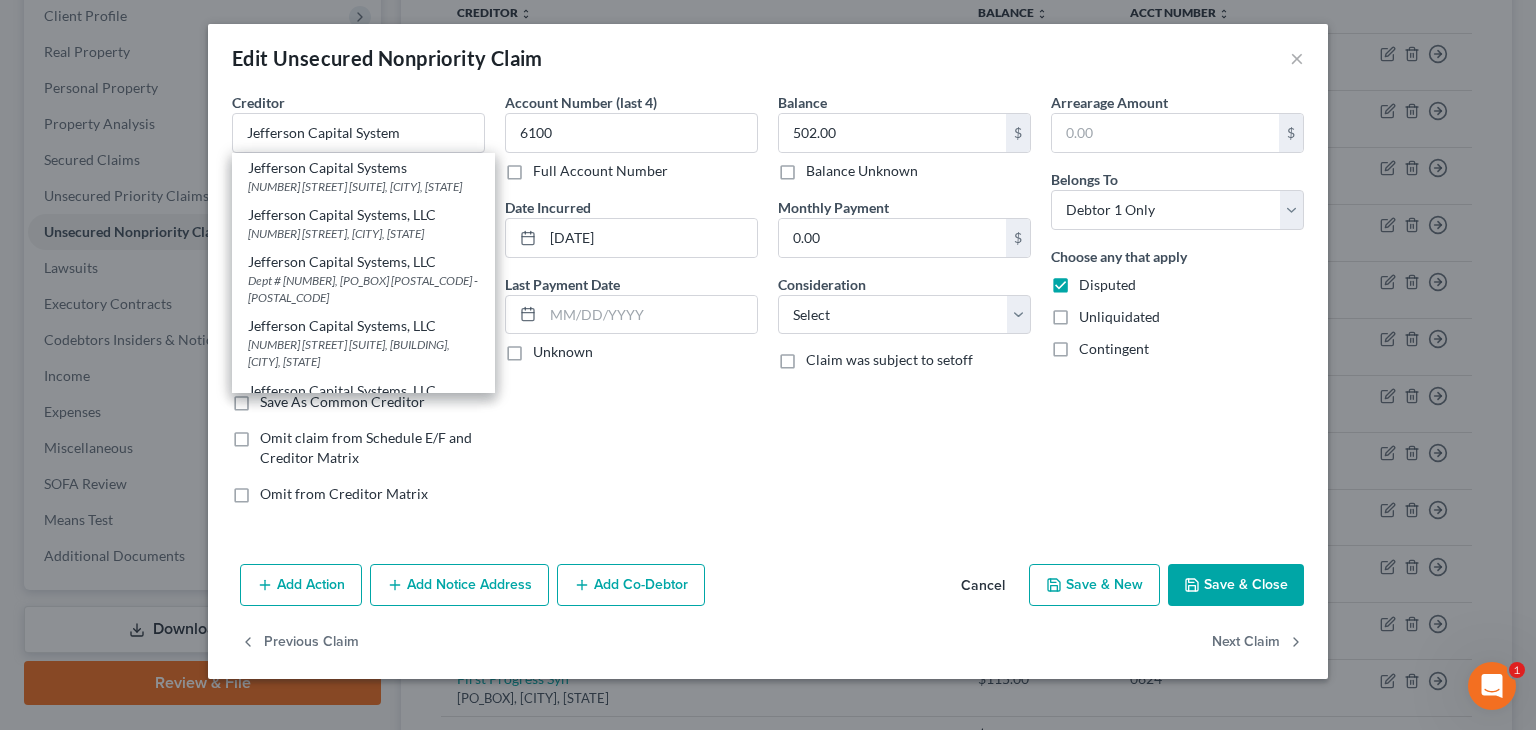 click on "Account Number (last 4)
[ACCOUNT_NUMBER]
Full Account Number
Date Incurred         [DATE] Last Payment Date         Unknown" at bounding box center (631, 306) 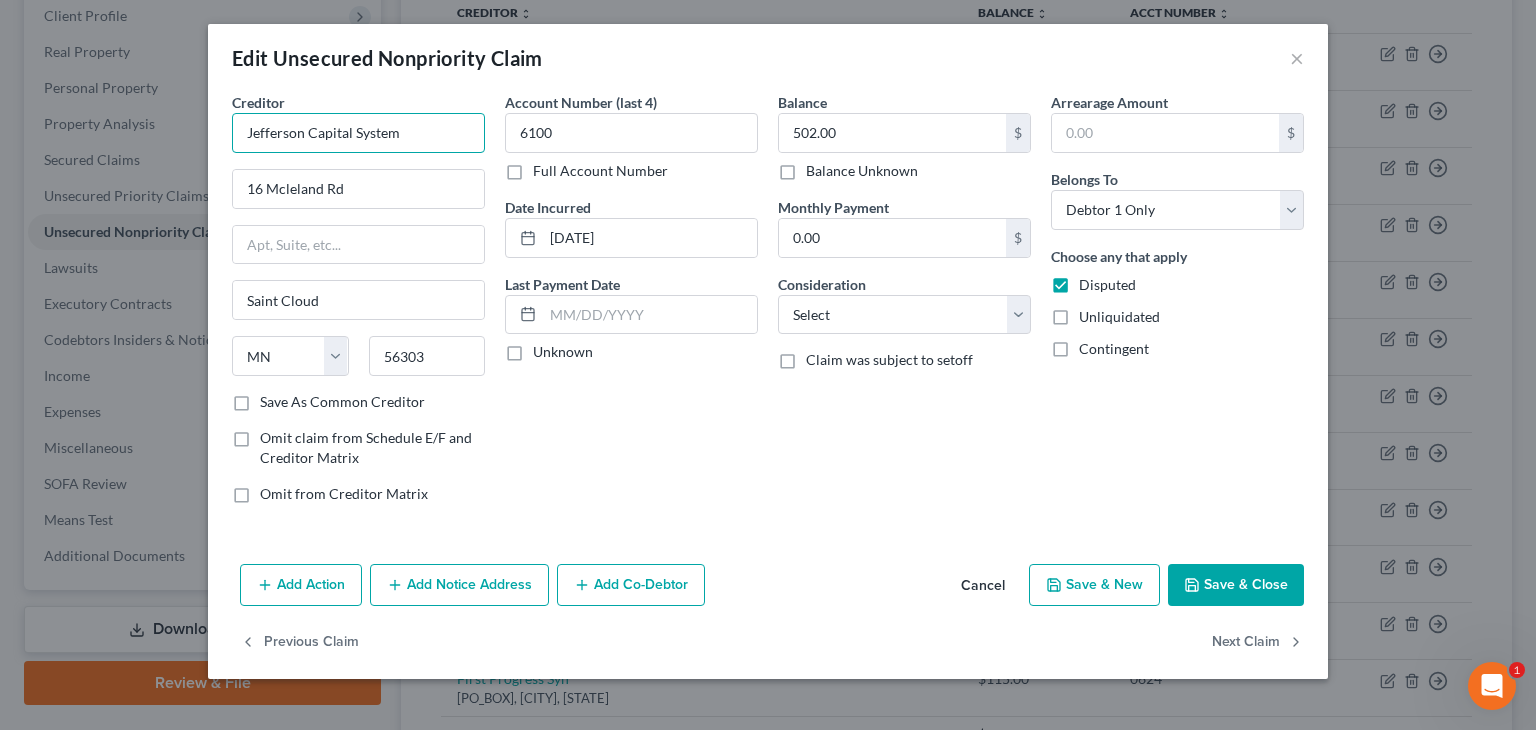 click on "Jefferson Capital System" at bounding box center [358, 133] 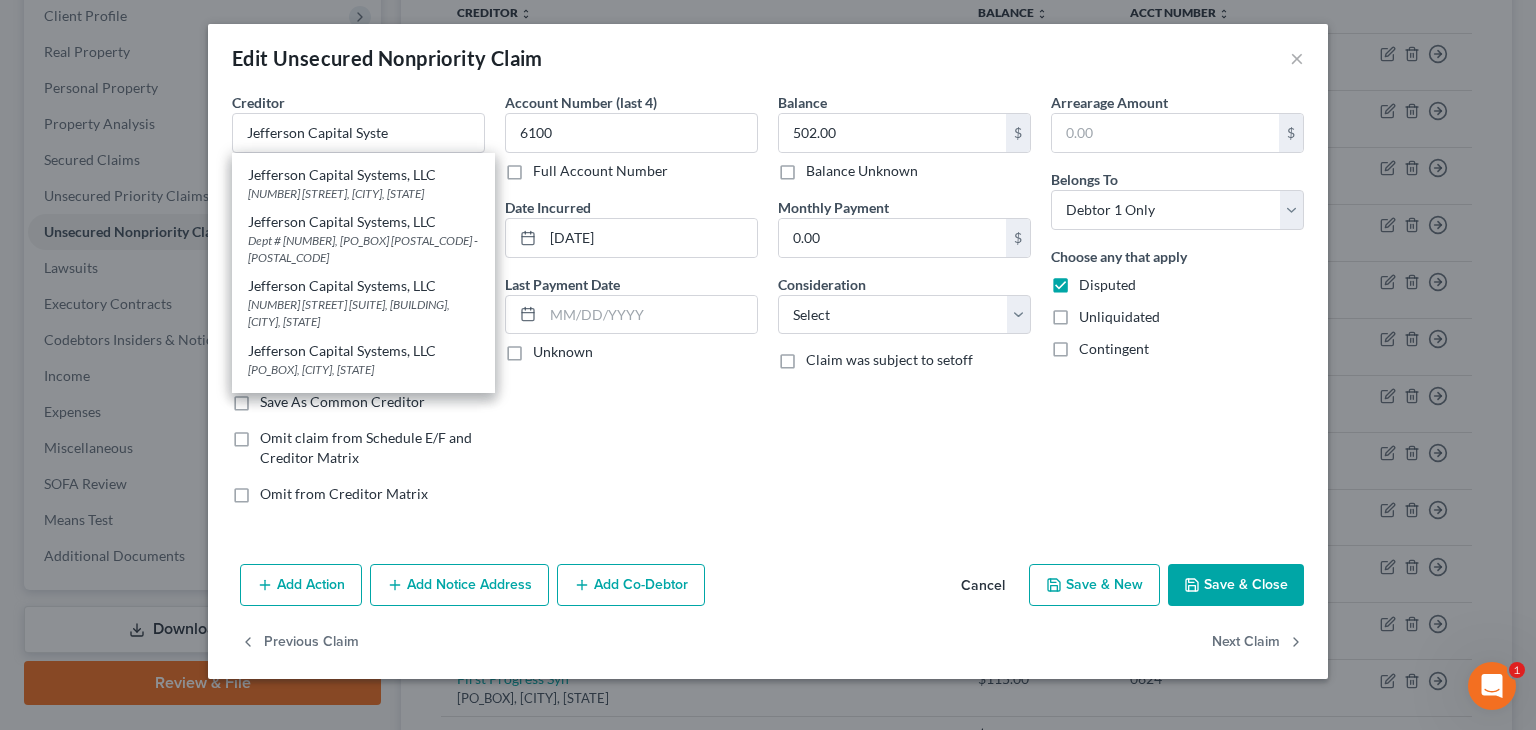 scroll, scrollTop: 80, scrollLeft: 0, axis: vertical 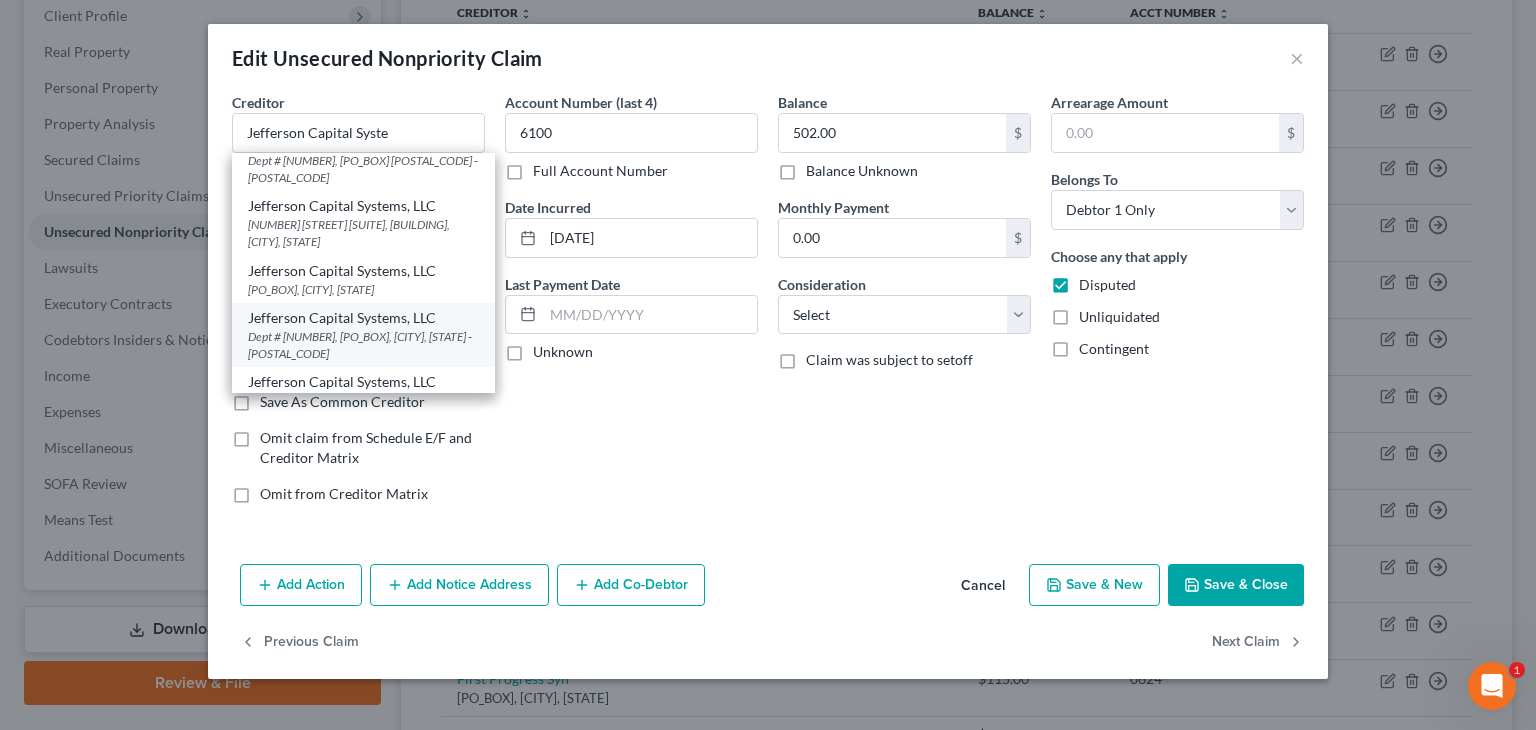 click on "Jefferson Capital Systems, LLC" at bounding box center [363, 318] 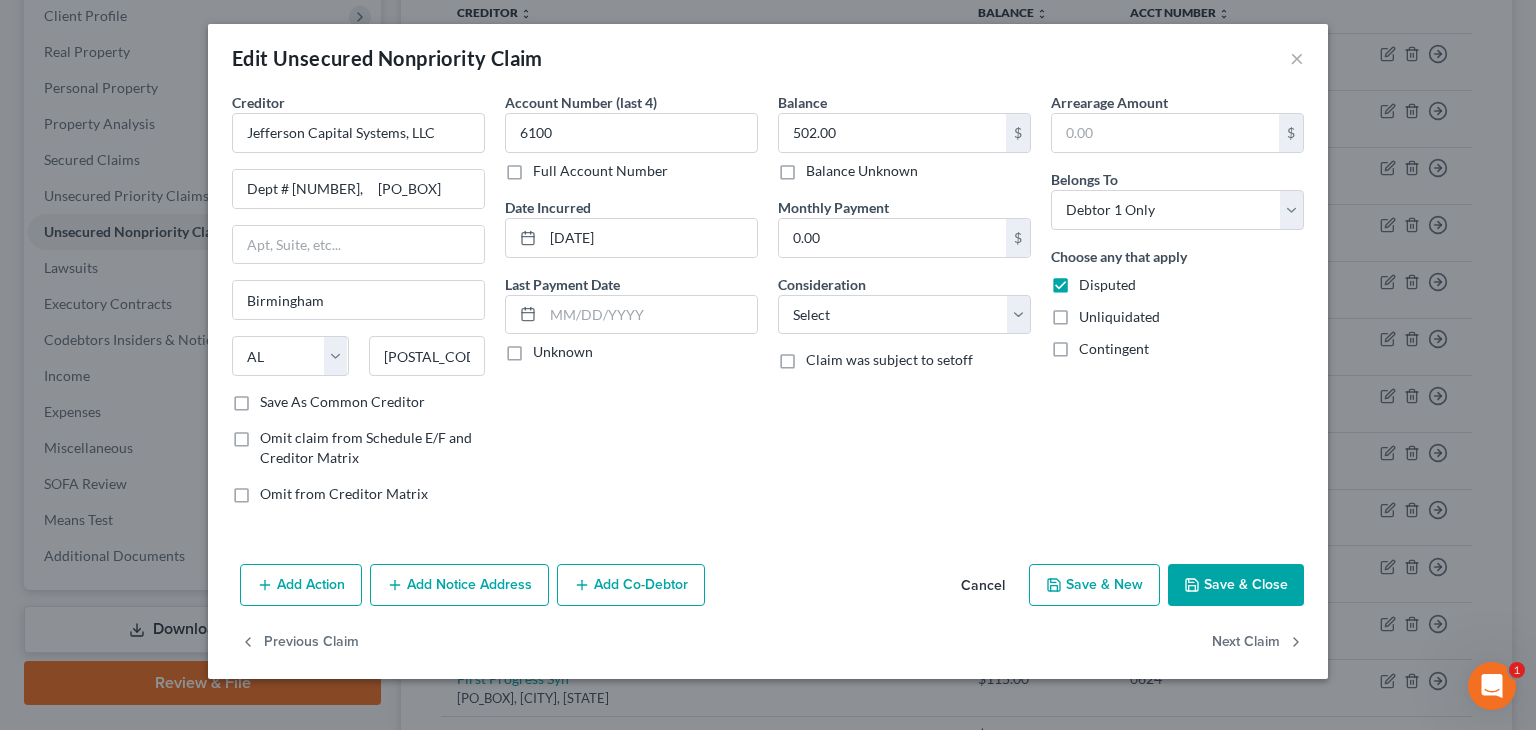 scroll, scrollTop: 0, scrollLeft: 0, axis: both 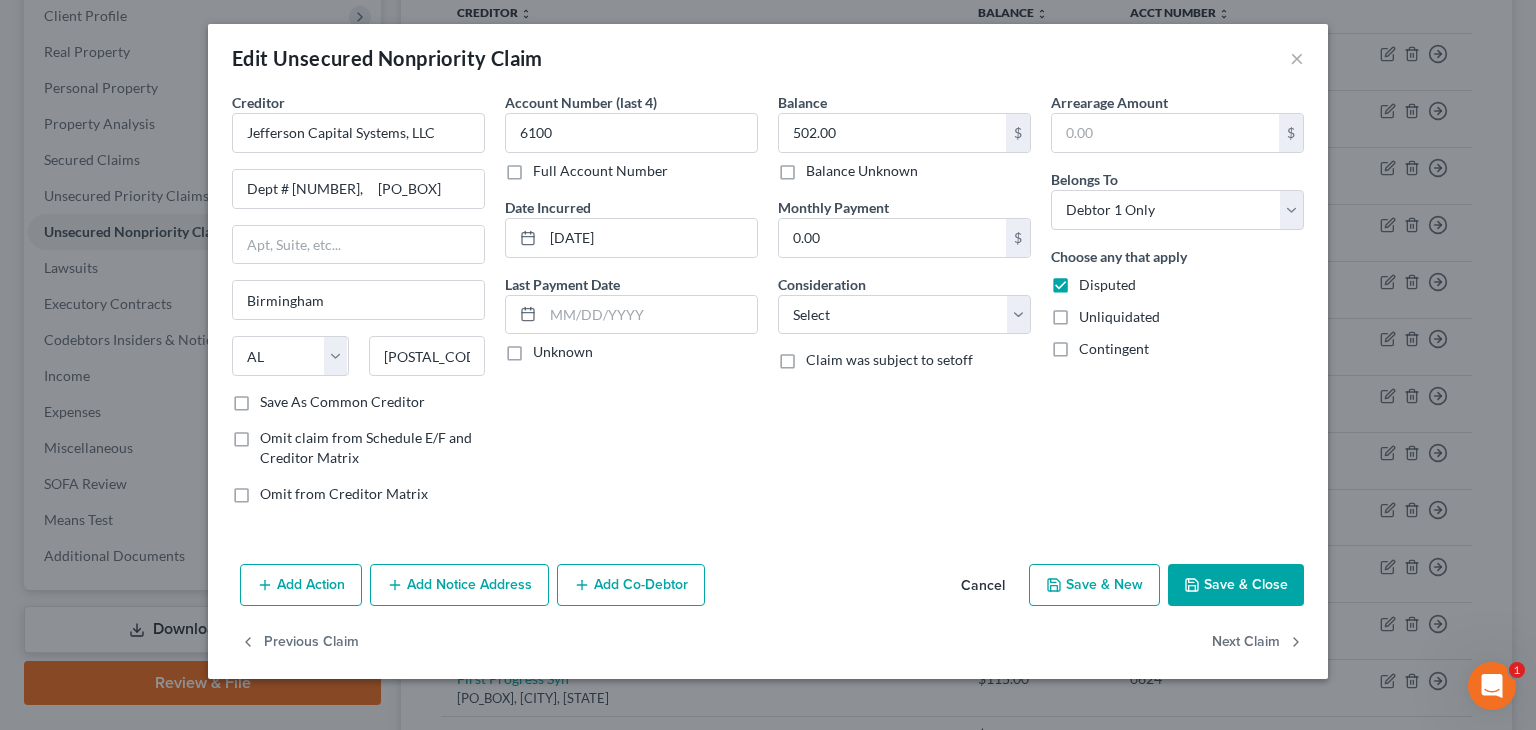 click on "Unknown" at bounding box center (563, 352) 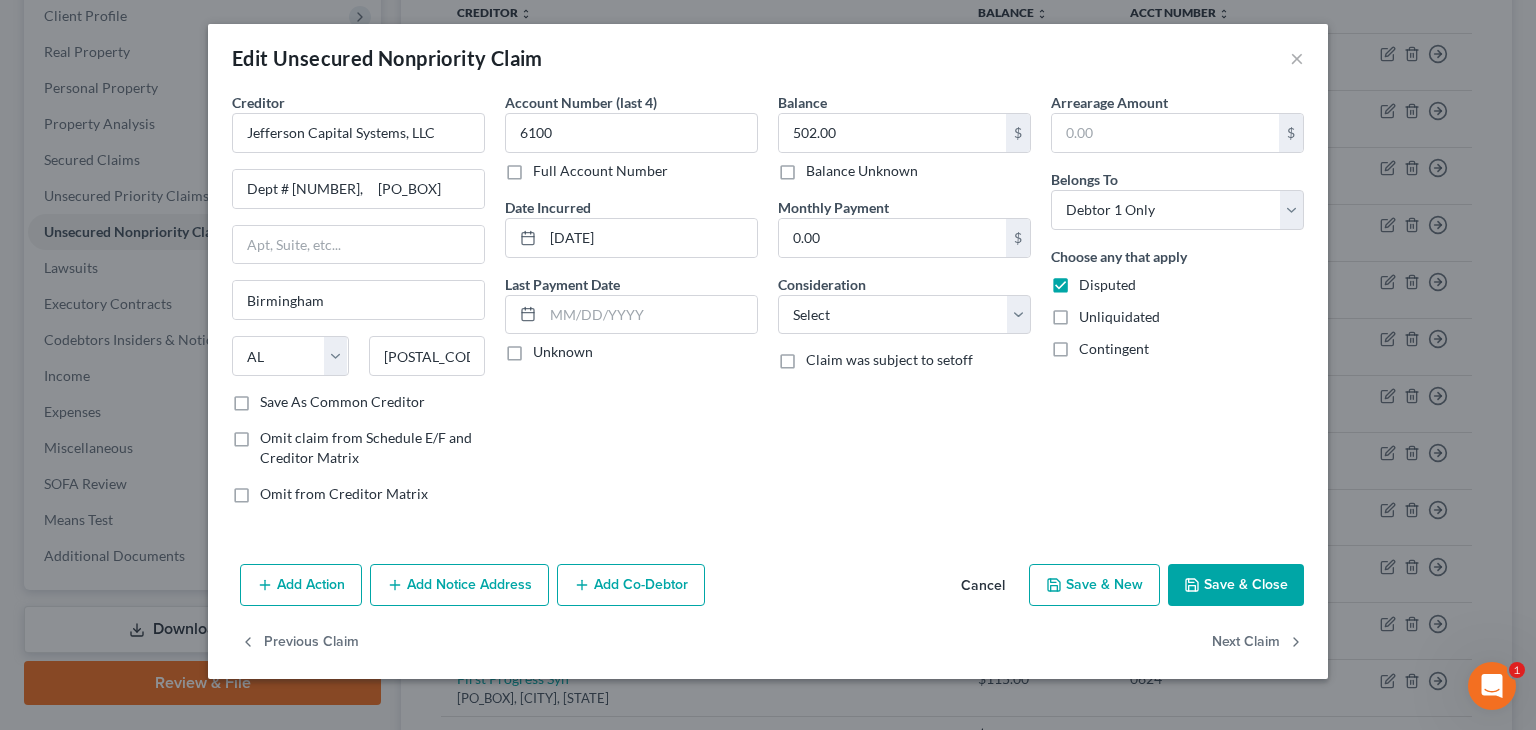click on "Unknown" at bounding box center [547, 348] 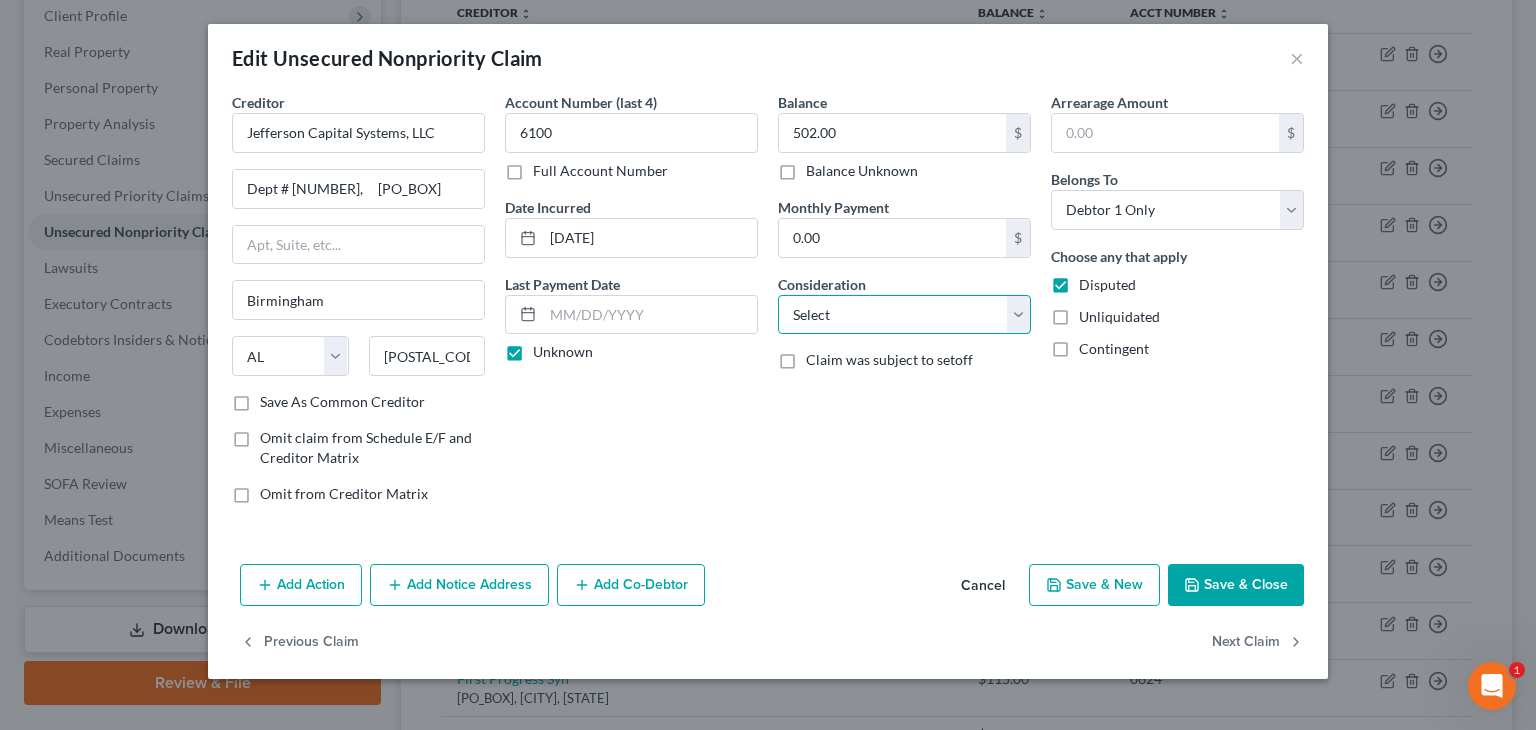 click on "Select Cable / Satellite Services Collection Agency Credit Card Debt Debt Counseling / Attorneys Deficiency Balance Domestic Support Obligations Home / Car Repairs Income Taxes Judgment Liens Medical Services Monies Loaned / Advanced Mortgage Obligation From Divorce Or Separation Obligation To Pensions Other Overdrawn Bank Account Promised To Help Pay Creditors Student Loans Suppliers And Vendors Telephone / Internet Services Utility Services" at bounding box center [904, 315] 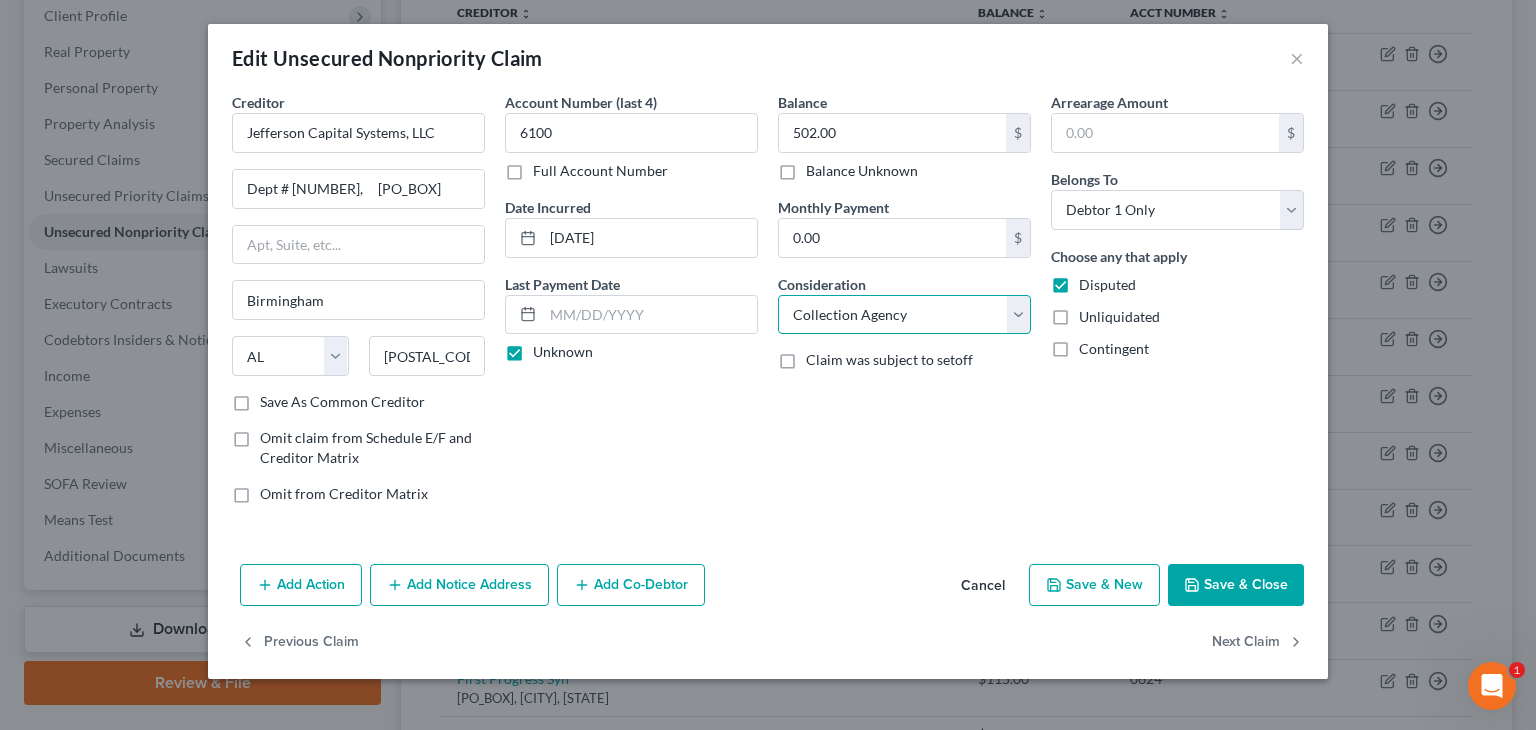 click on "Select Cable / Satellite Services Collection Agency Credit Card Debt Debt Counseling / Attorneys Deficiency Balance Domestic Support Obligations Home / Car Repairs Income Taxes Judgment Liens Medical Services Monies Loaned / Advanced Mortgage Obligation From Divorce Or Separation Obligation To Pensions Other Overdrawn Bank Account Promised To Help Pay Creditors Student Loans Suppliers And Vendors Telephone / Internet Services Utility Services" at bounding box center (904, 315) 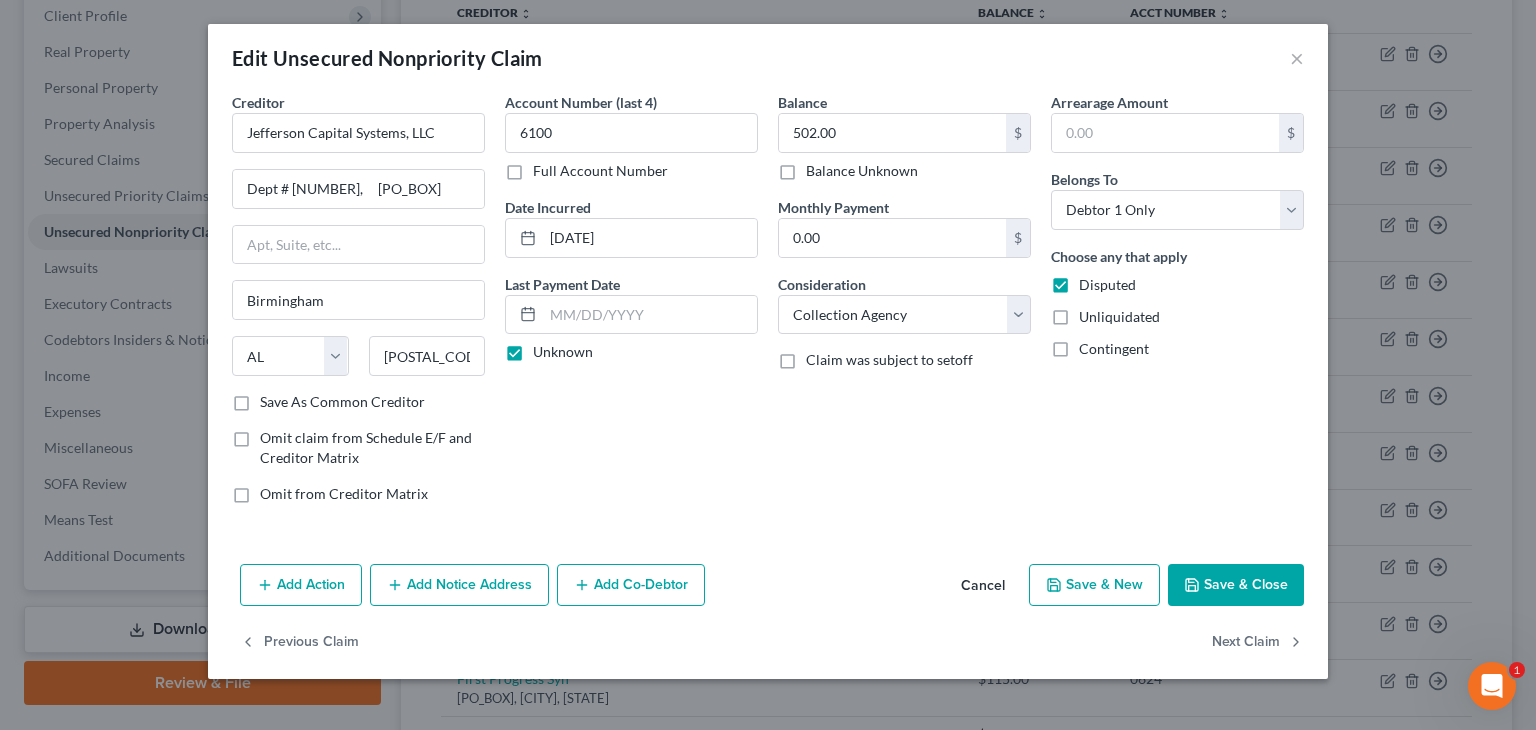click on "Add Notice Address" at bounding box center (459, 585) 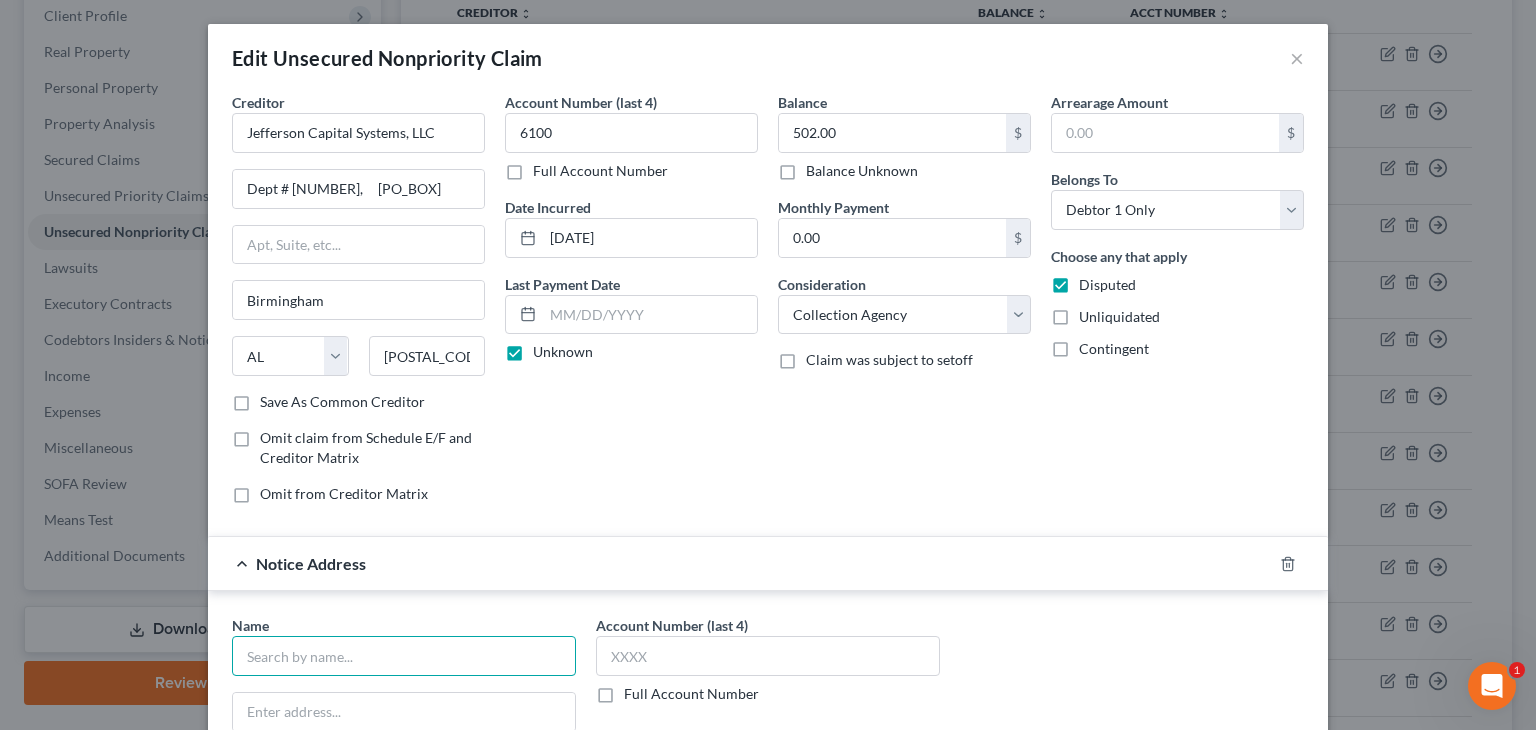 click at bounding box center [404, 656] 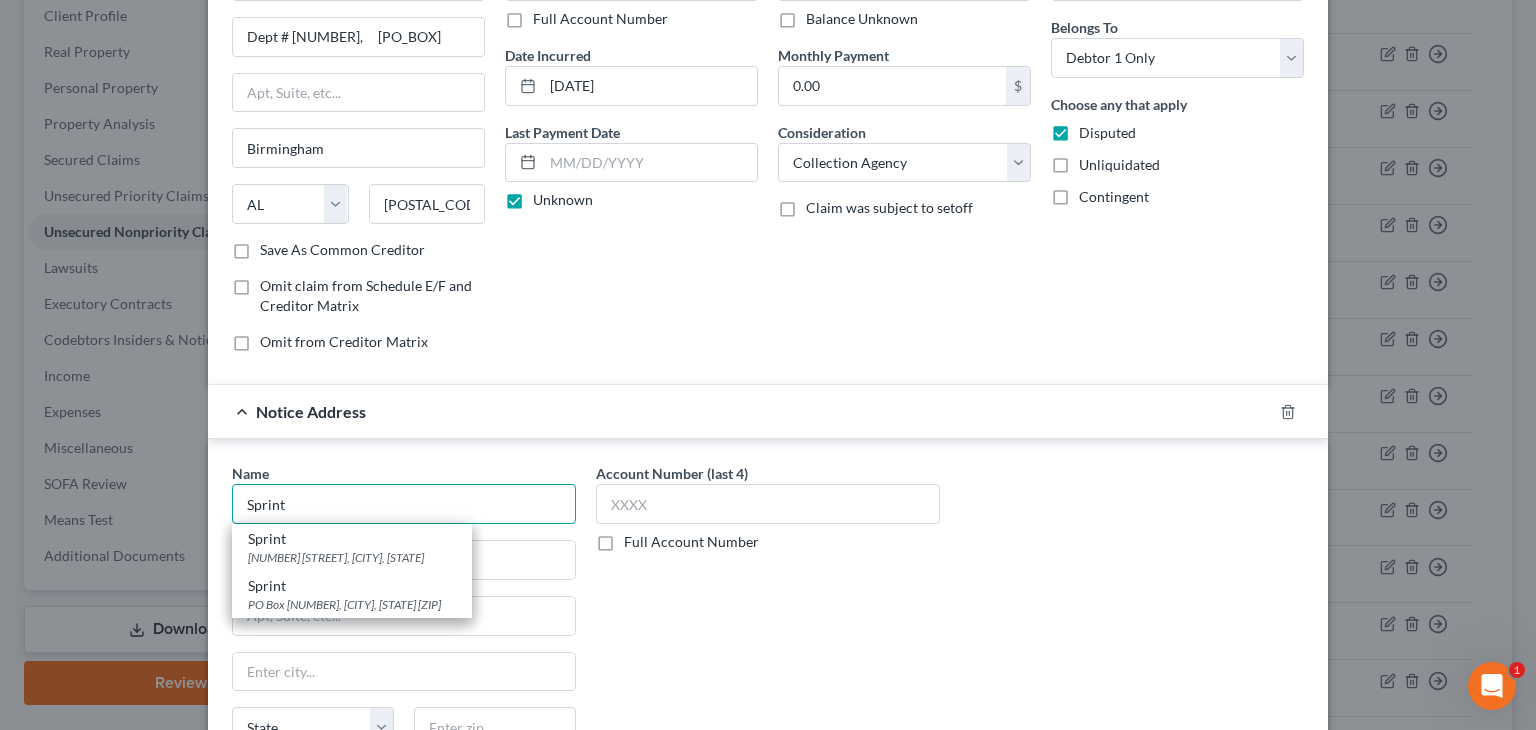 scroll, scrollTop: 200, scrollLeft: 0, axis: vertical 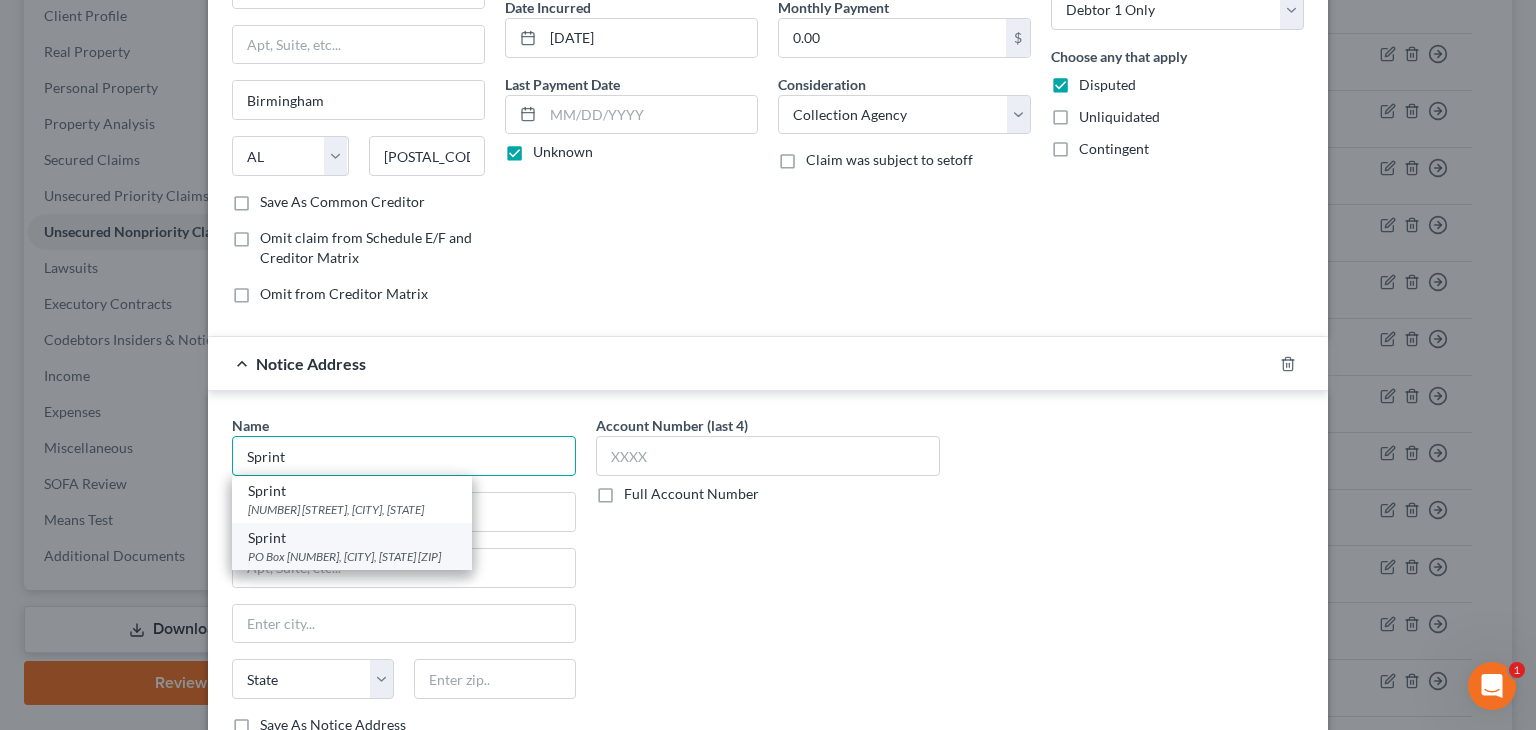 type on "Sprint" 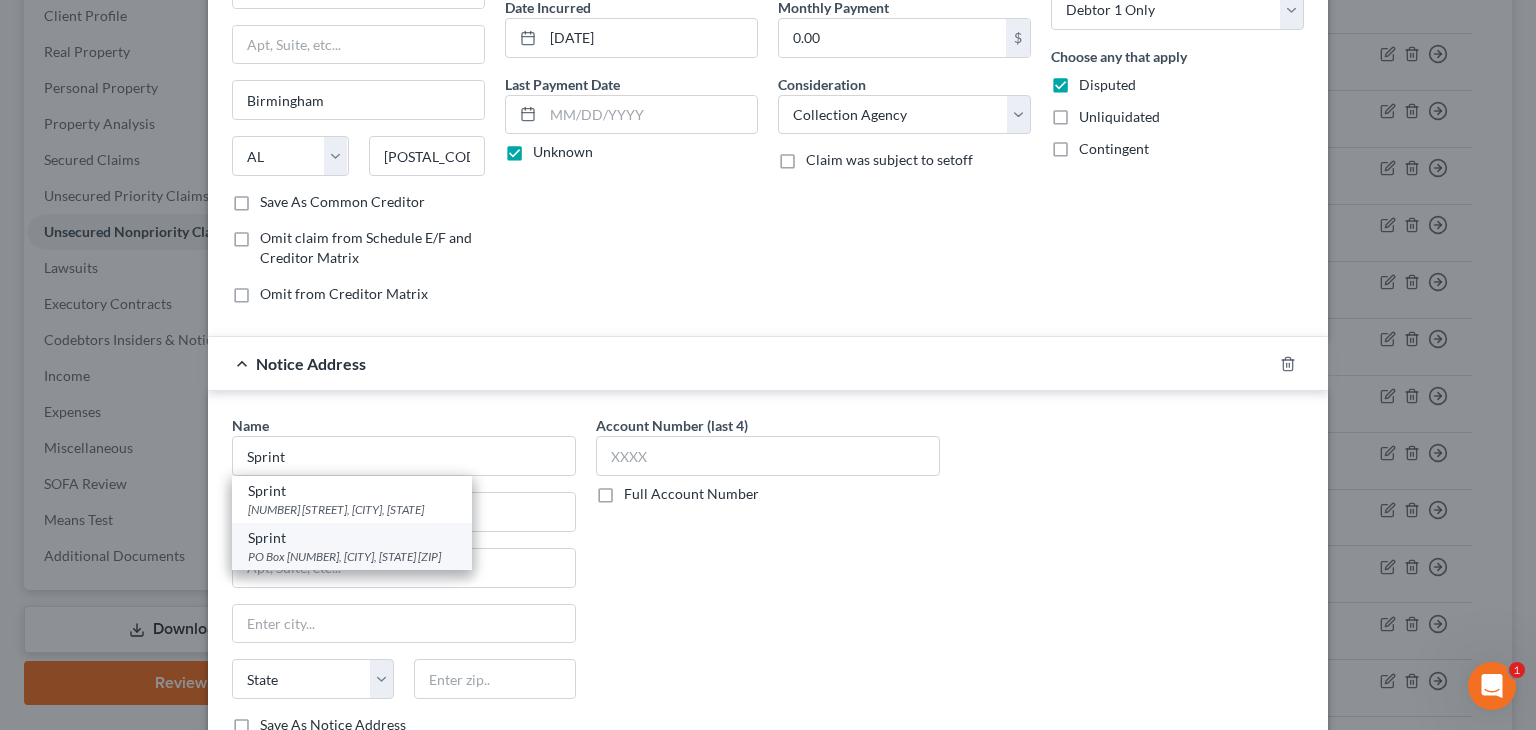 click on "PO Box [NUMBER], [CITY], [STATE] [ZIP]" at bounding box center (352, 556) 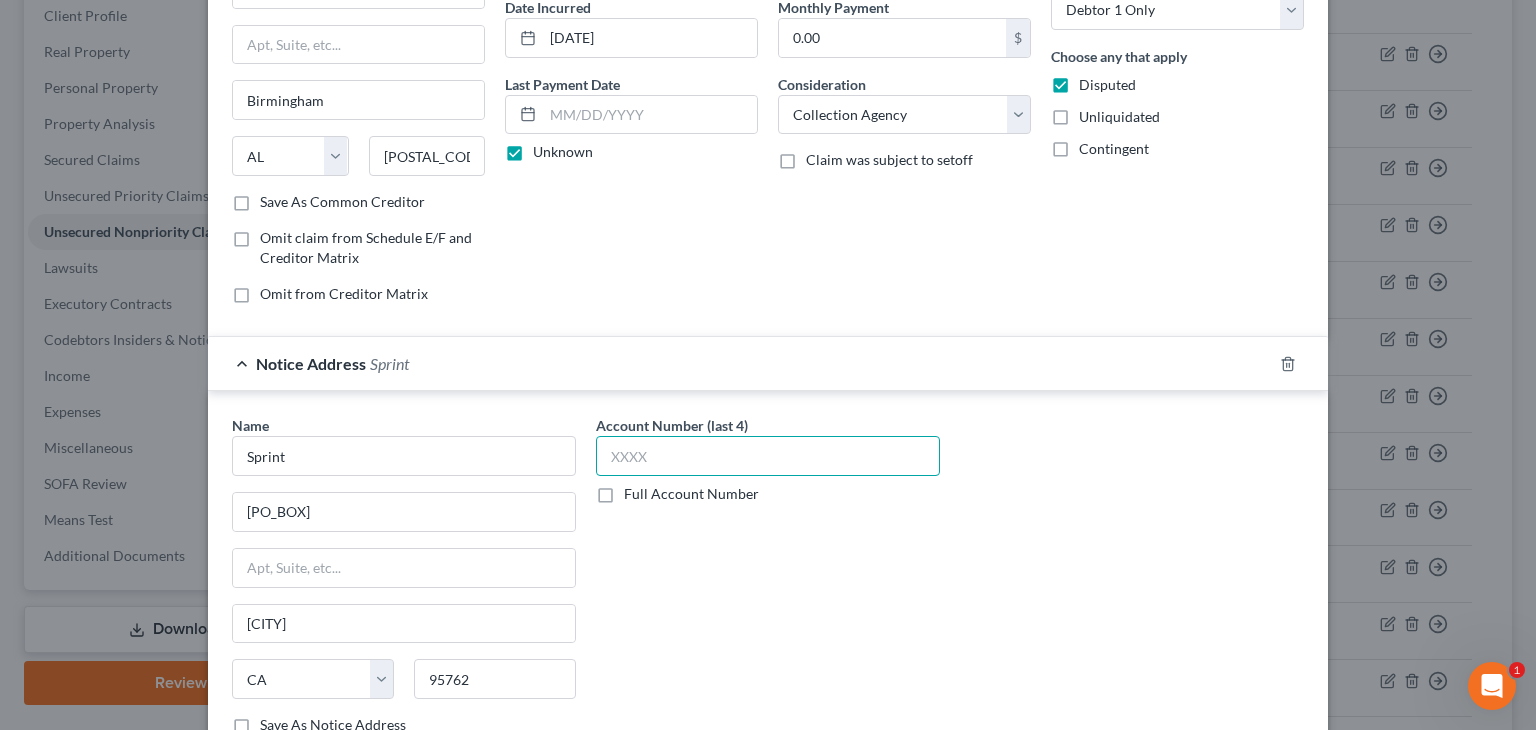 drag, startPoint x: 640, startPoint y: 452, endPoint x: 571, endPoint y: 451, distance: 69.00725 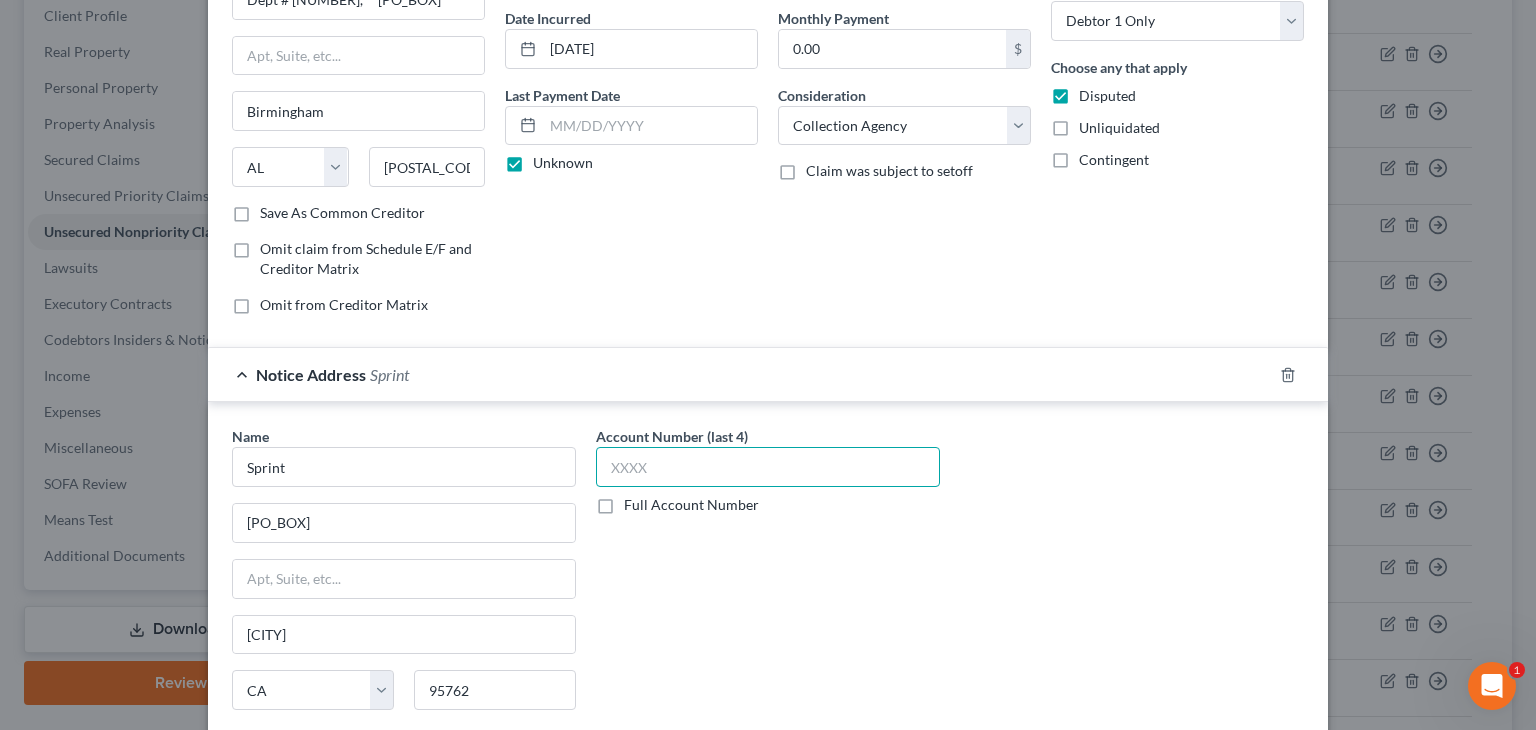 scroll, scrollTop: 200, scrollLeft: 0, axis: vertical 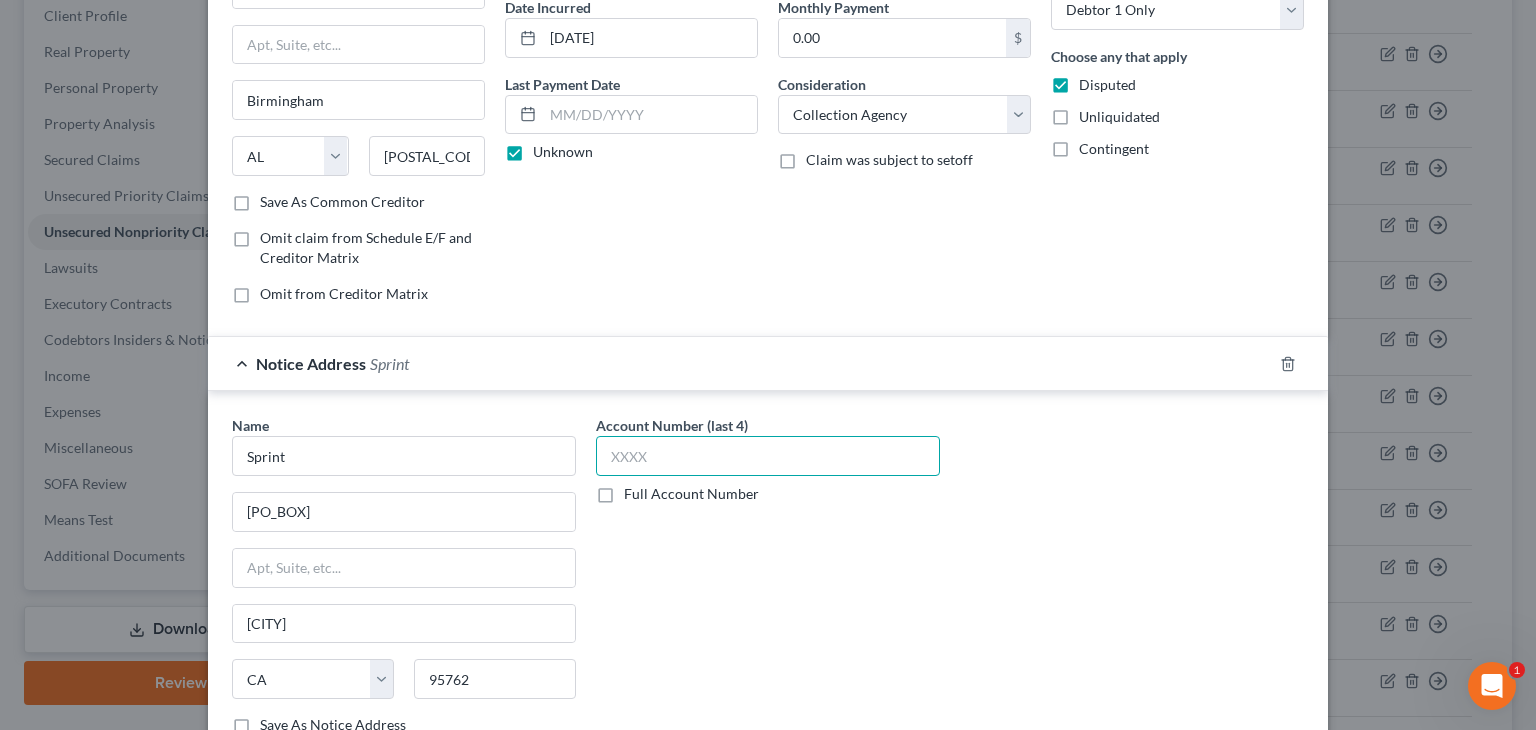 drag, startPoint x: 648, startPoint y: 446, endPoint x: 612, endPoint y: 446, distance: 36 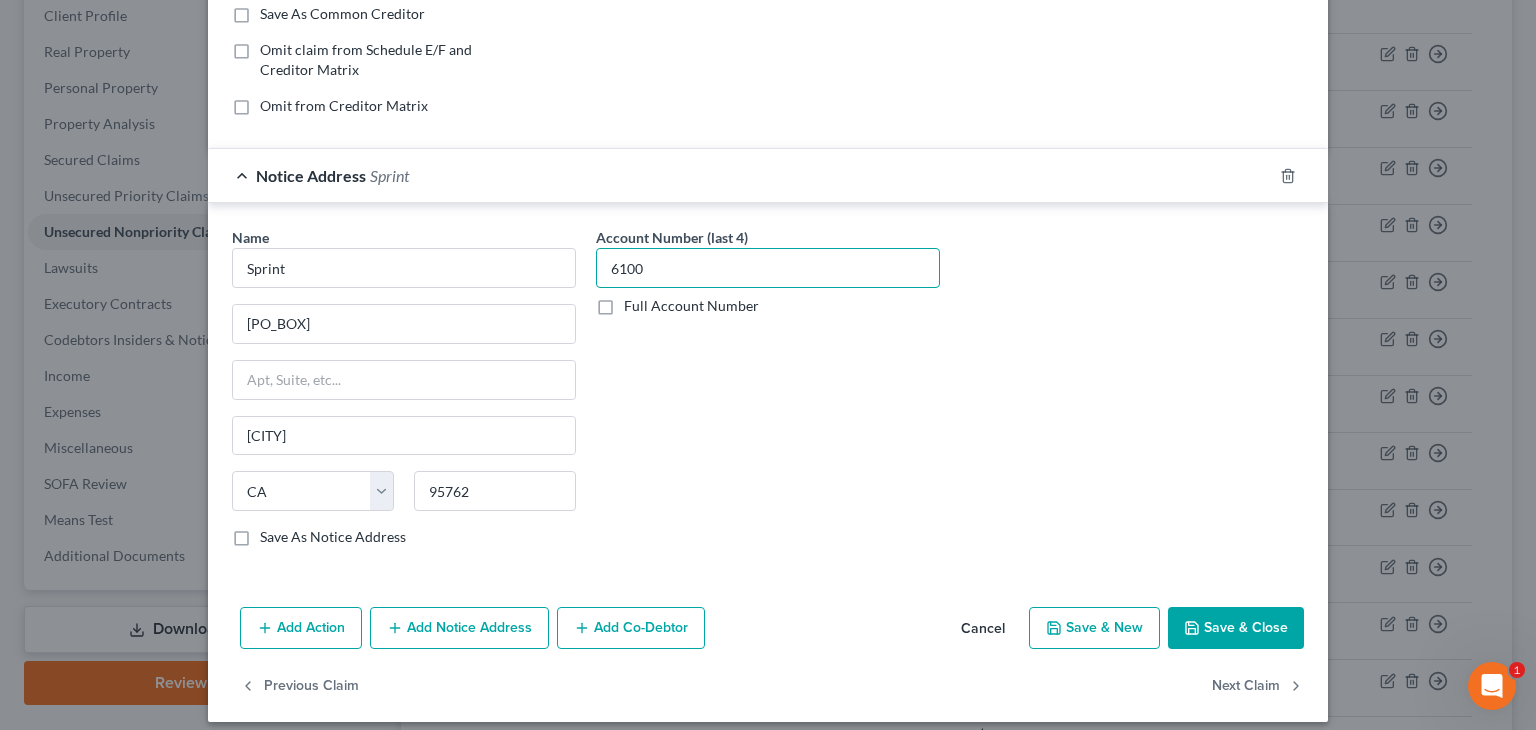 scroll, scrollTop: 400, scrollLeft: 0, axis: vertical 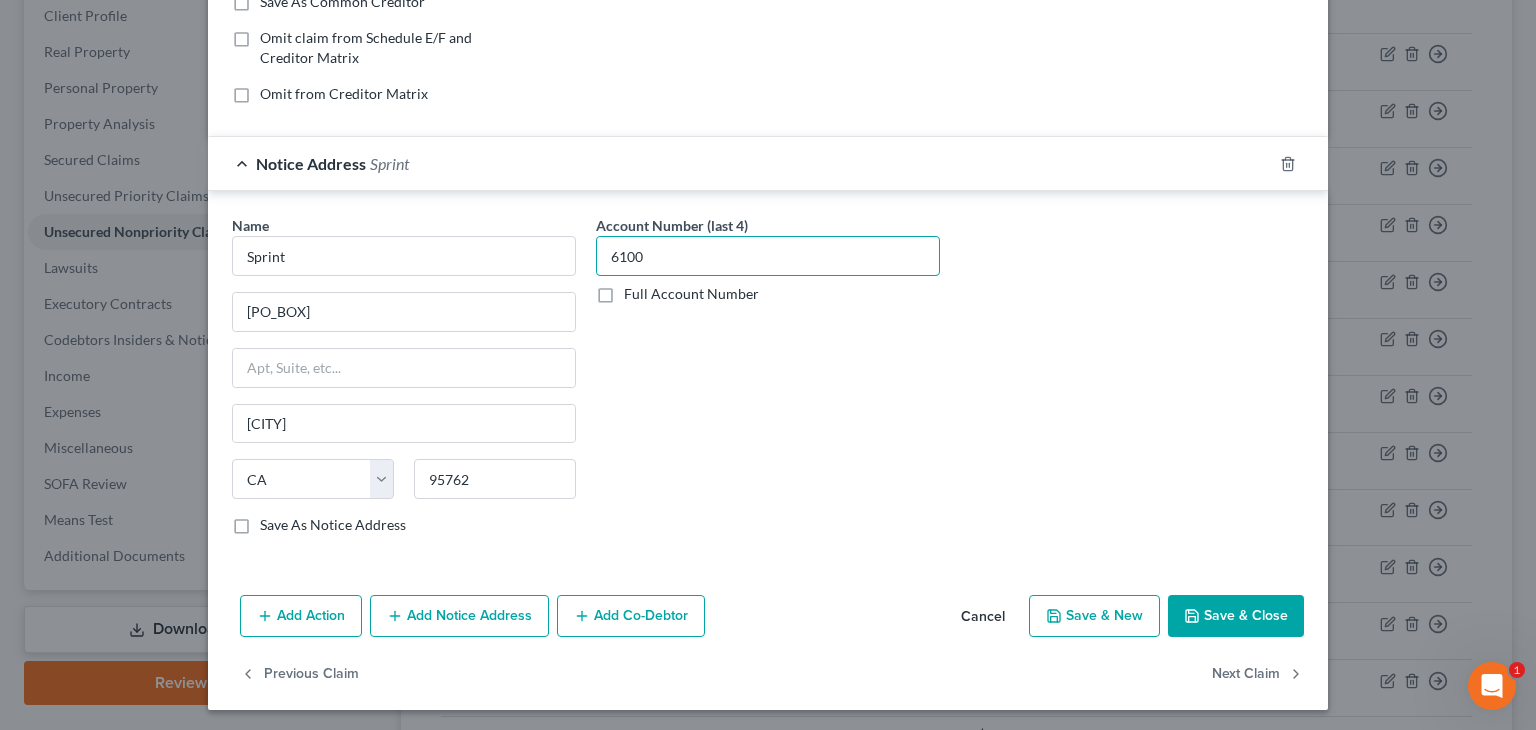 type on "6100" 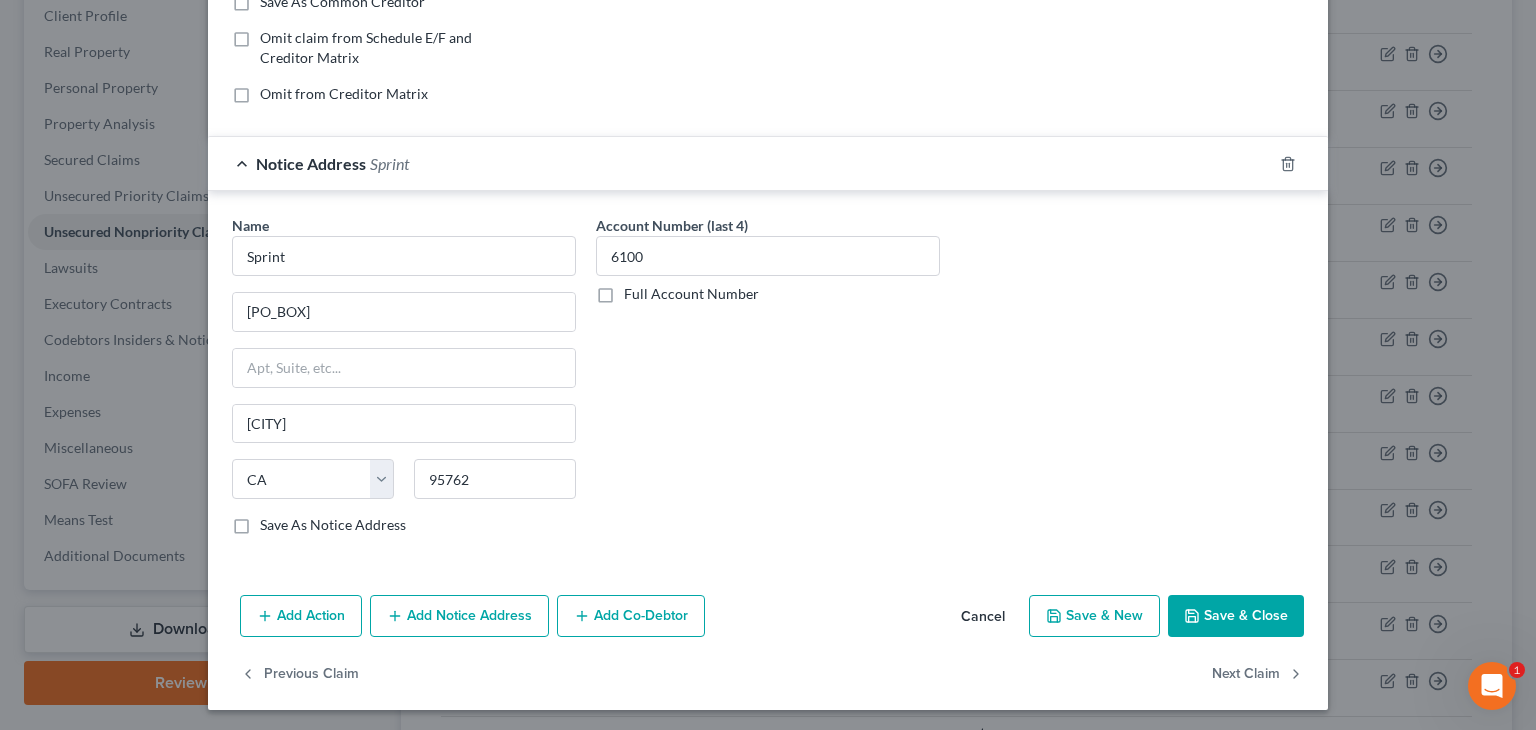 click on "Save & Close" at bounding box center [1236, 616] 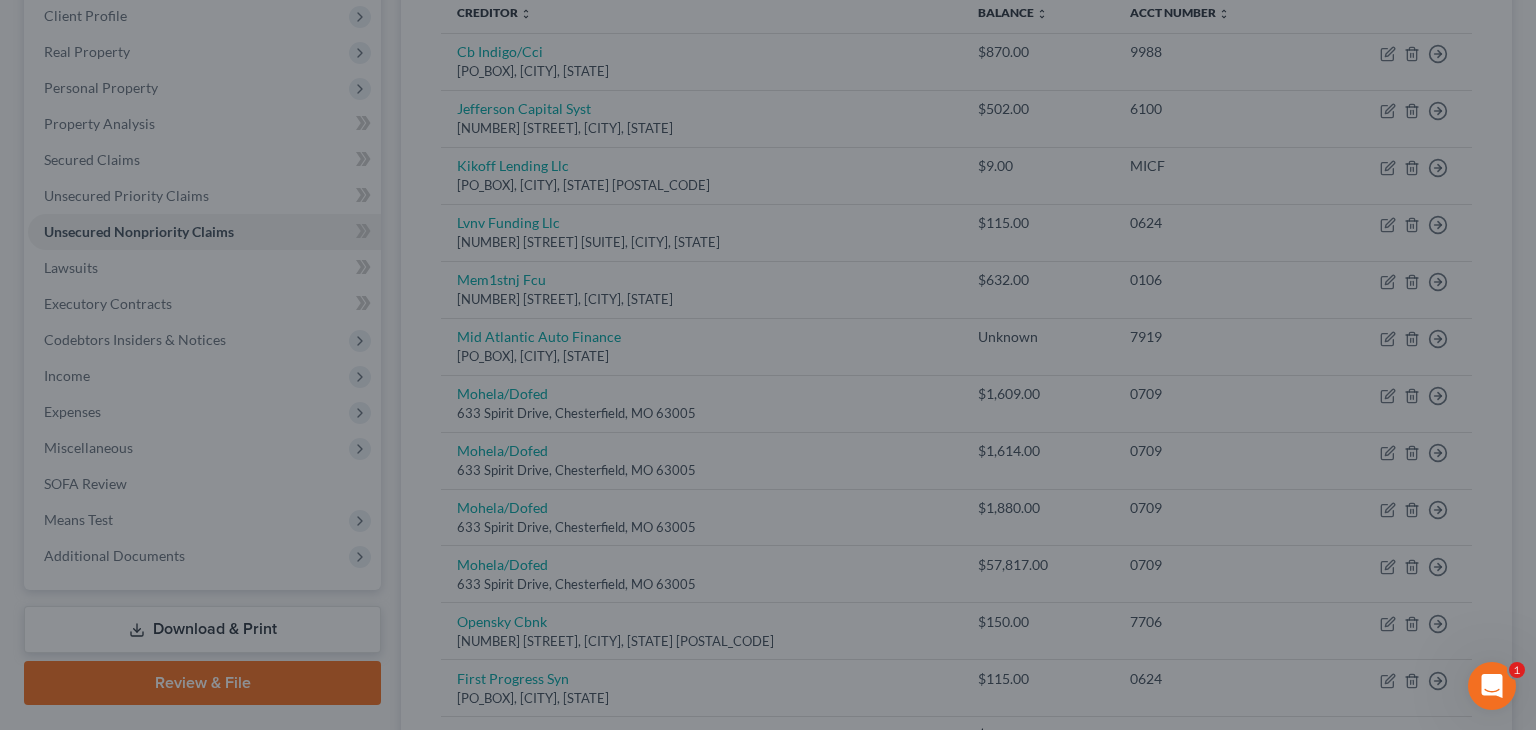 type on "0" 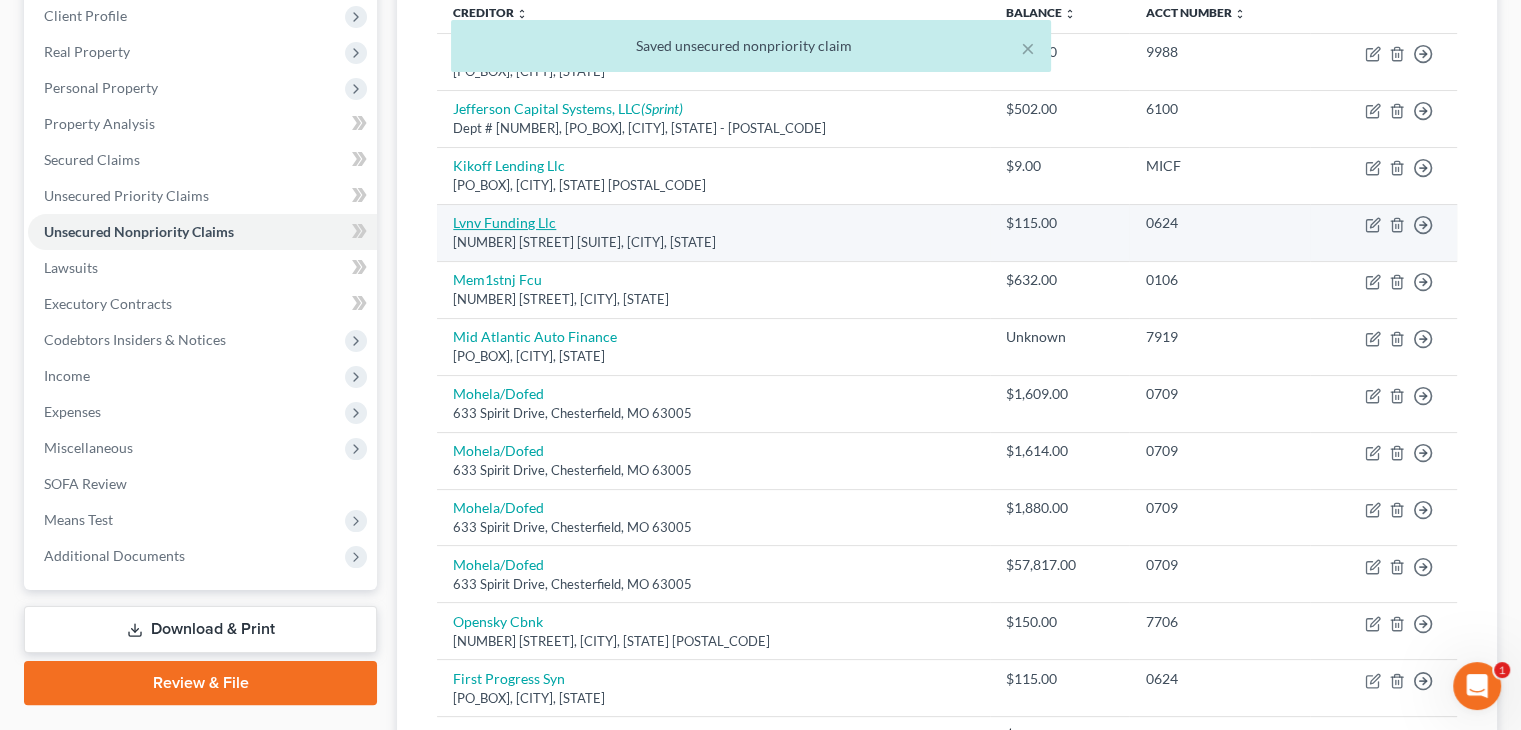 click on "Lvnv Funding Llc" at bounding box center (504, 222) 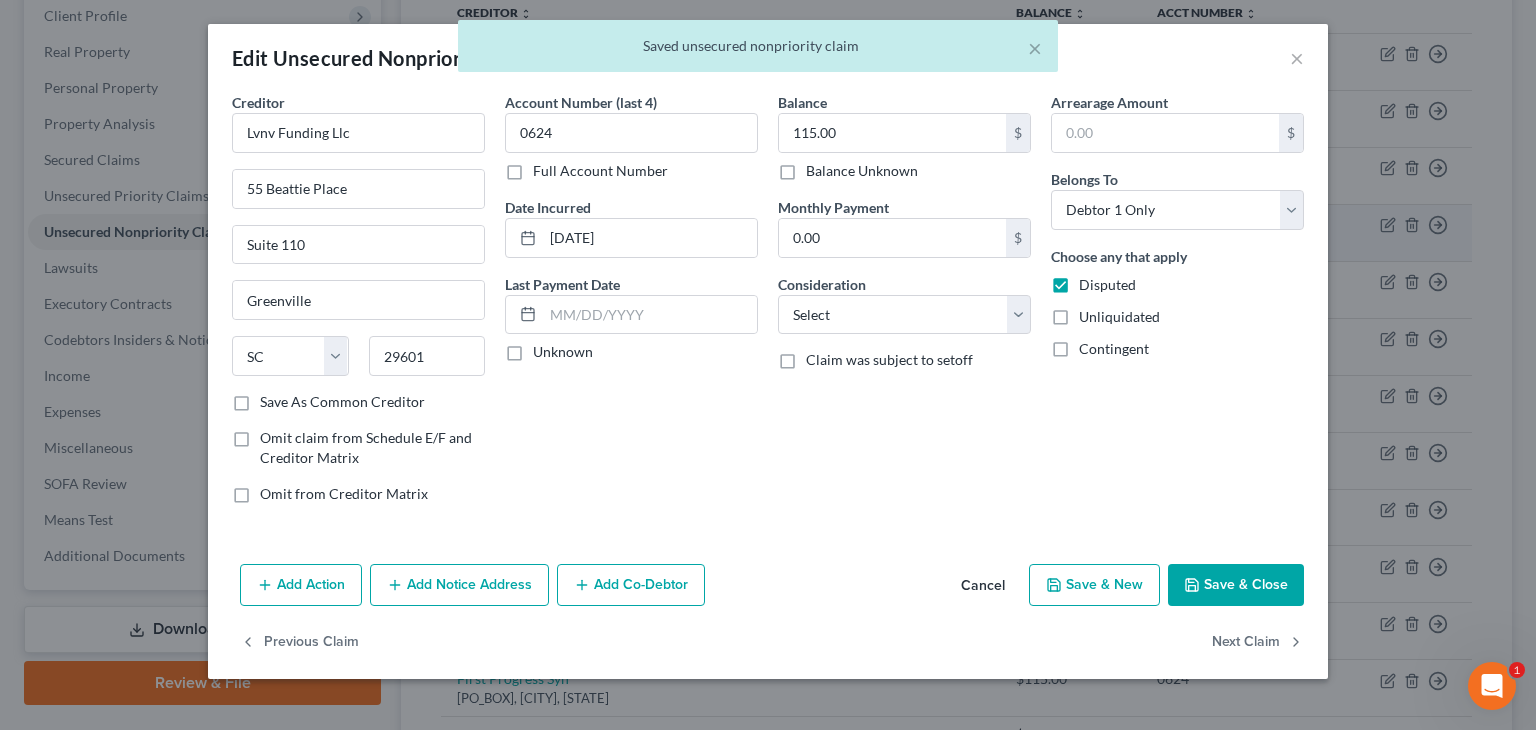 click on "Creditor *    Lvnv Funding Llc                      [NUMBER] [STREET] [SUITE] [CITY] [STATE] [POSTAL_CODE]" at bounding box center (358, 242) 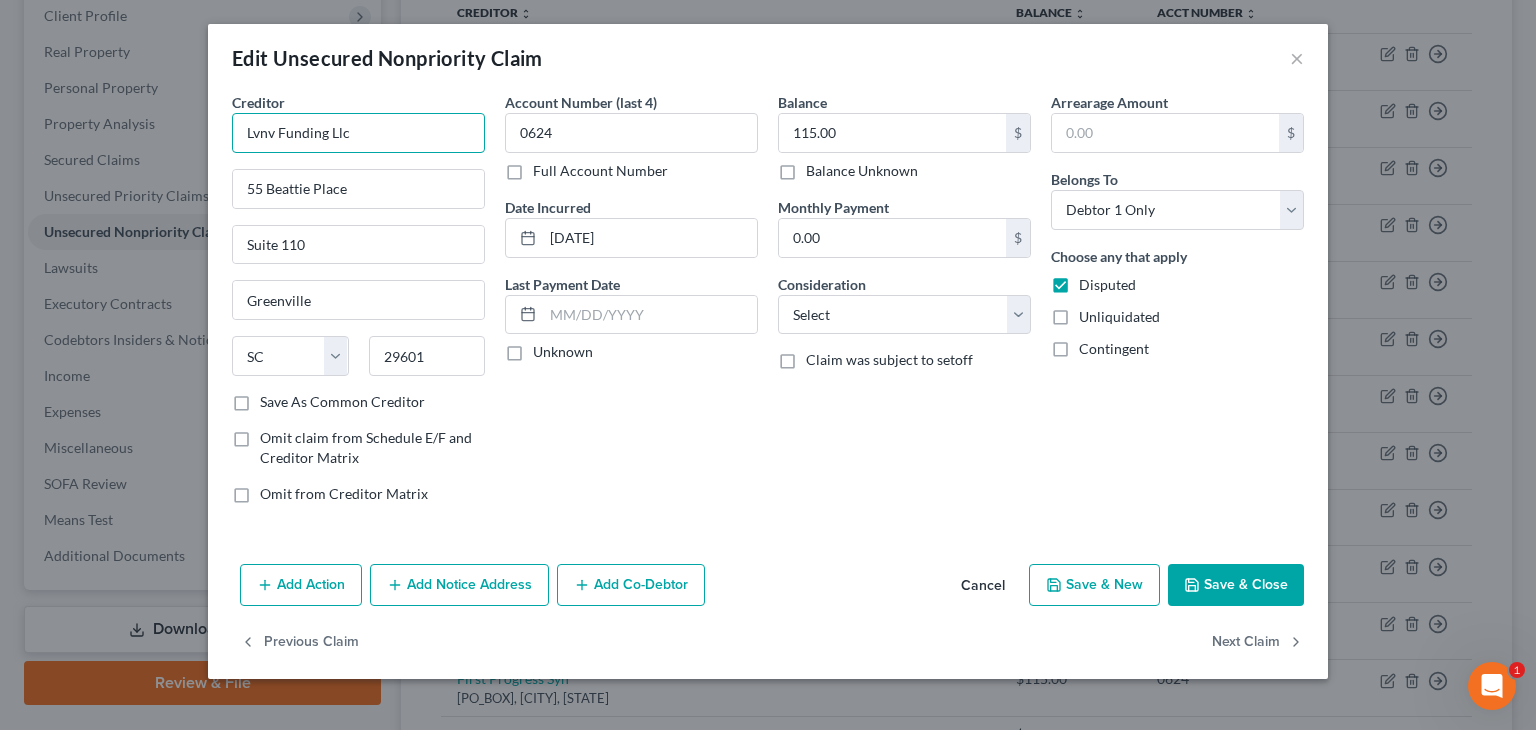 click on "Lvnv Funding Llc" at bounding box center [358, 133] 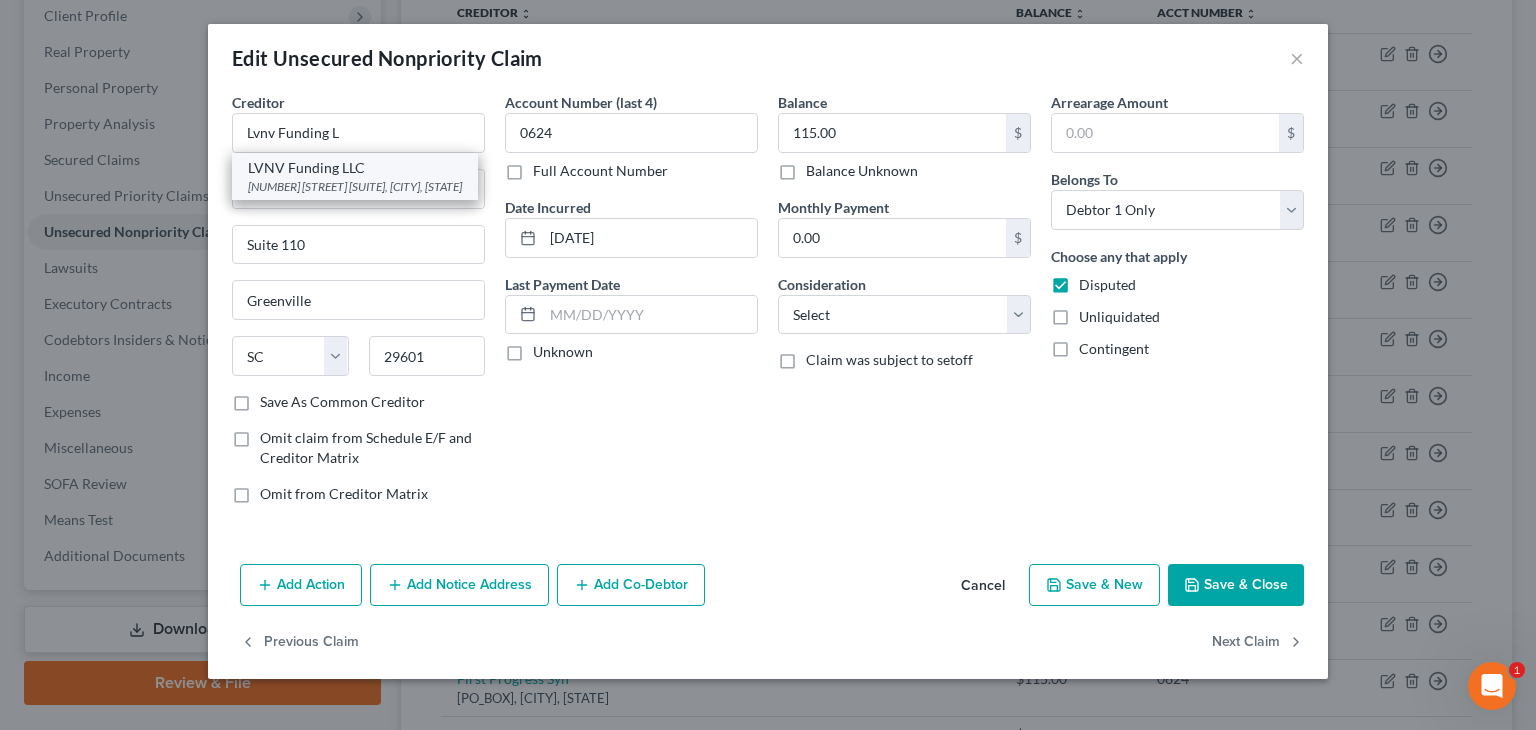 click on "[NUMBER] [STREET] [SUITE], [CITY], [STATE]" at bounding box center [355, 186] 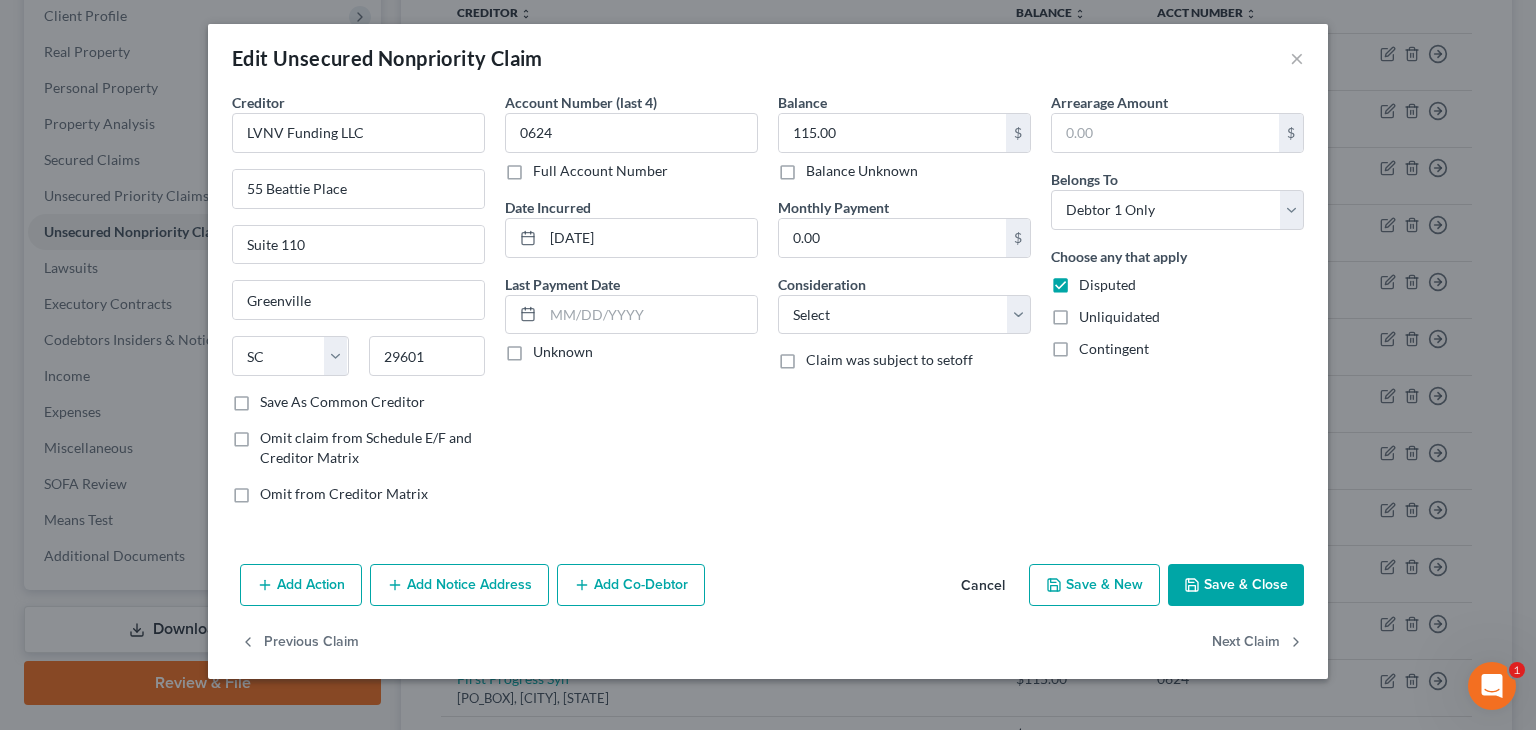 drag, startPoint x: 508, startPoint y: 352, endPoint x: 560, endPoint y: 273, distance: 94.57801 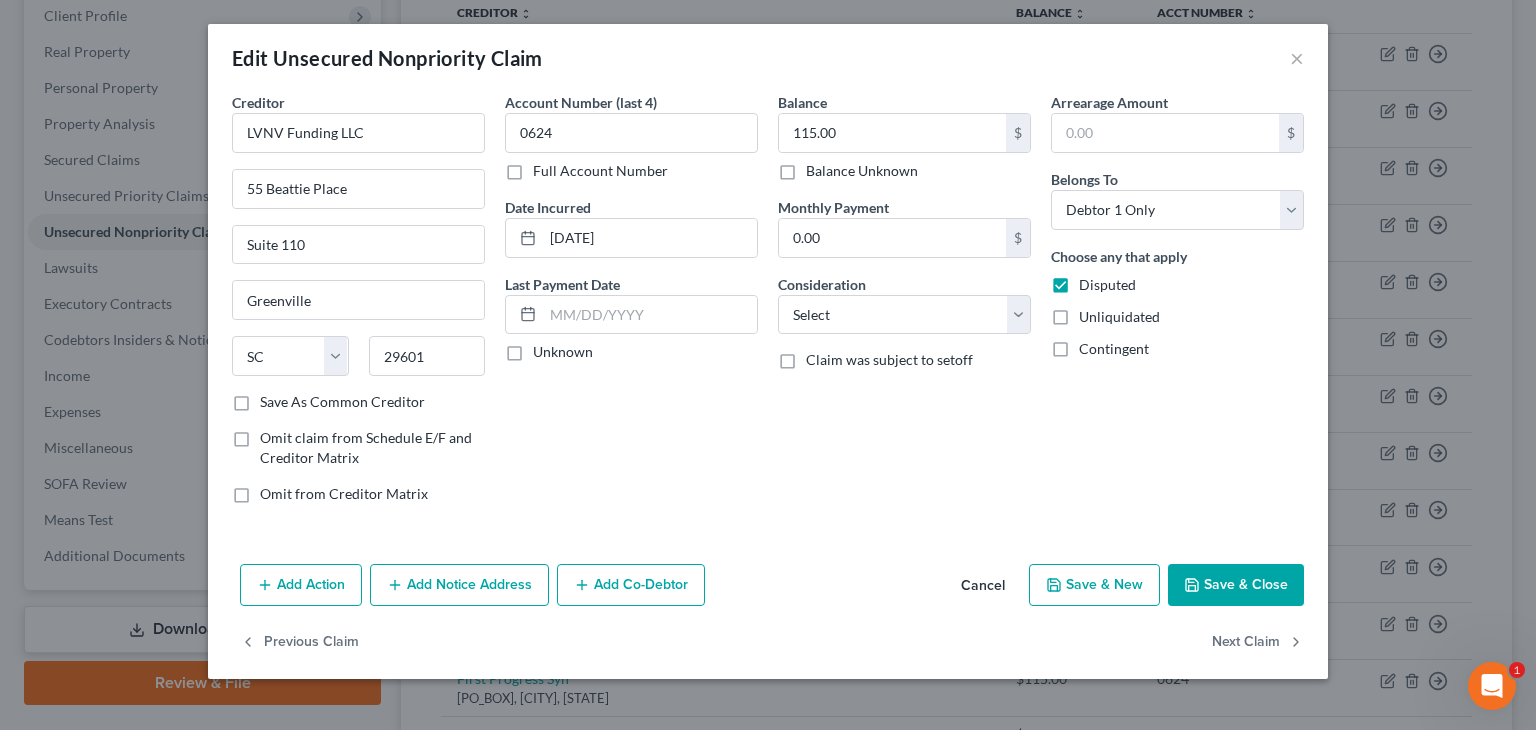 click on "Unknown" at bounding box center [547, 348] 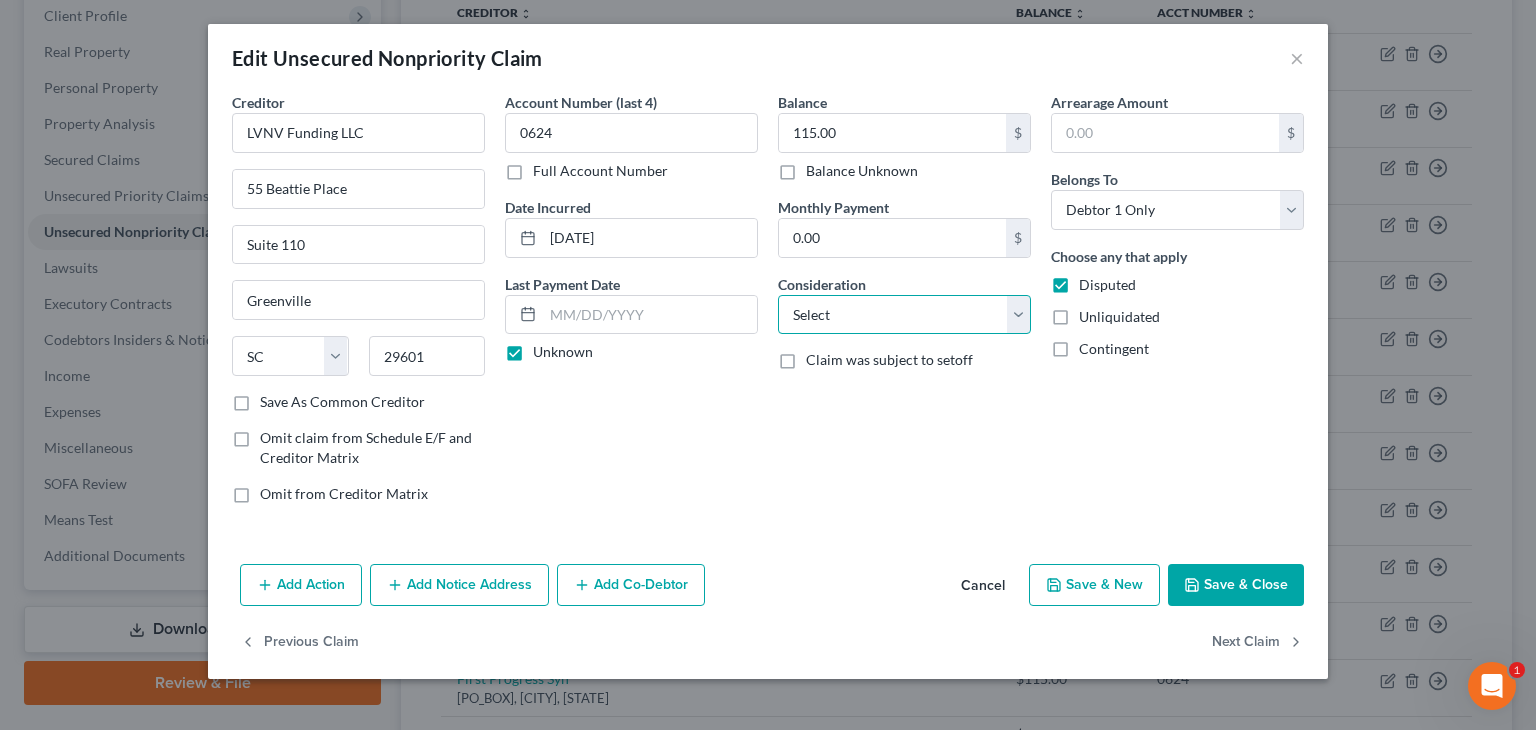 click on "Select Cable / Satellite Services Collection Agency Credit Card Debt Debt Counseling / Attorneys Deficiency Balance Domestic Support Obligations Home / Car Repairs Income Taxes Judgment Liens Medical Services Monies Loaned / Advanced Mortgage Obligation From Divorce Or Separation Obligation To Pensions Other Overdrawn Bank Account Promised To Help Pay Creditors Student Loans Suppliers And Vendors Telephone / Internet Services Utility Services" at bounding box center [904, 315] 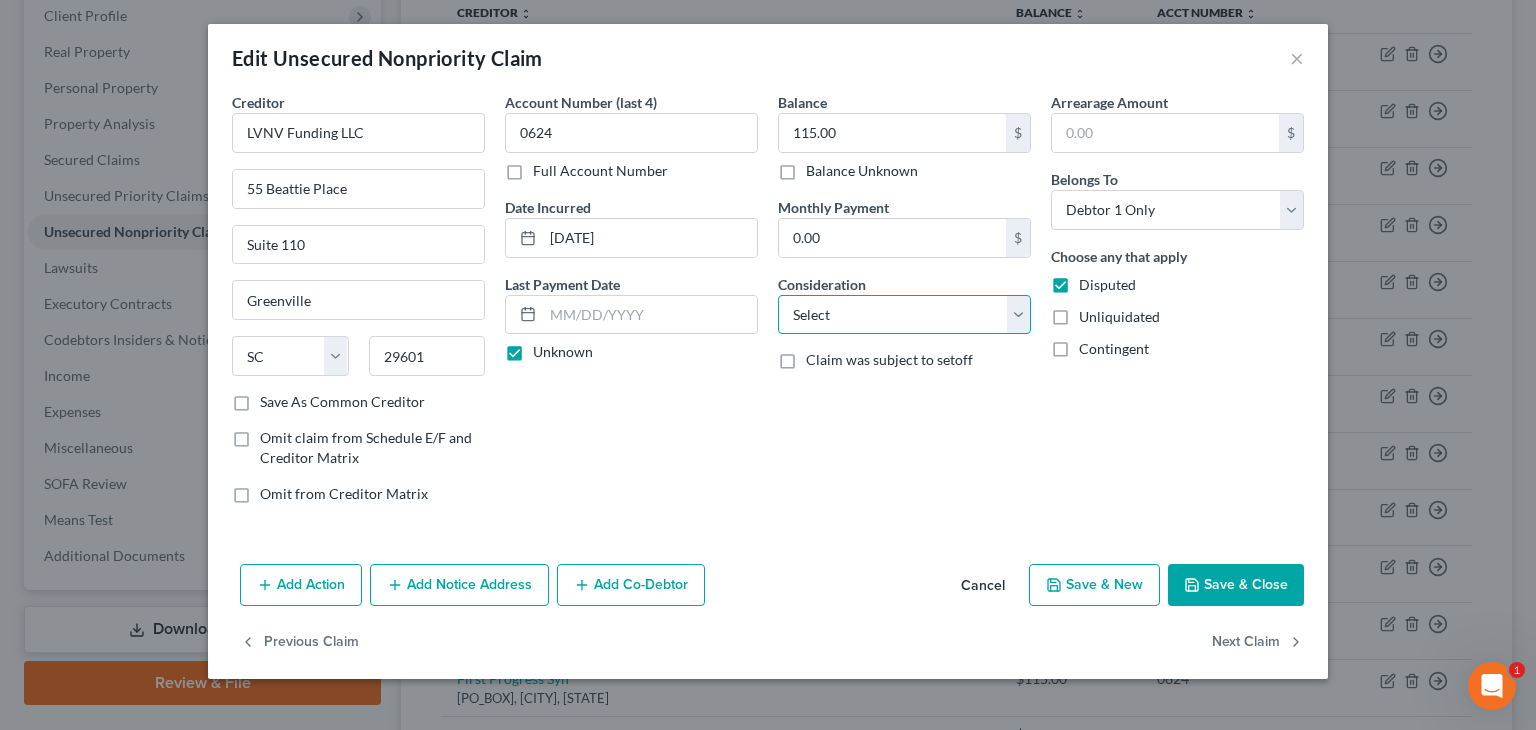 select on "1" 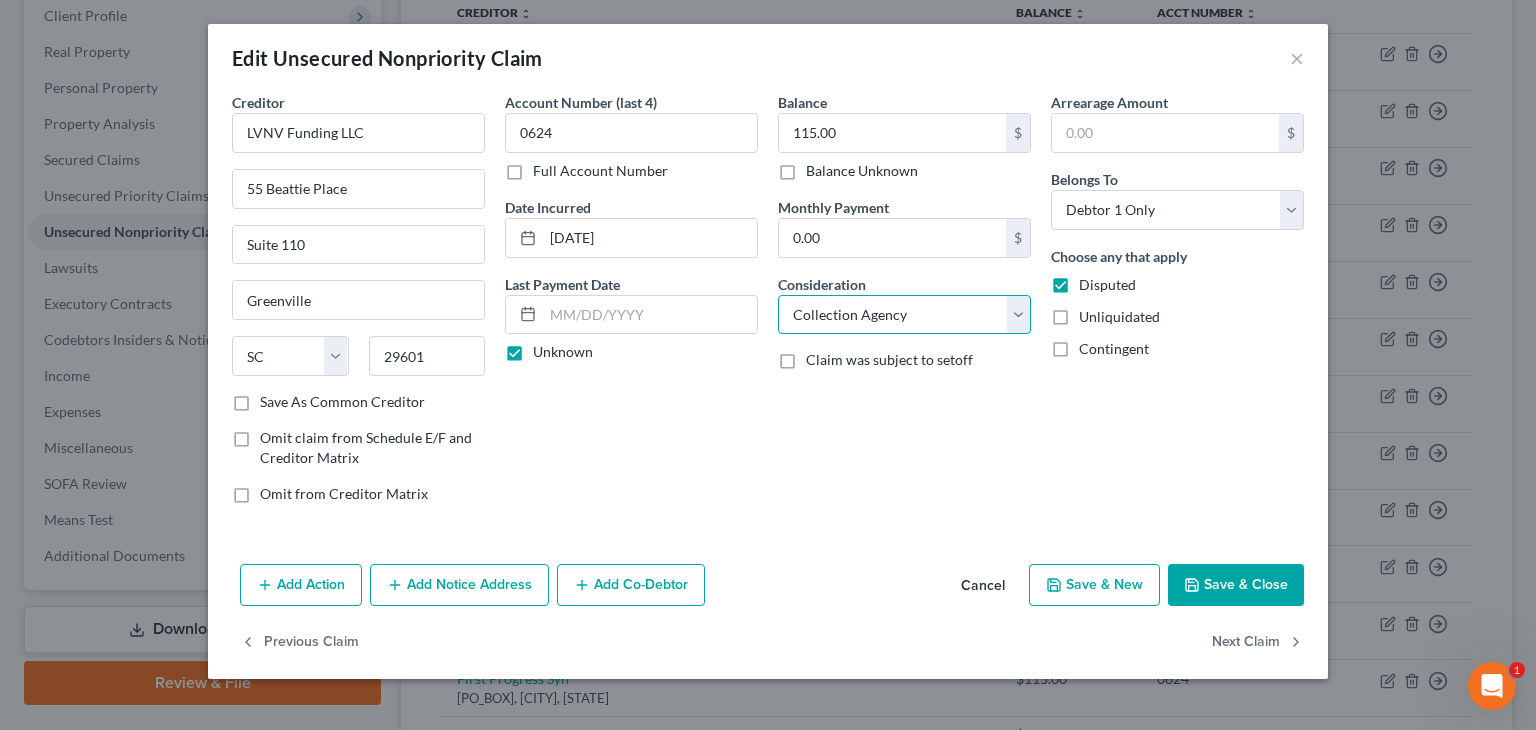 click on "Select Cable / Satellite Services Collection Agency Credit Card Debt Debt Counseling / Attorneys Deficiency Balance Domestic Support Obligations Home / Car Repairs Income Taxes Judgment Liens Medical Services Monies Loaned / Advanced Mortgage Obligation From Divorce Or Separation Obligation To Pensions Other Overdrawn Bank Account Promised To Help Pay Creditors Student Loans Suppliers And Vendors Telephone / Internet Services Utility Services" at bounding box center (904, 315) 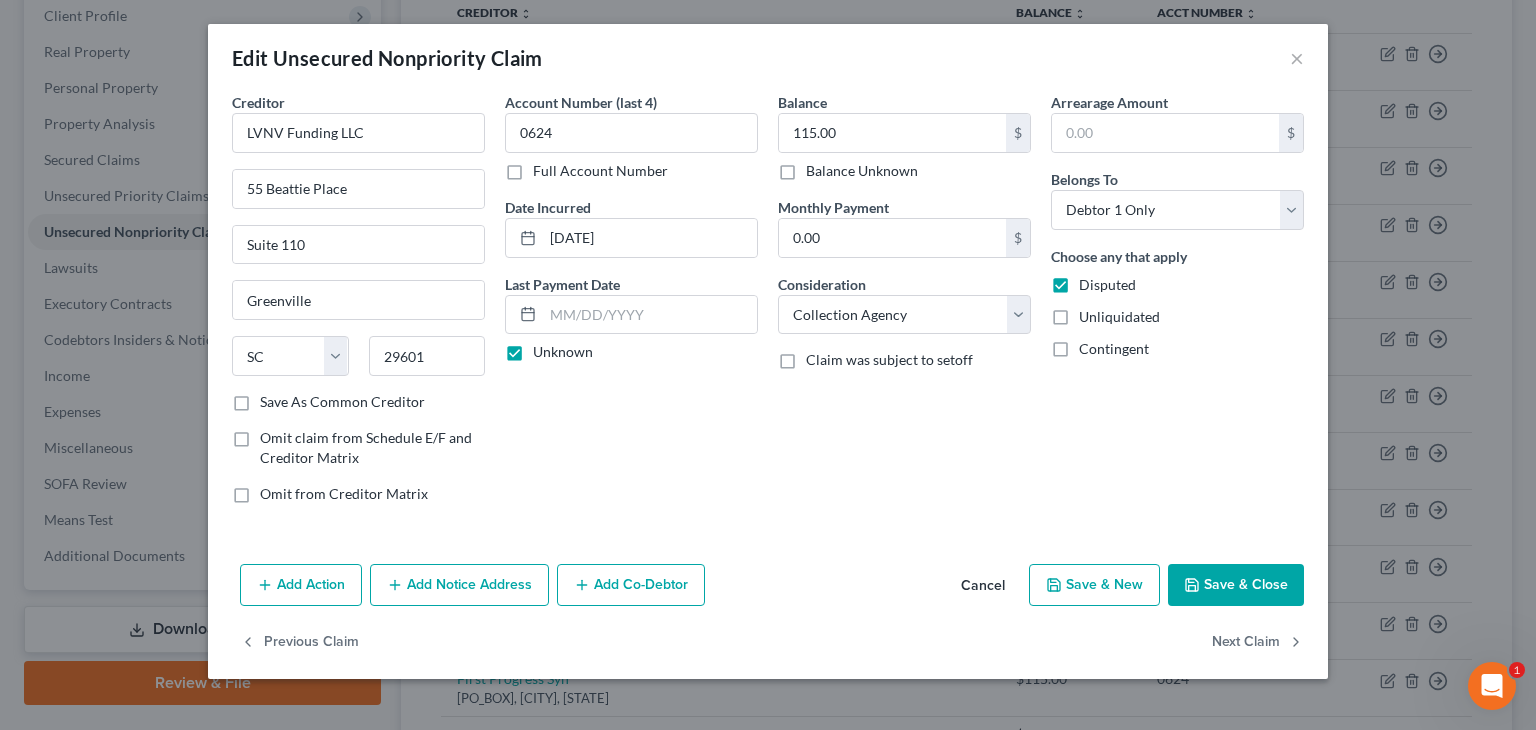 click on "Add Notice Address" at bounding box center (459, 585) 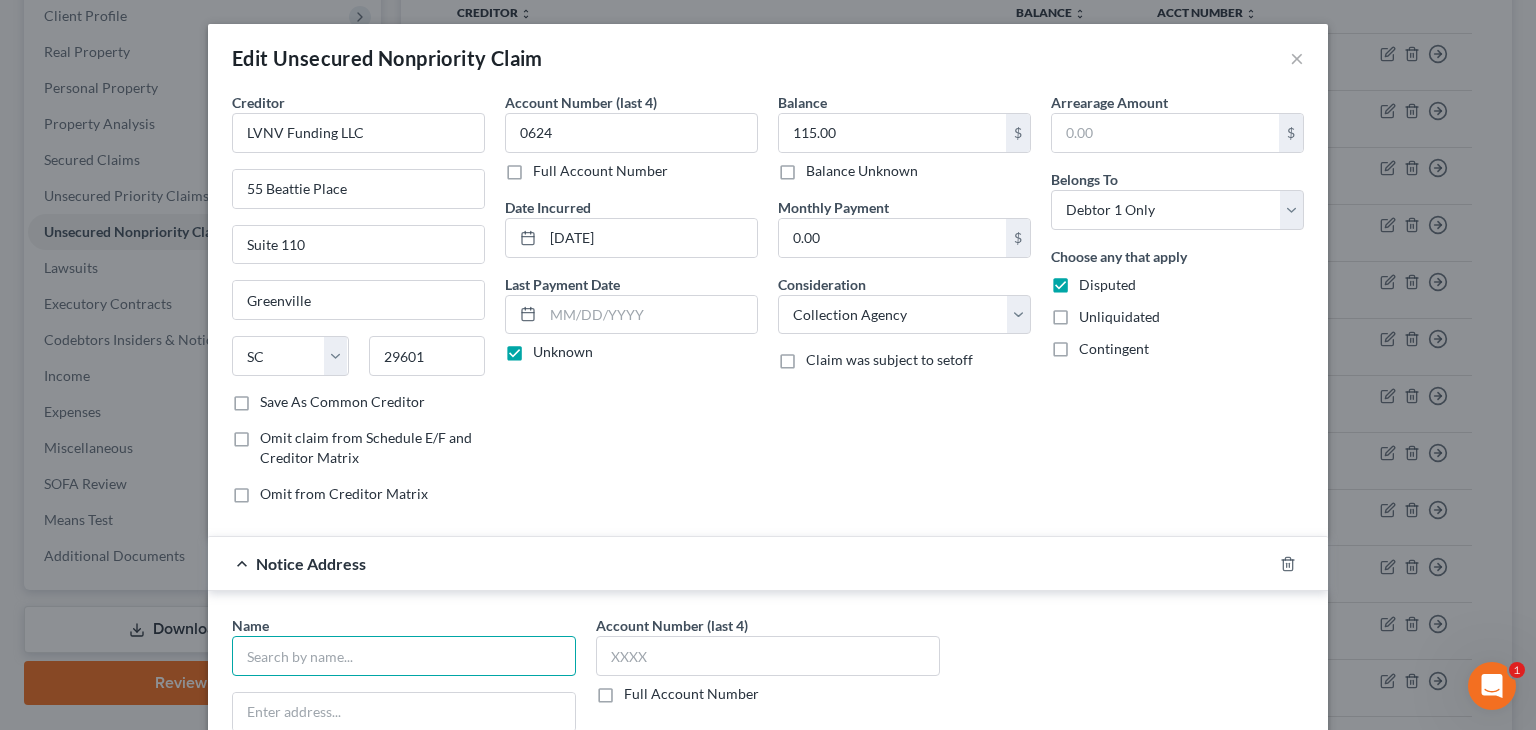 click at bounding box center [404, 656] 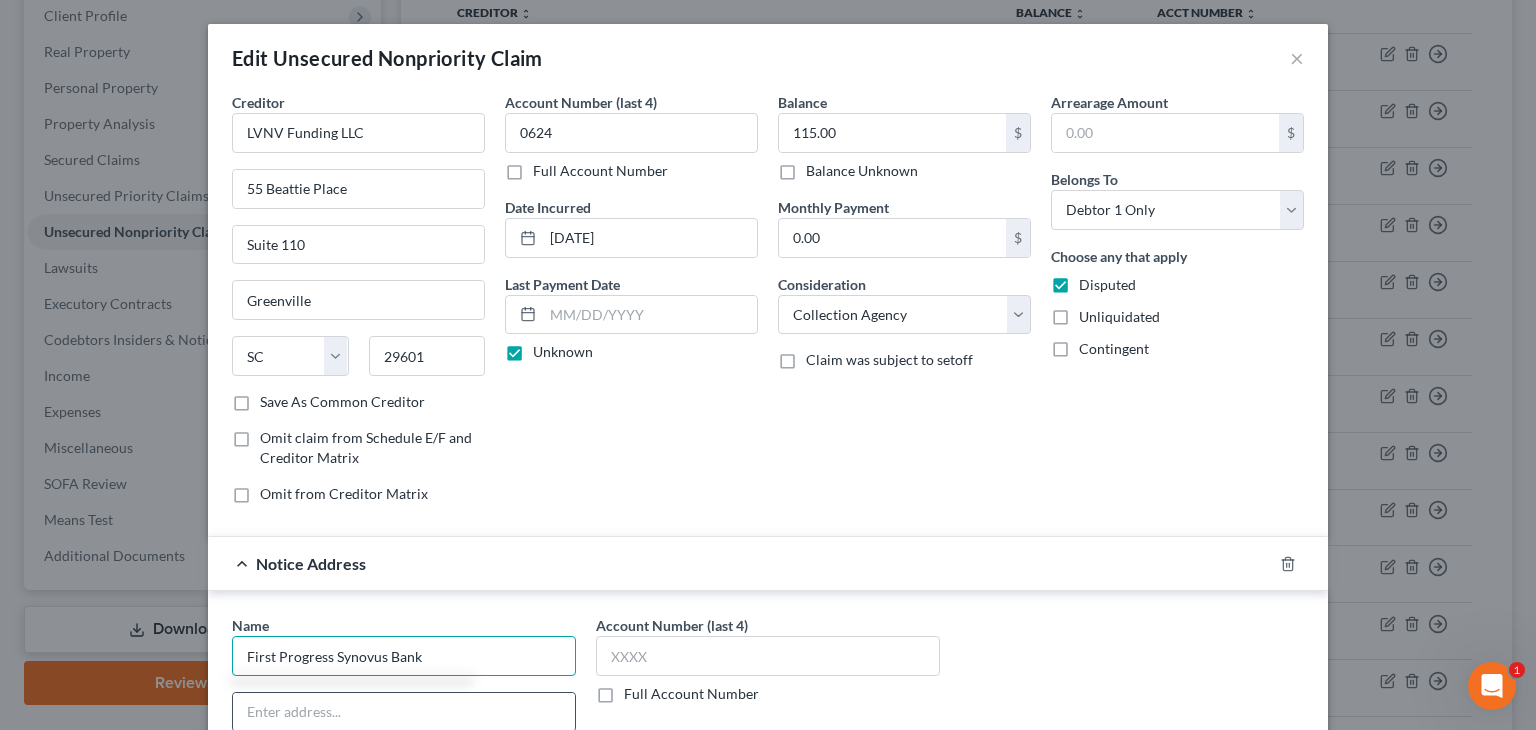type on "First Progress Synovus Bank" 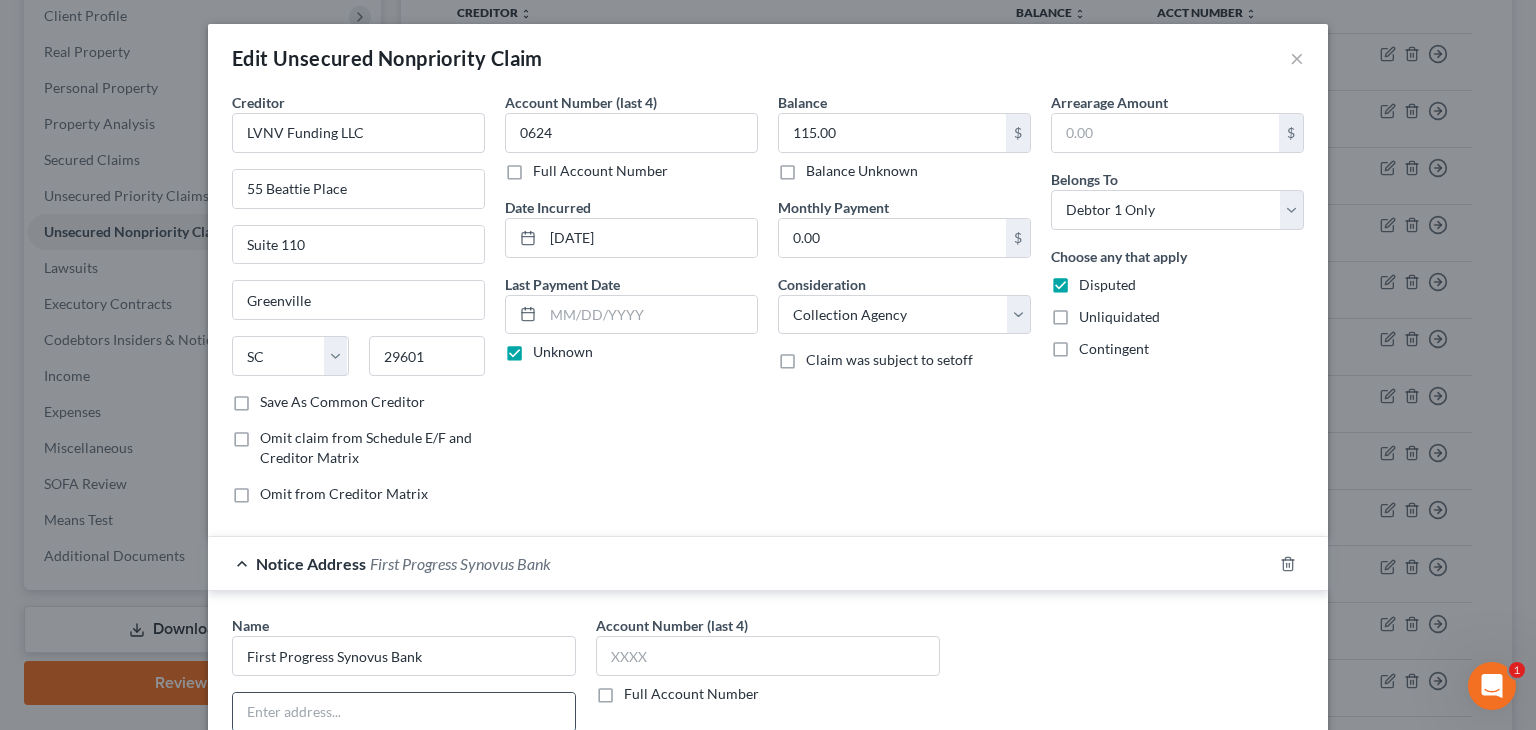 click at bounding box center [404, 712] 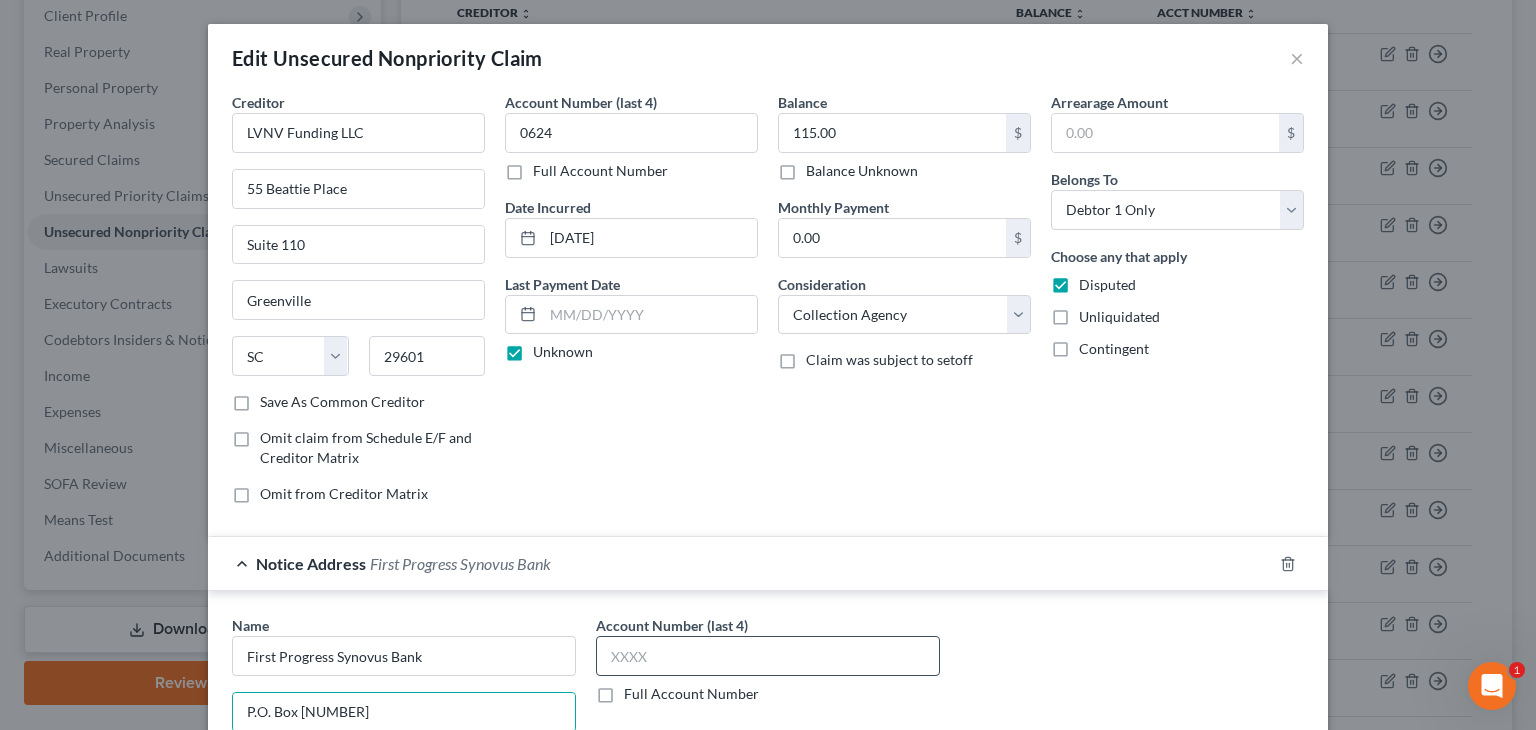 type on "P.O. Box [NUMBER]" 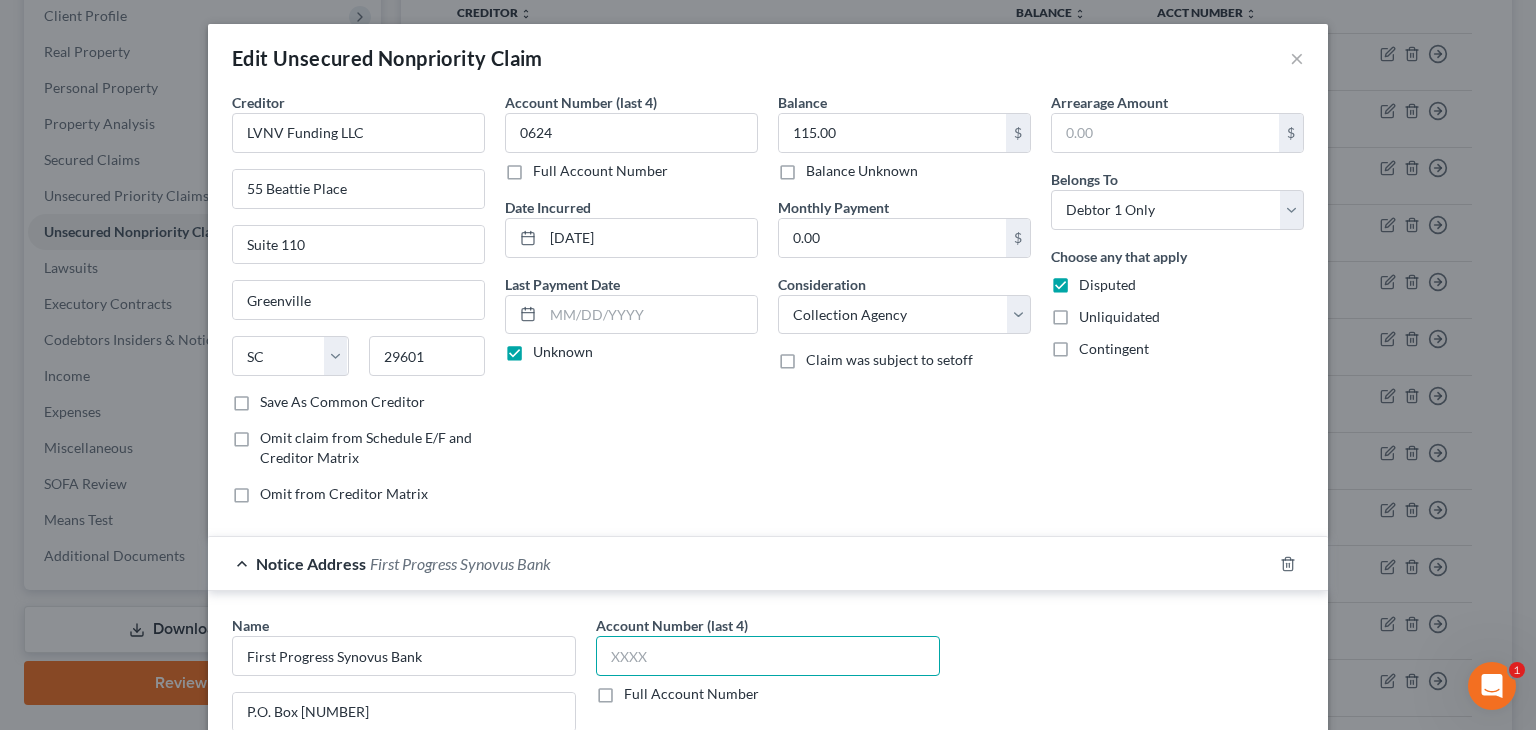 drag, startPoint x: 646, startPoint y: 651, endPoint x: 568, endPoint y: 653, distance: 78.025635 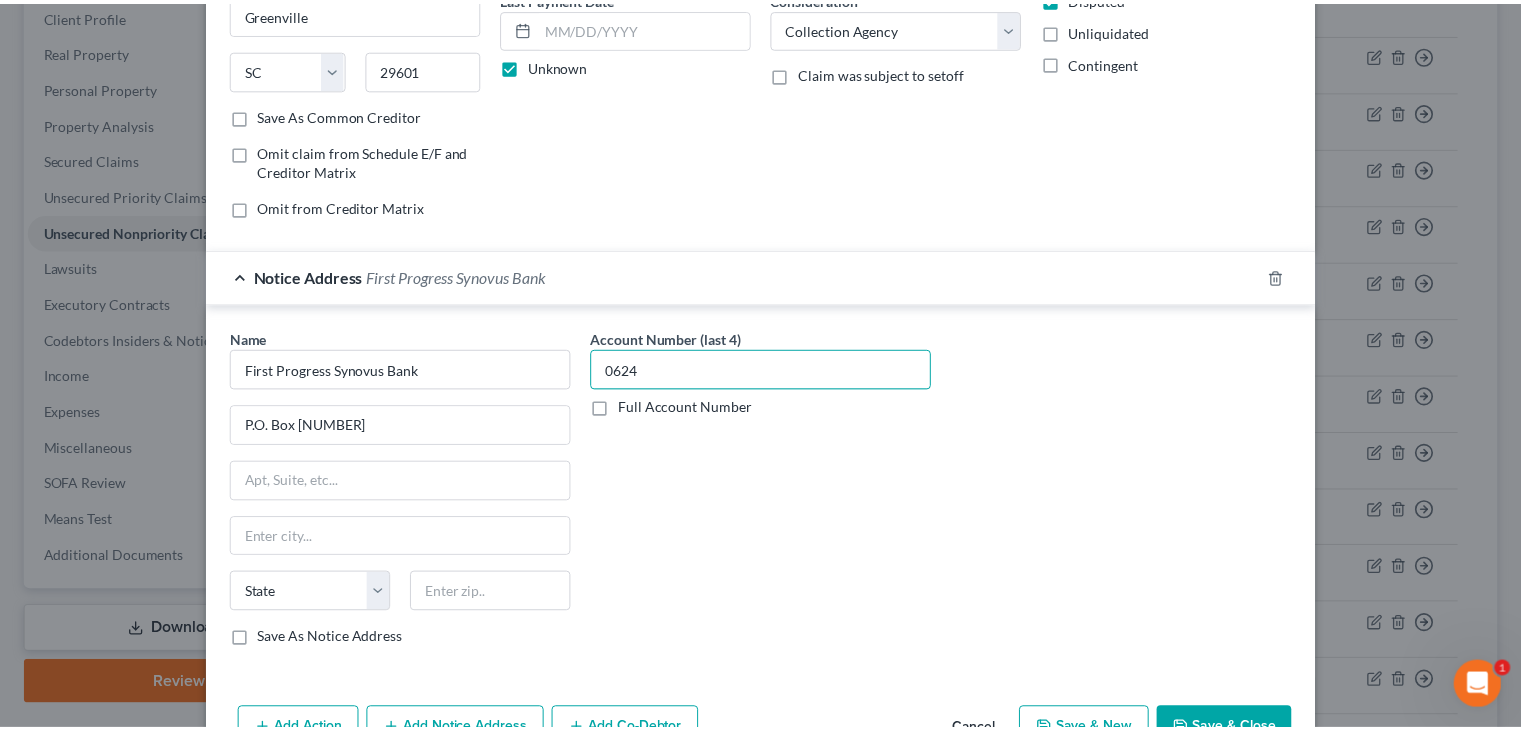 scroll, scrollTop: 300, scrollLeft: 0, axis: vertical 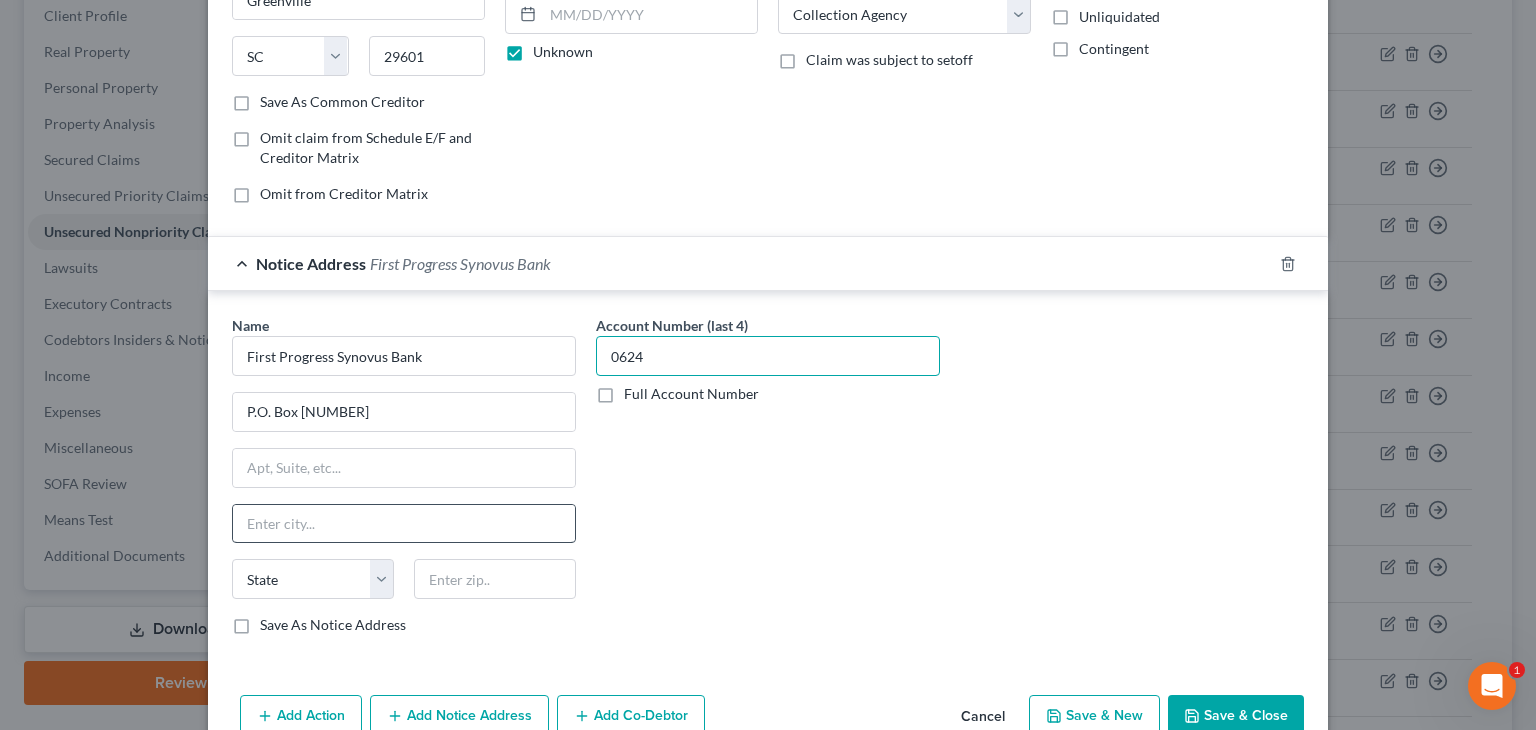 type on "0624" 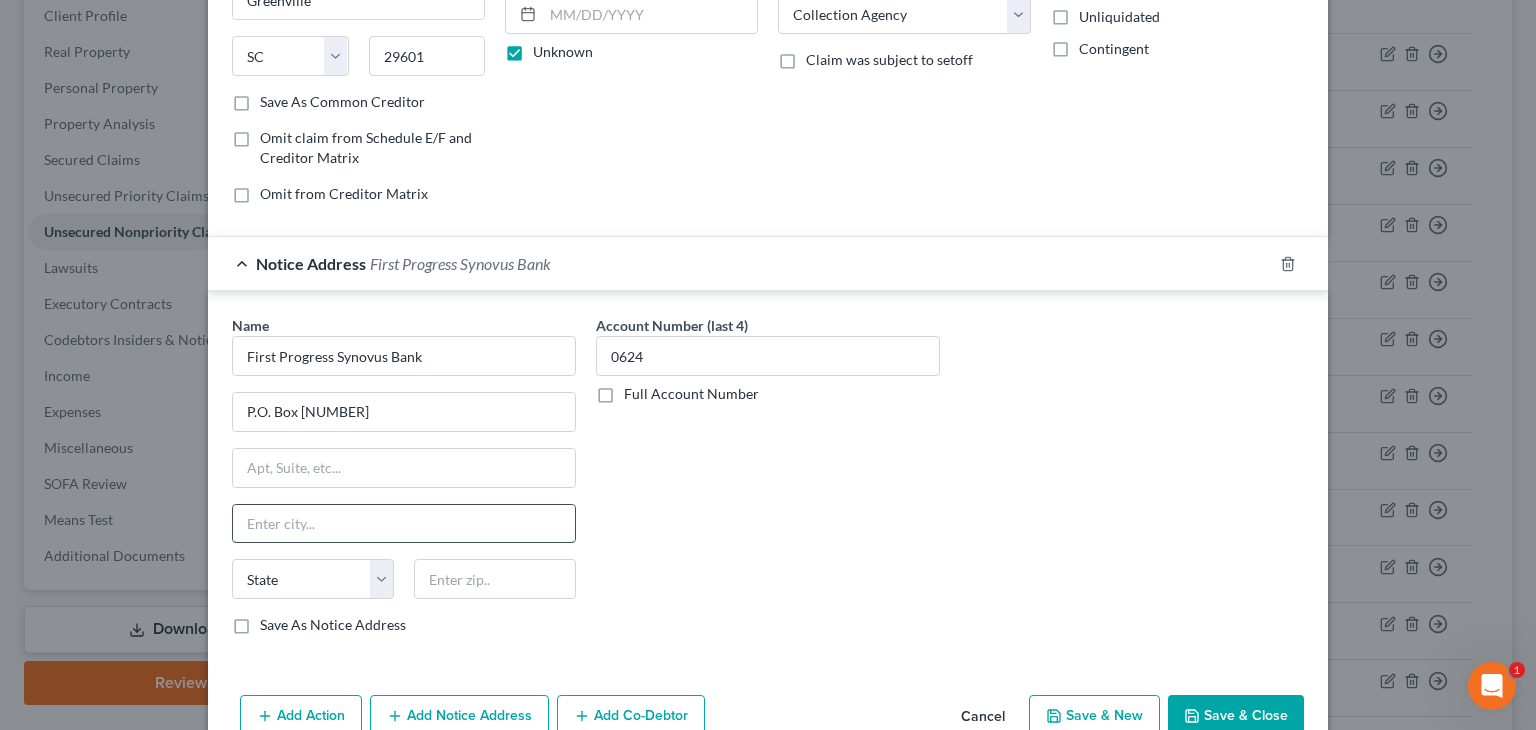 click at bounding box center [404, 524] 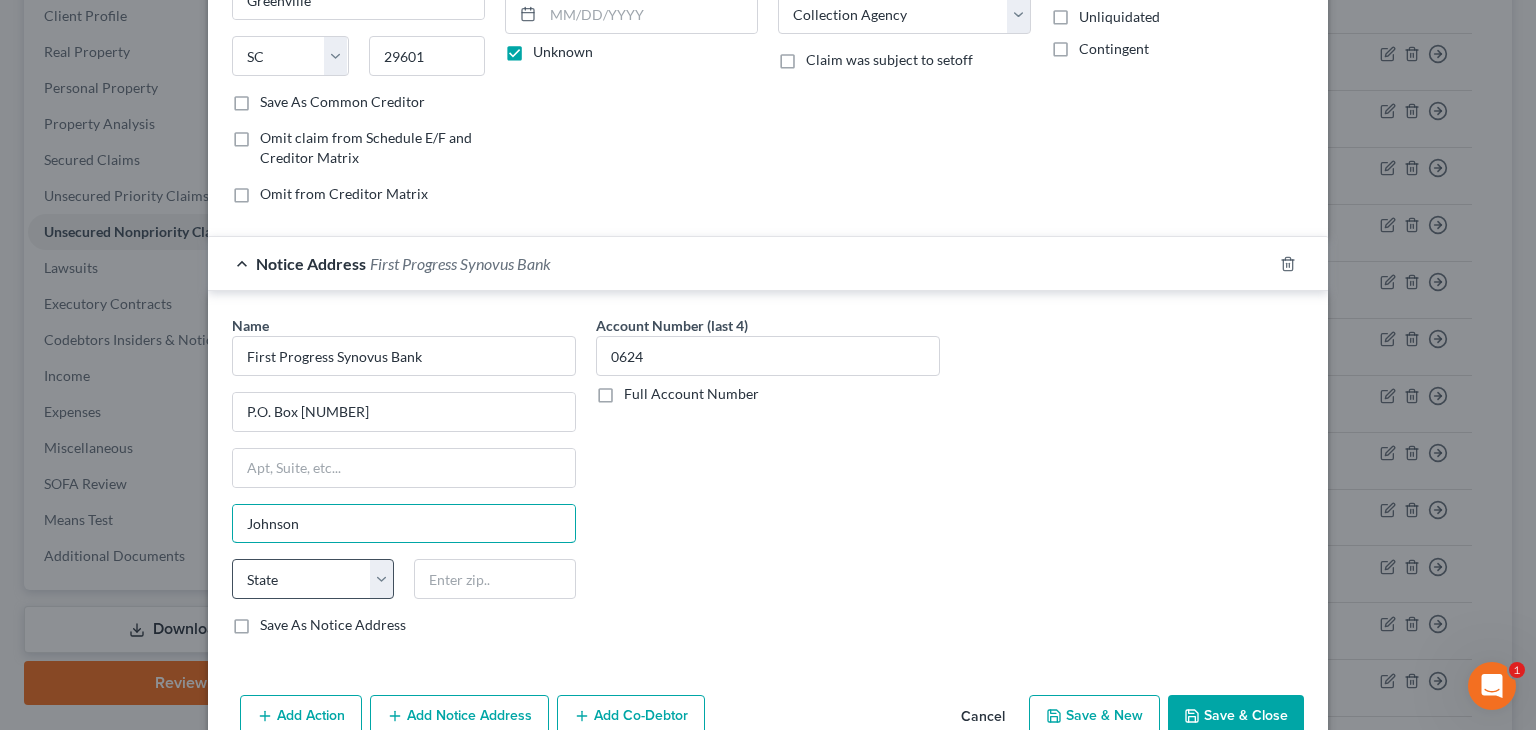 type on "Johnson" 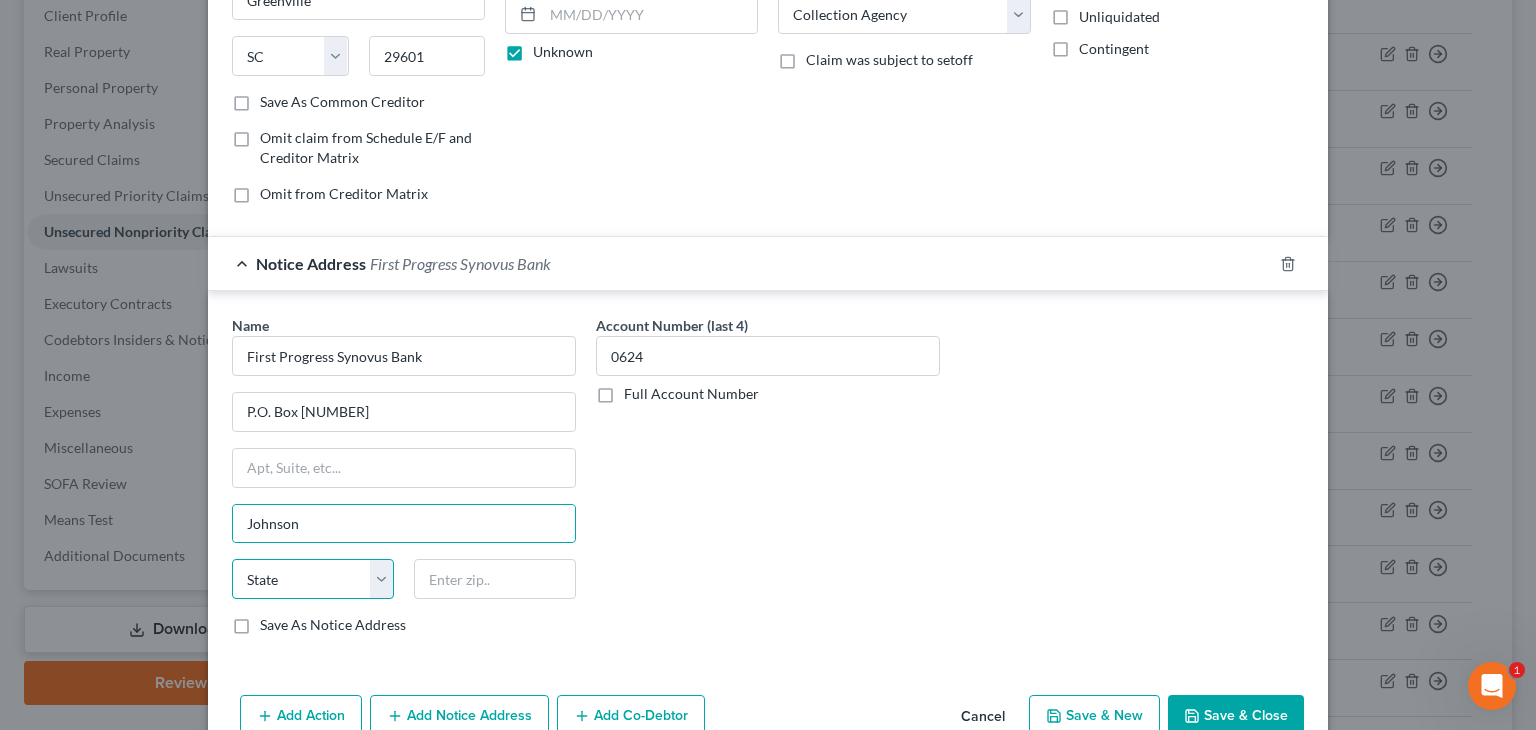 click on "State AL AK AR AZ CA CO CT DE DC FL GA GU HI ID IL IN IA KS KY LA ME MD MA MI MN MS MO MT NC ND NE NV NH NJ NM NY OH OK OR PA PR RI SC SD TN TX UT VI VA VT WA WV WI WY" at bounding box center [313, 579] 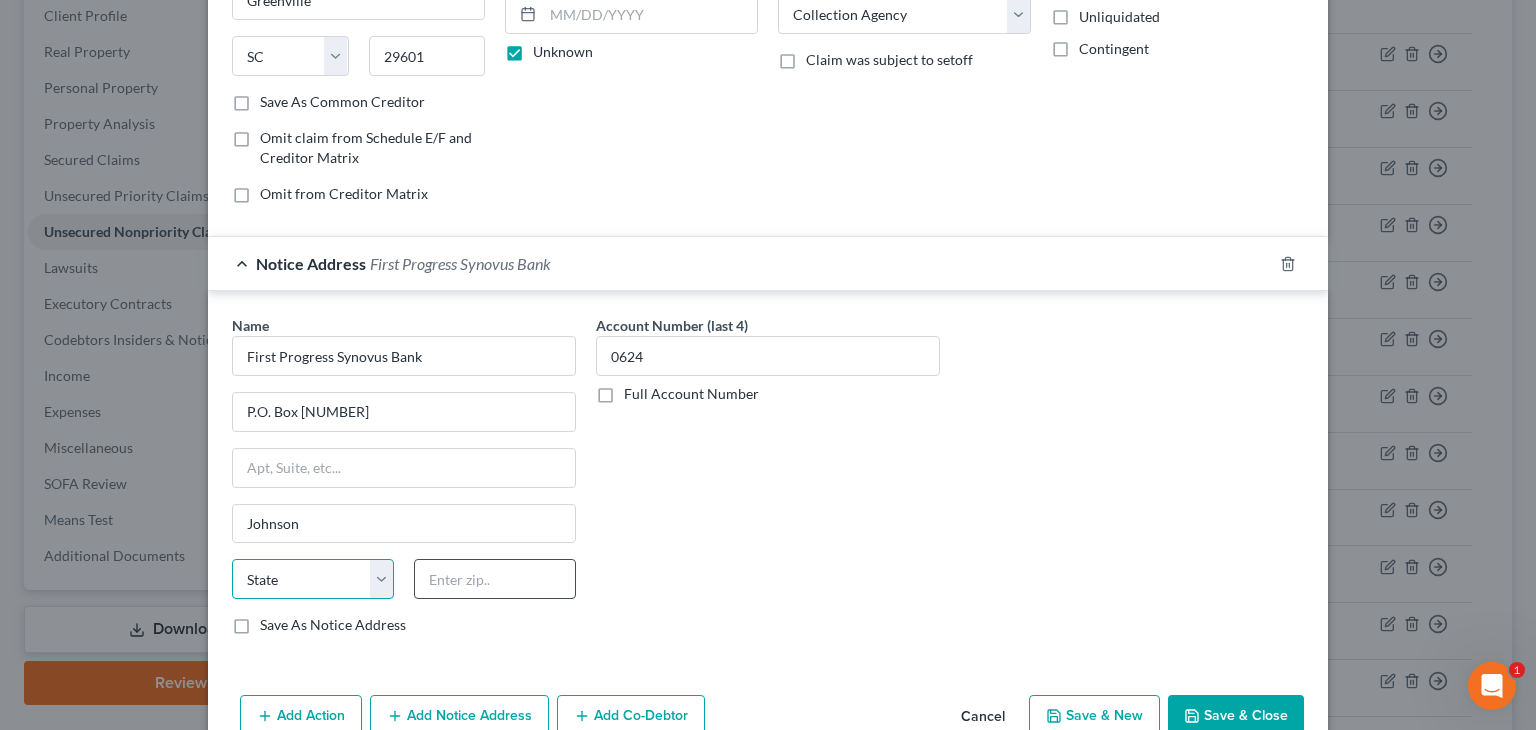 select on "44" 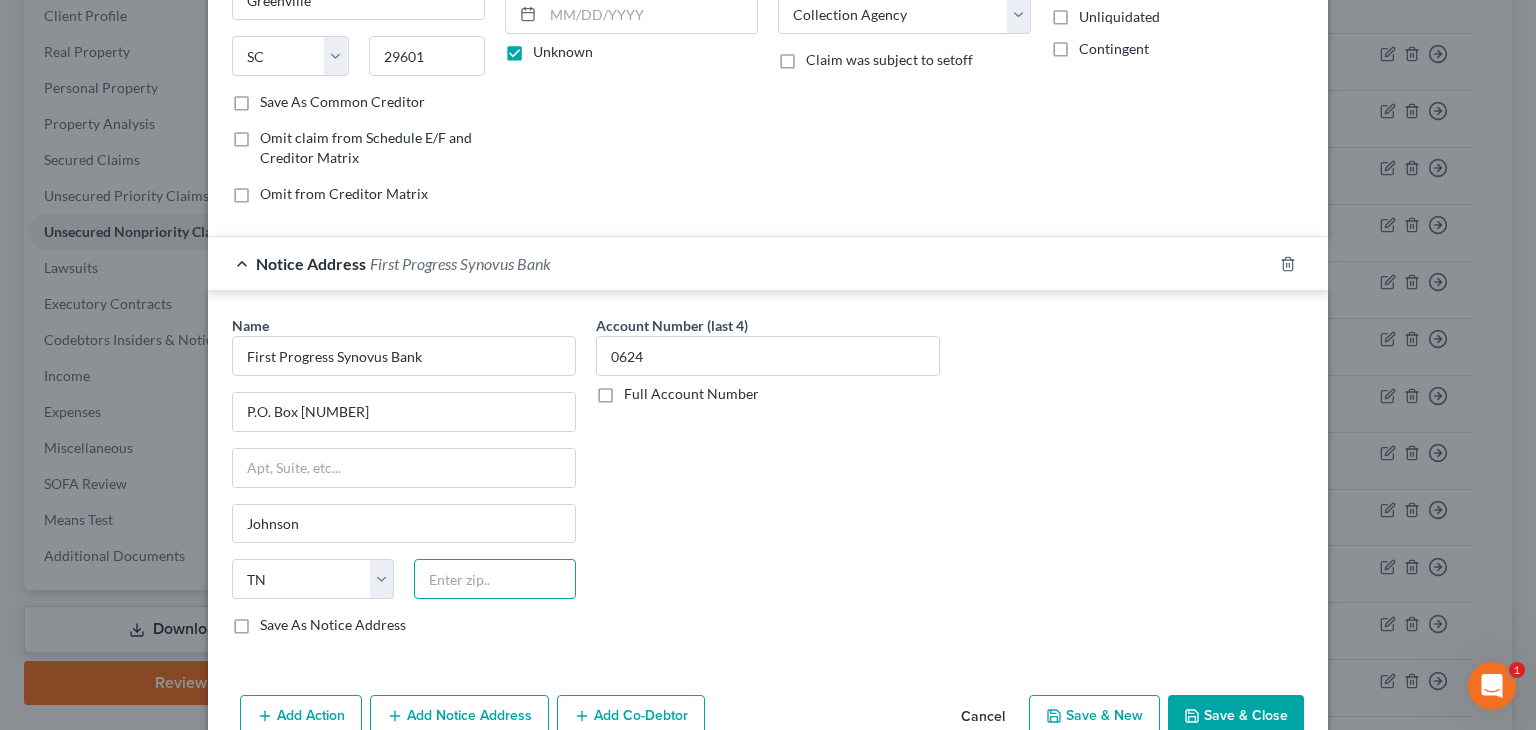 click at bounding box center (495, 579) 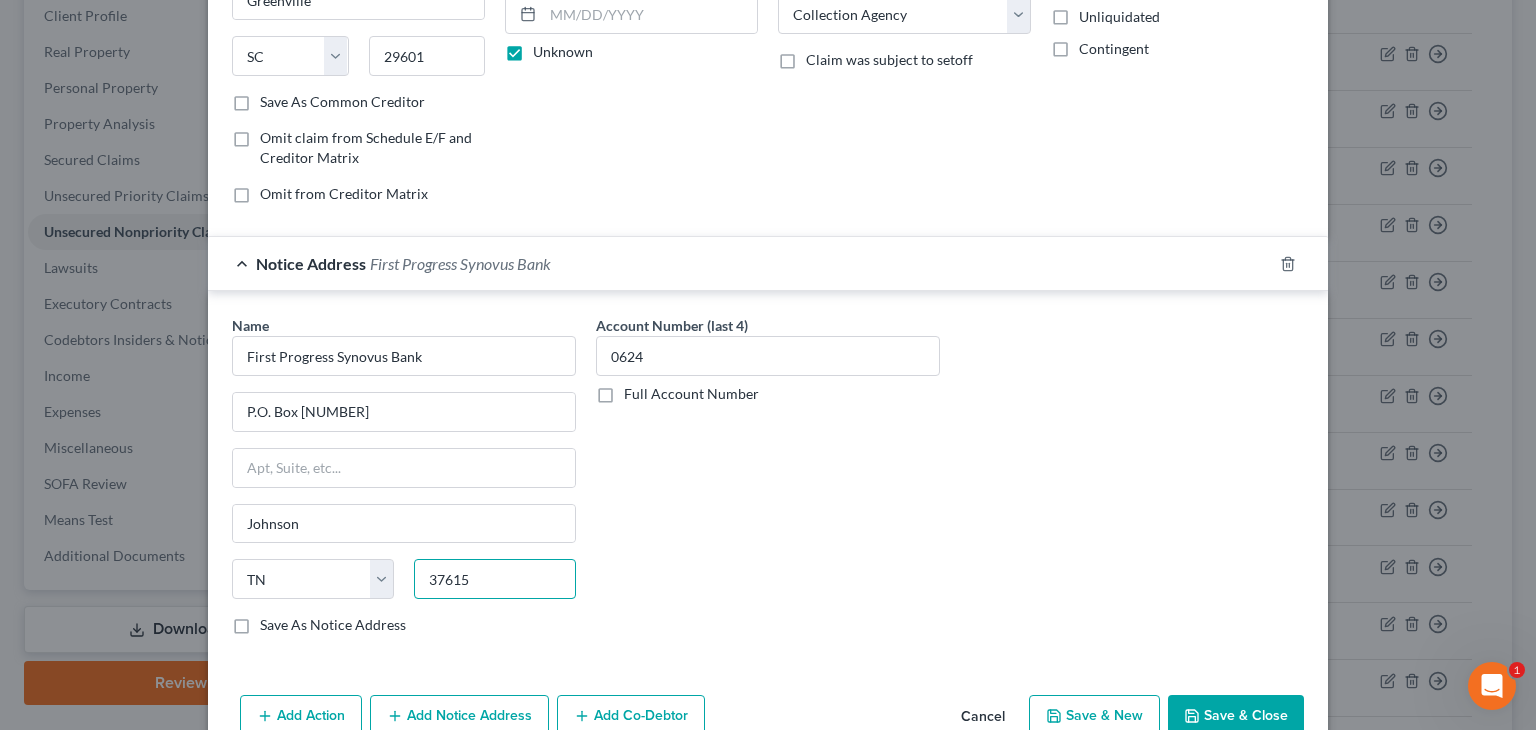 type on "37615" 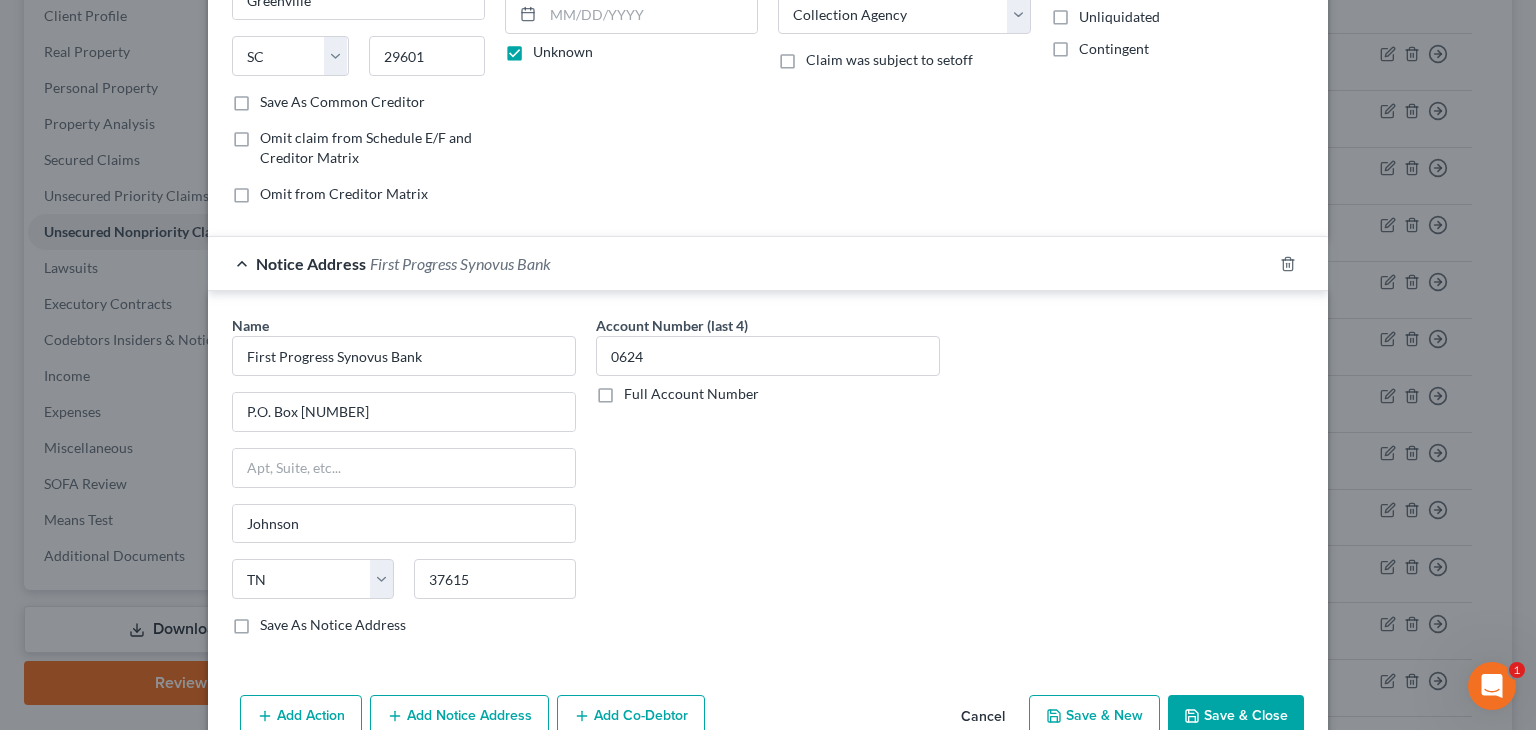 click on "Save & Close" at bounding box center (1236, 716) 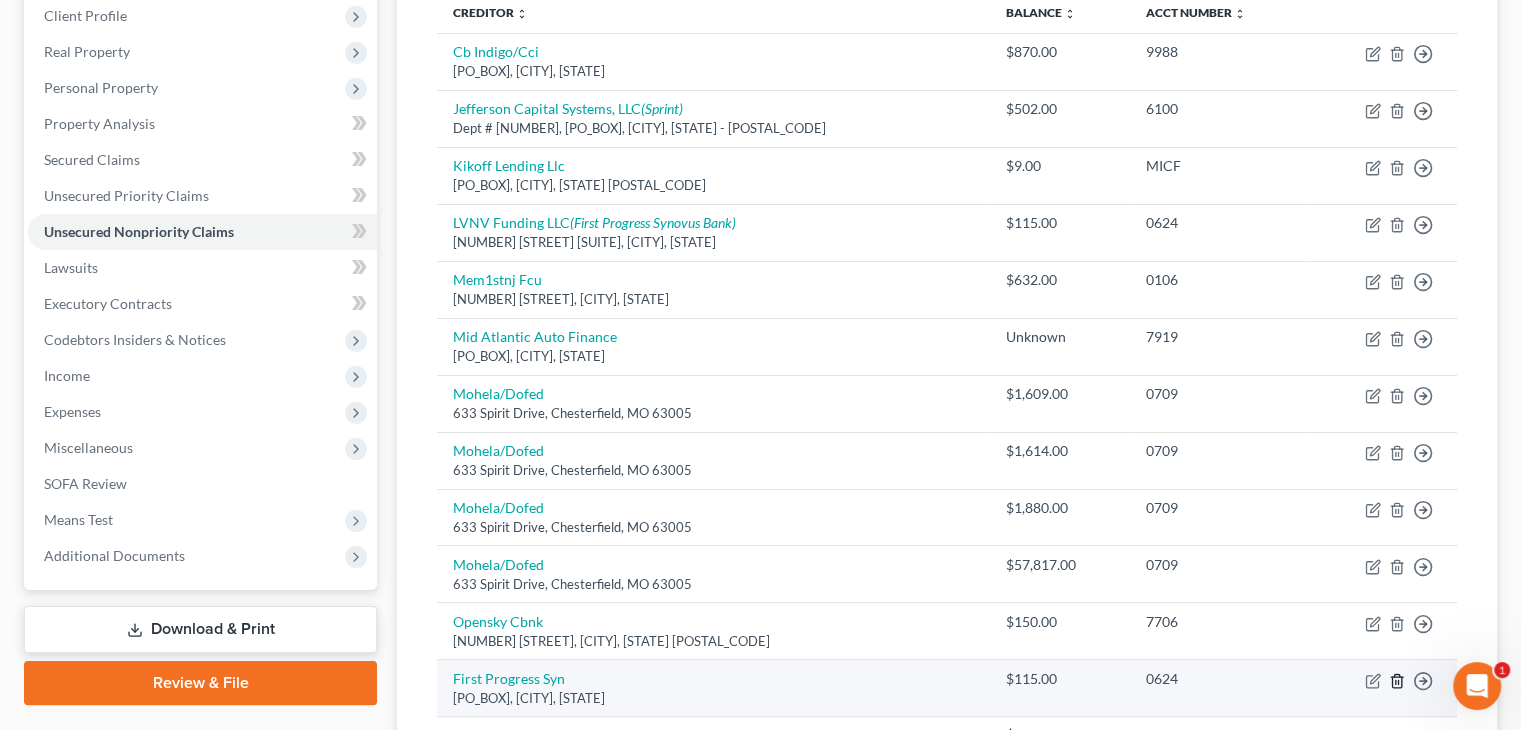 click 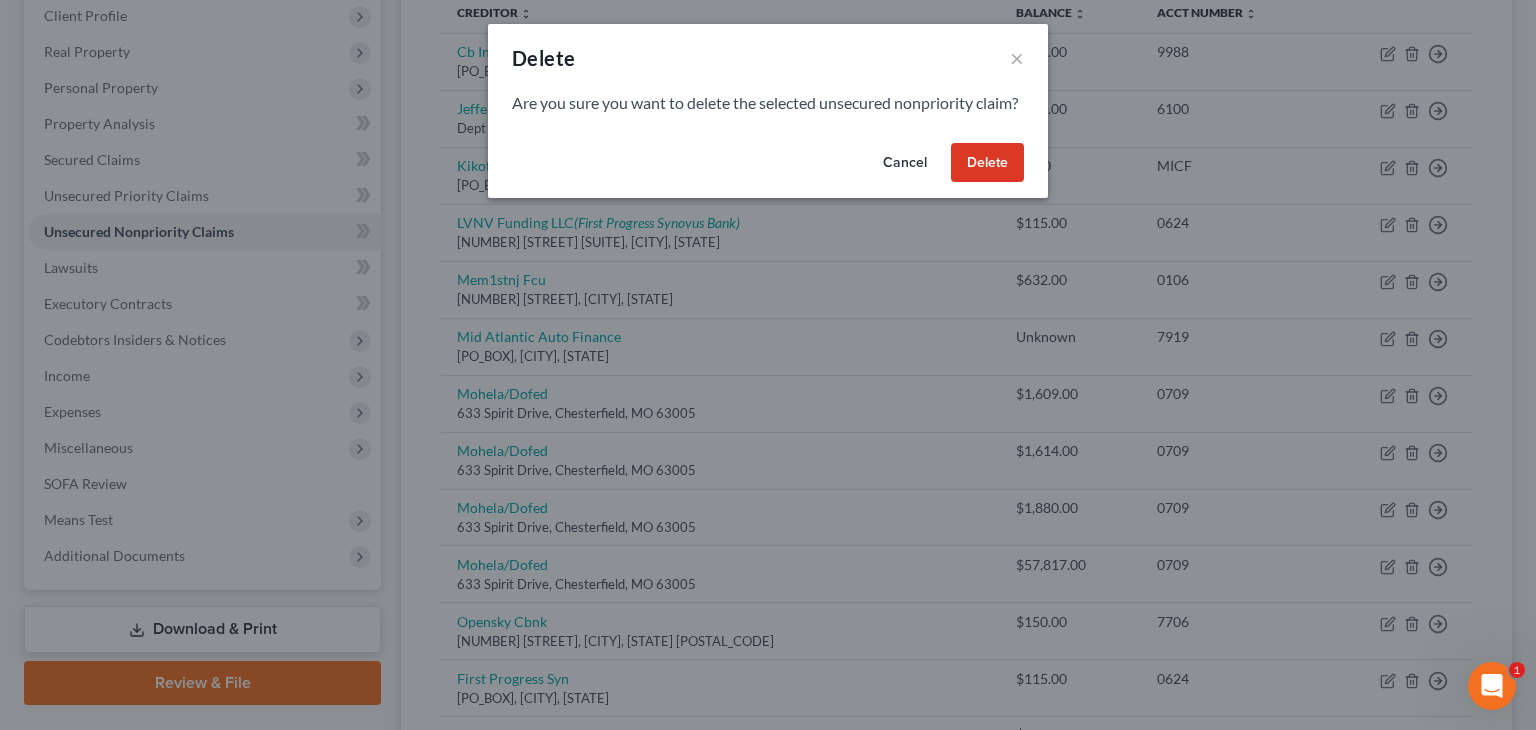 click on "Delete" at bounding box center (987, 163) 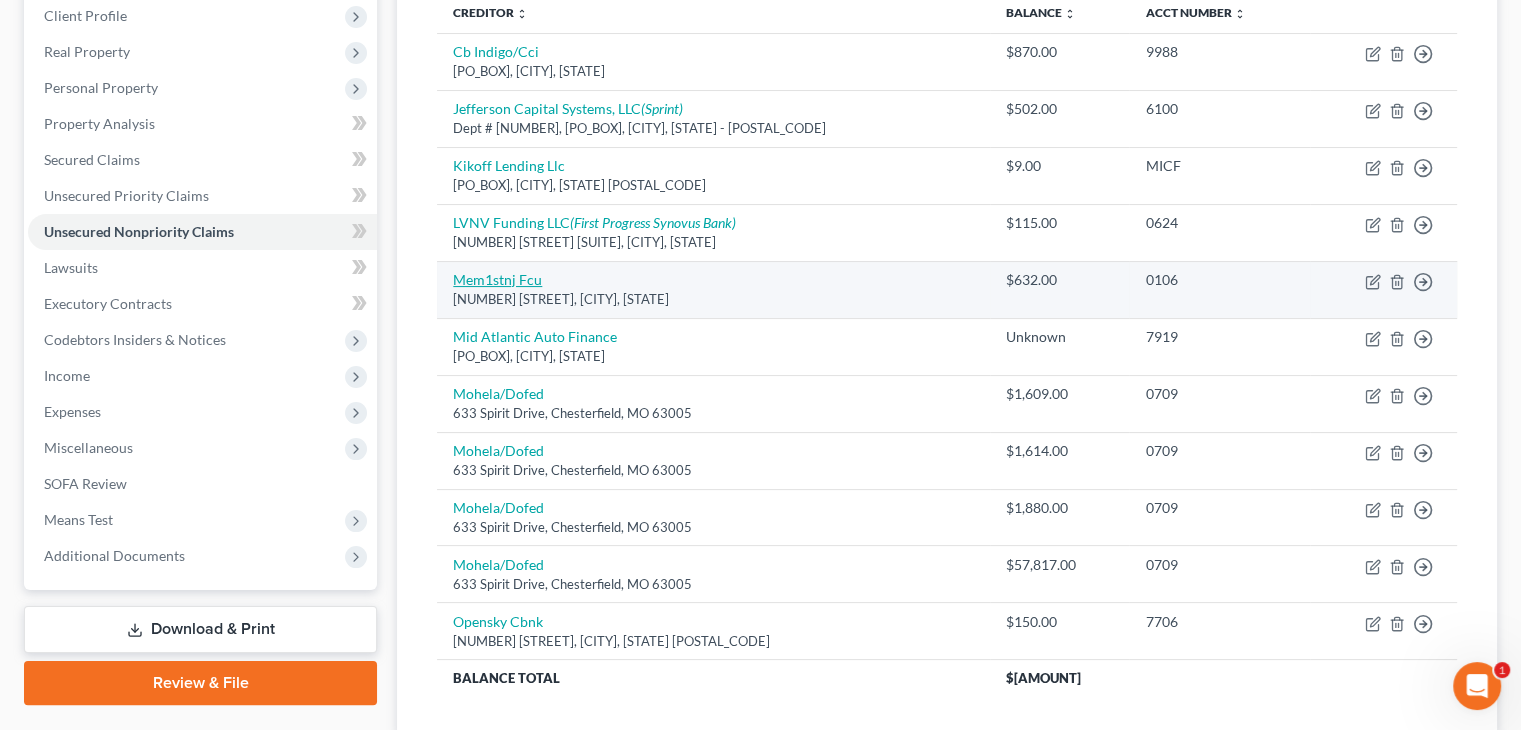 click on "Mem1stnj Fcu" at bounding box center (497, 279) 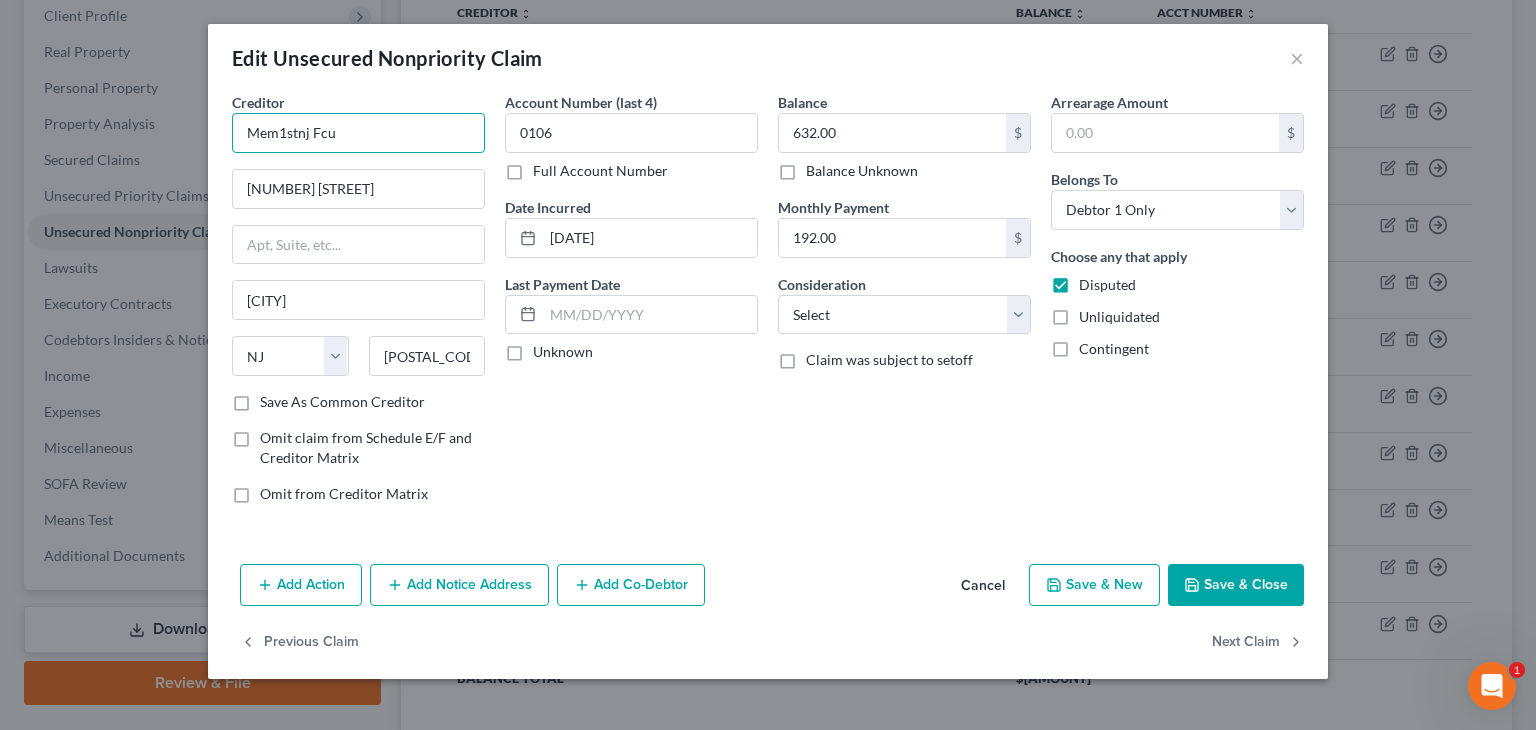 drag, startPoint x: 363, startPoint y: 130, endPoint x: 236, endPoint y: 129, distance: 127.00394 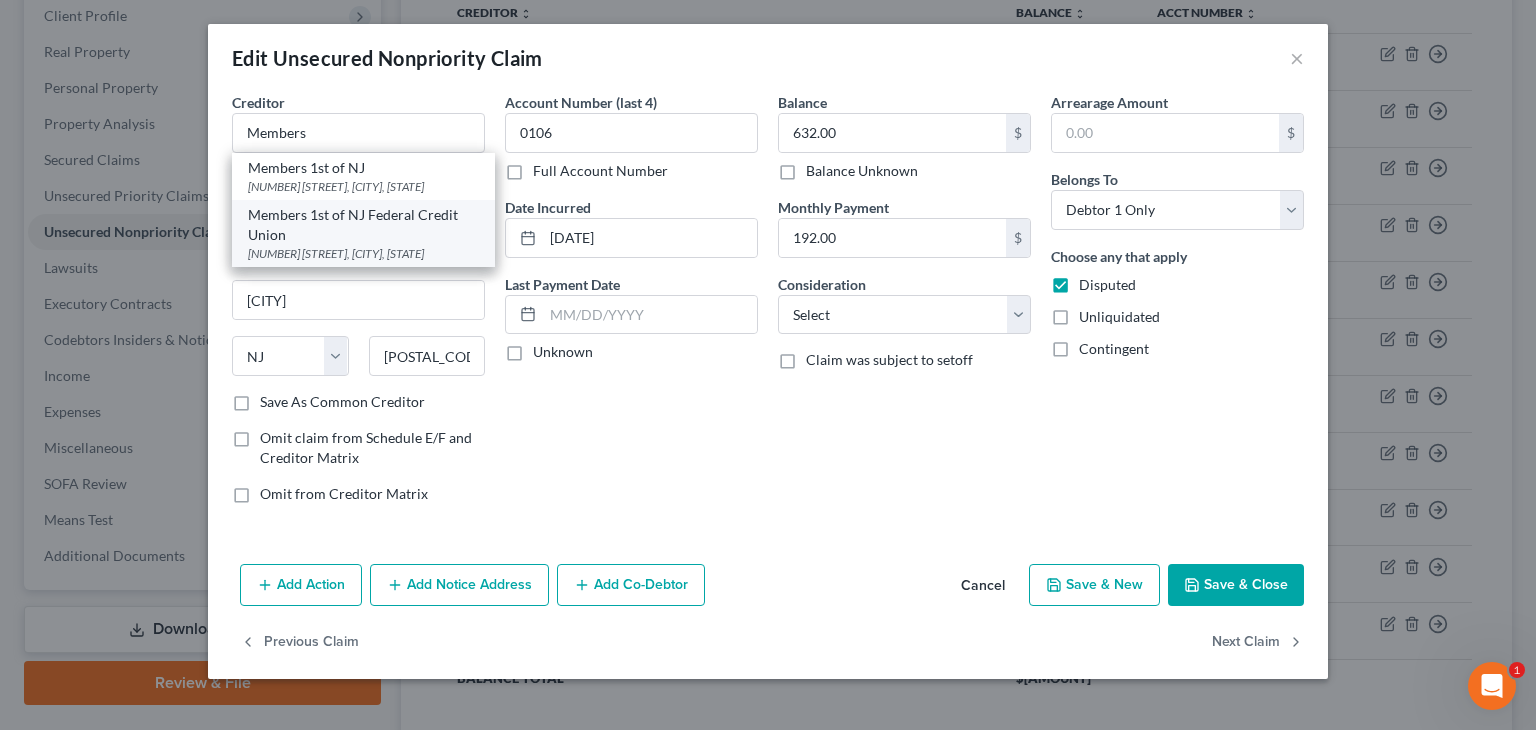 click on "Members 1st of NJ Federal Credit Union" at bounding box center (363, 225) 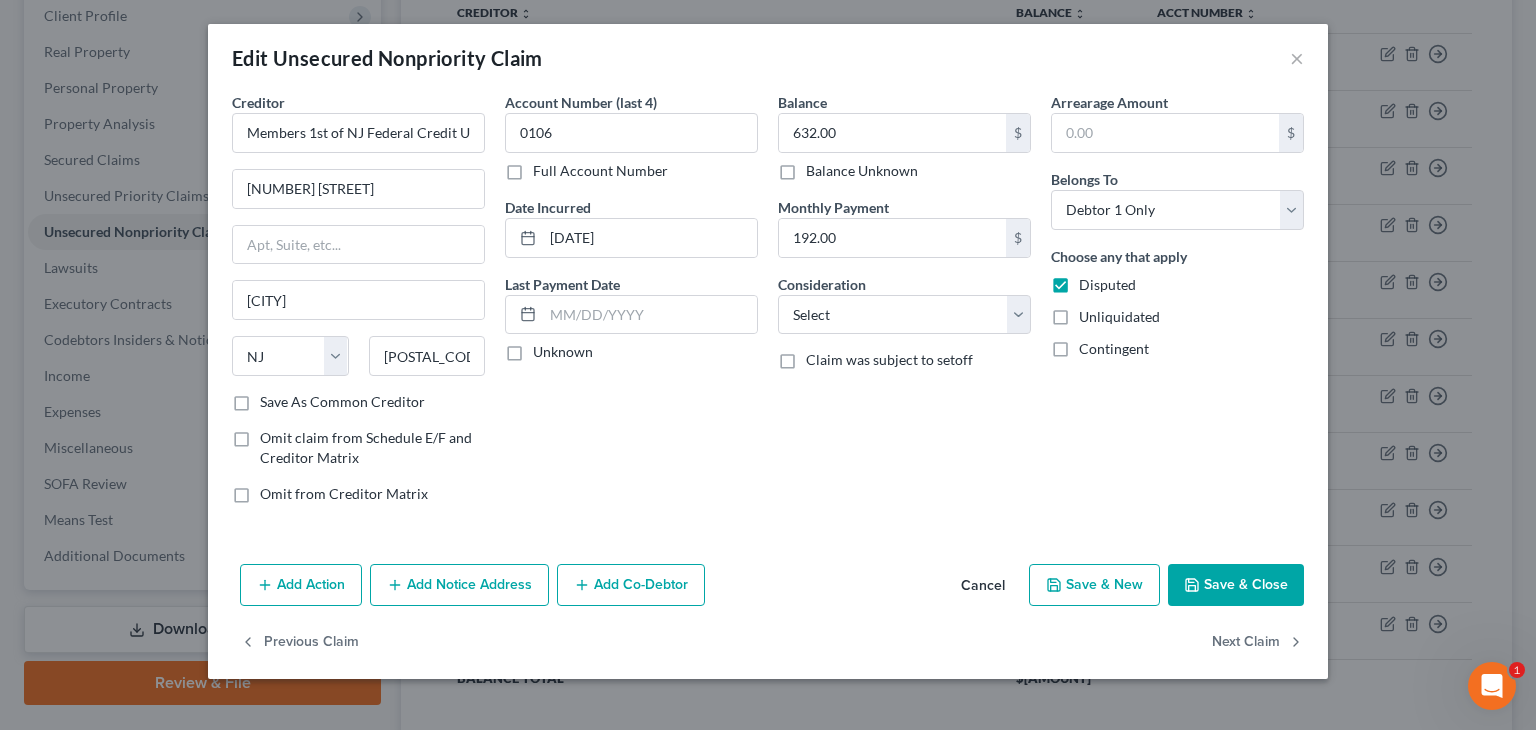 click on "Unknown" at bounding box center [563, 352] 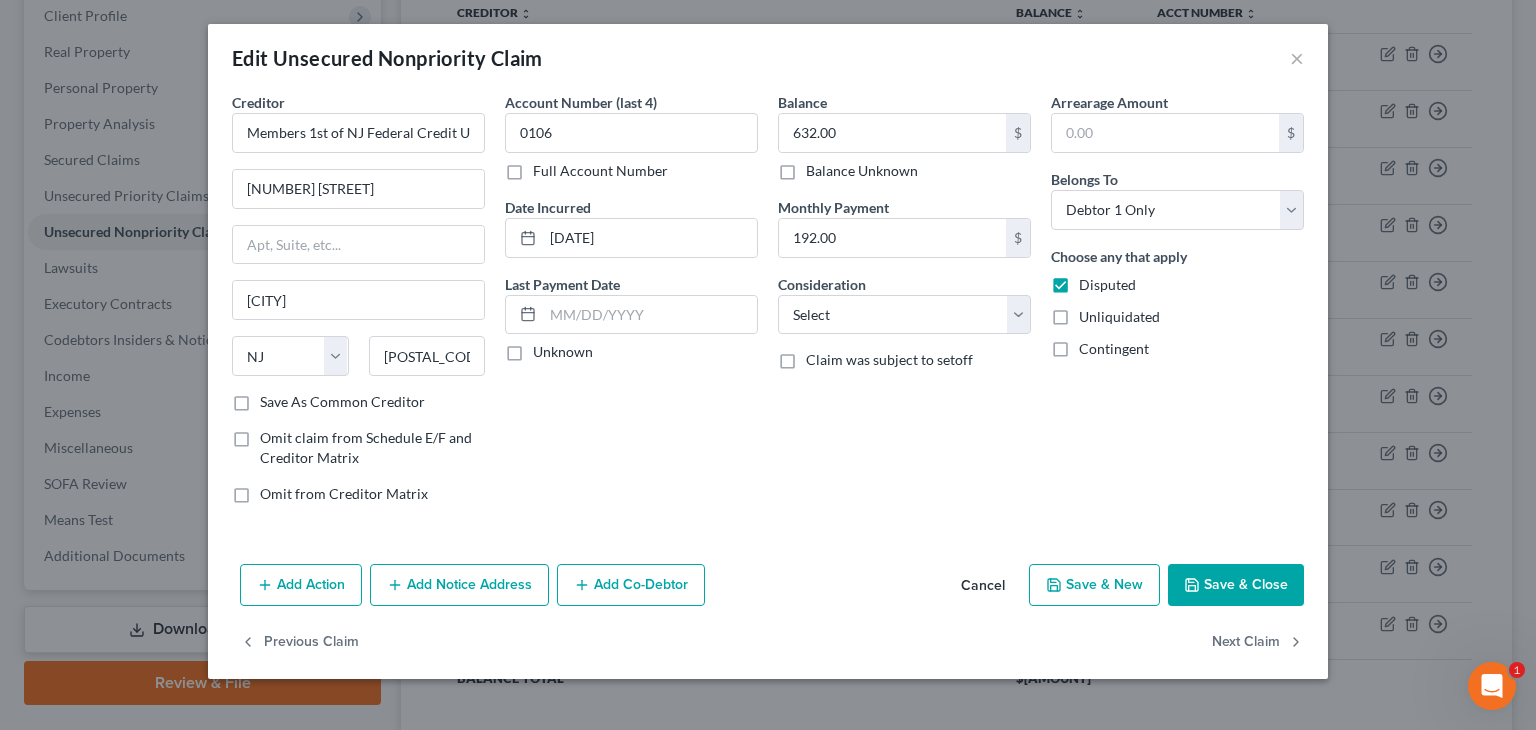 click on "Unknown" at bounding box center (547, 348) 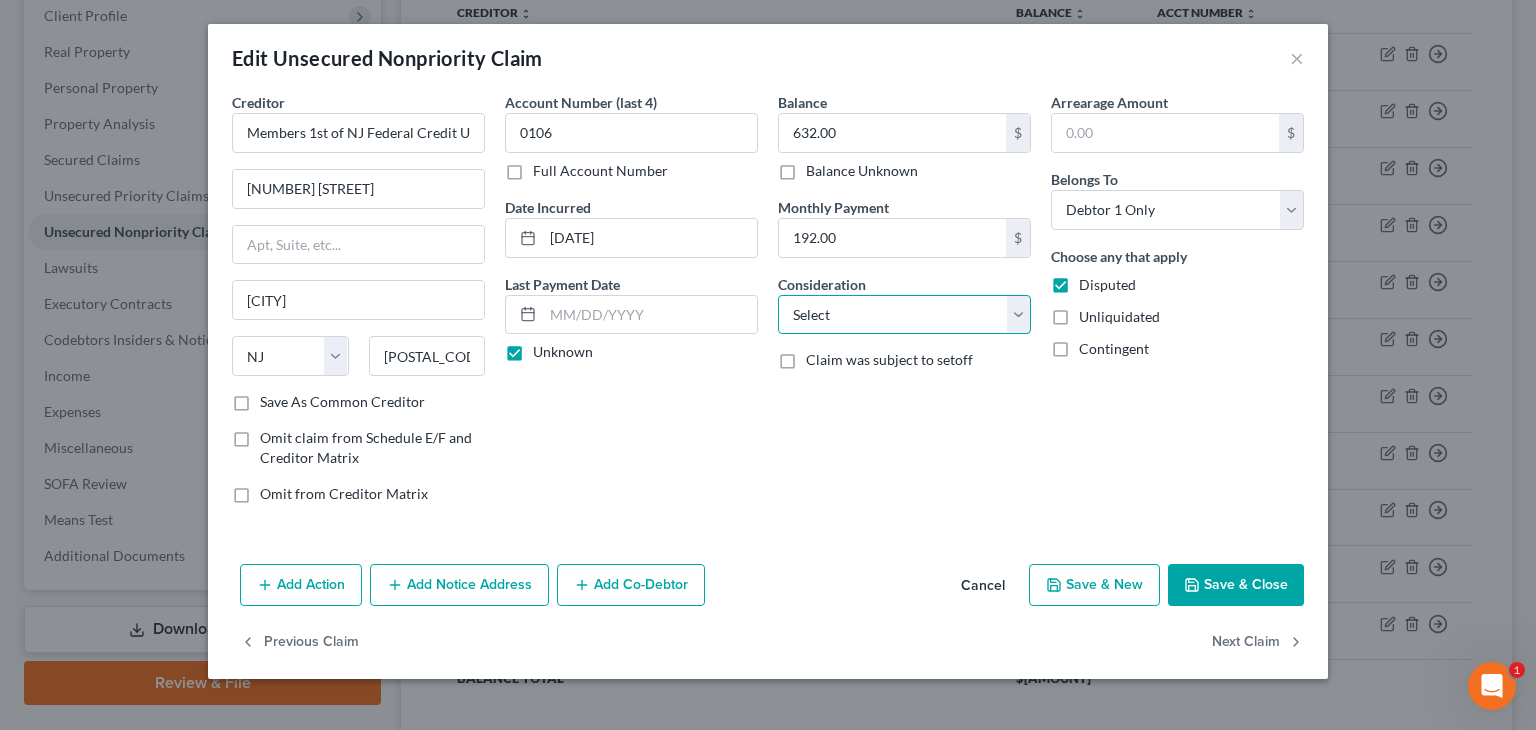 click on "Select Cable / Satellite Services Collection Agency Credit Card Debt Debt Counseling / Attorneys Deficiency Balance Domestic Support Obligations Home / Car Repairs Income Taxes Judgment Liens Medical Services Monies Loaned / Advanced Mortgage Obligation From Divorce Or Separation Obligation To Pensions Other Overdrawn Bank Account Promised To Help Pay Creditors Student Loans Suppliers And Vendors Telephone / Internet Services Utility Services" at bounding box center [904, 315] 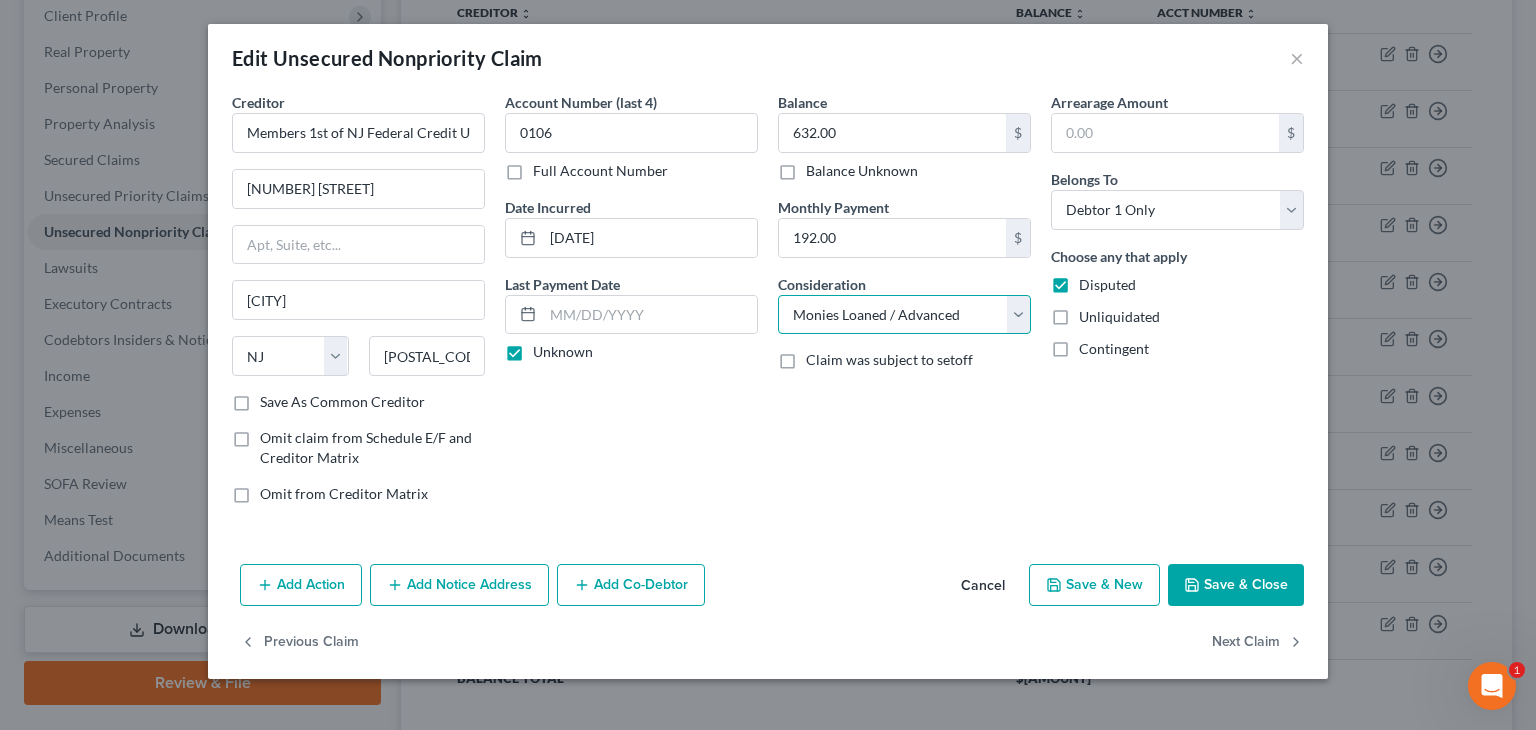 click on "Select Cable / Satellite Services Collection Agency Credit Card Debt Debt Counseling / Attorneys Deficiency Balance Domestic Support Obligations Home / Car Repairs Income Taxes Judgment Liens Medical Services Monies Loaned / Advanced Mortgage Obligation From Divorce Or Separation Obligation To Pensions Other Overdrawn Bank Account Promised To Help Pay Creditors Student Loans Suppliers And Vendors Telephone / Internet Services Utility Services" at bounding box center [904, 315] 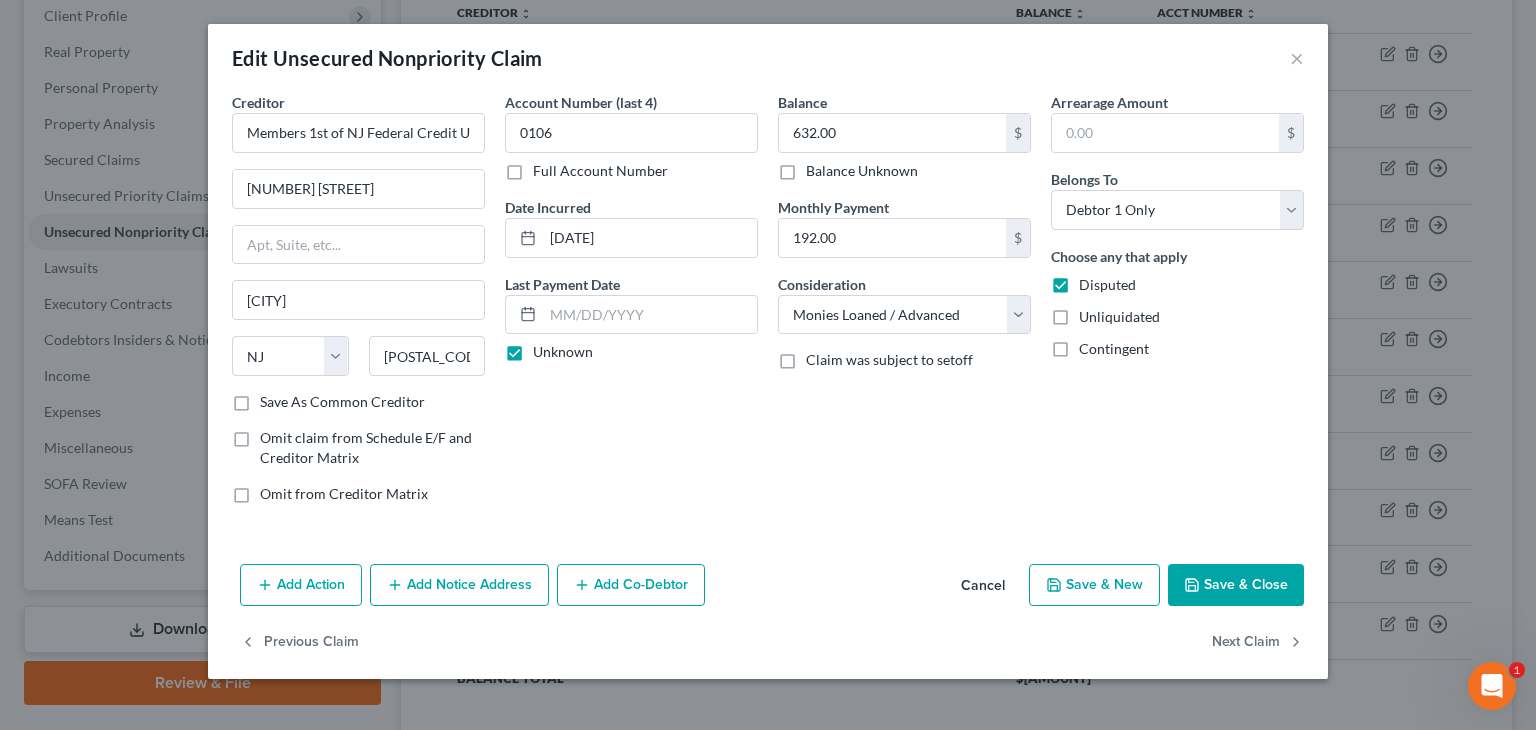 click on "Save & Close" at bounding box center [1236, 585] 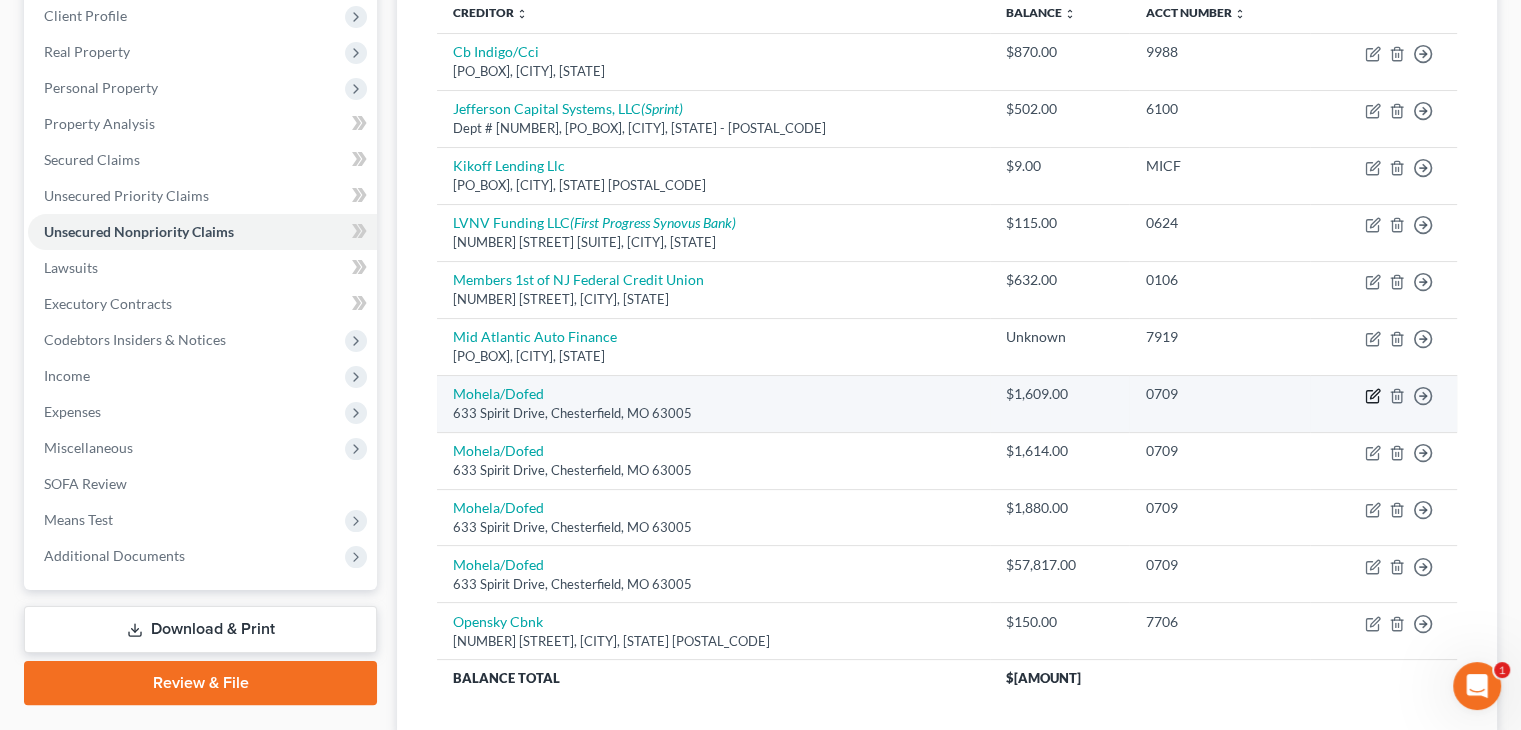 click 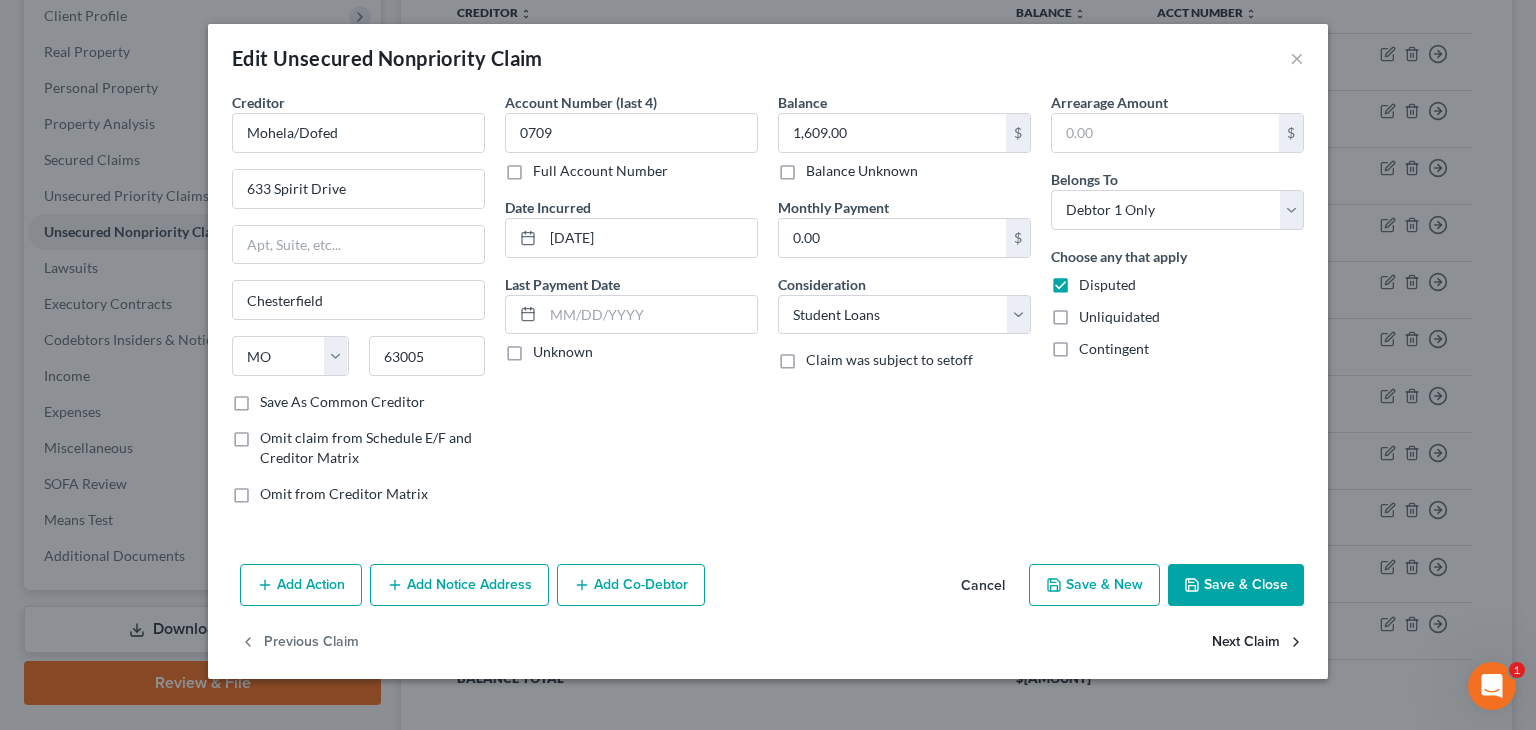 click on "Next Claim" at bounding box center [1258, 643] 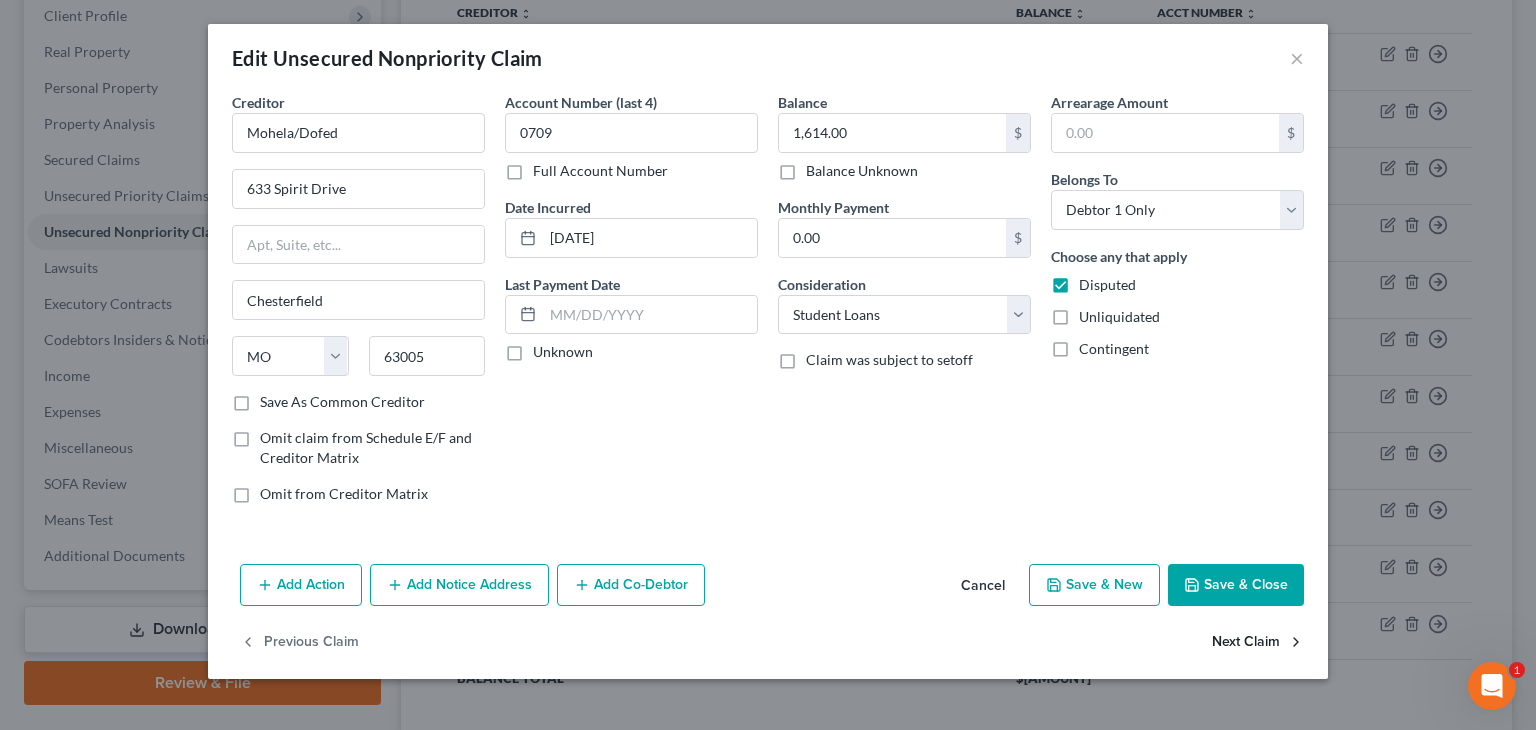click on "Next Claim" at bounding box center (1258, 643) 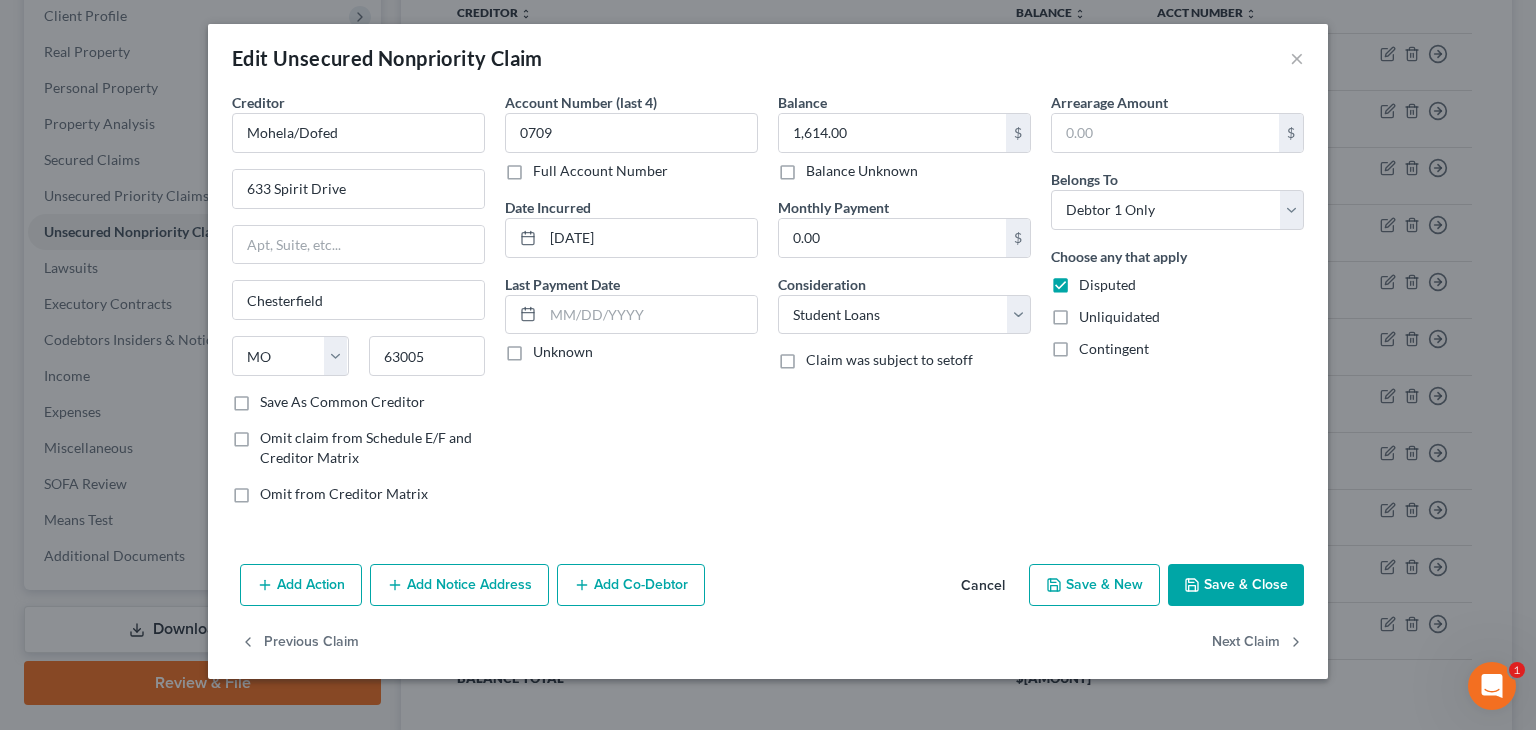 select on "26" 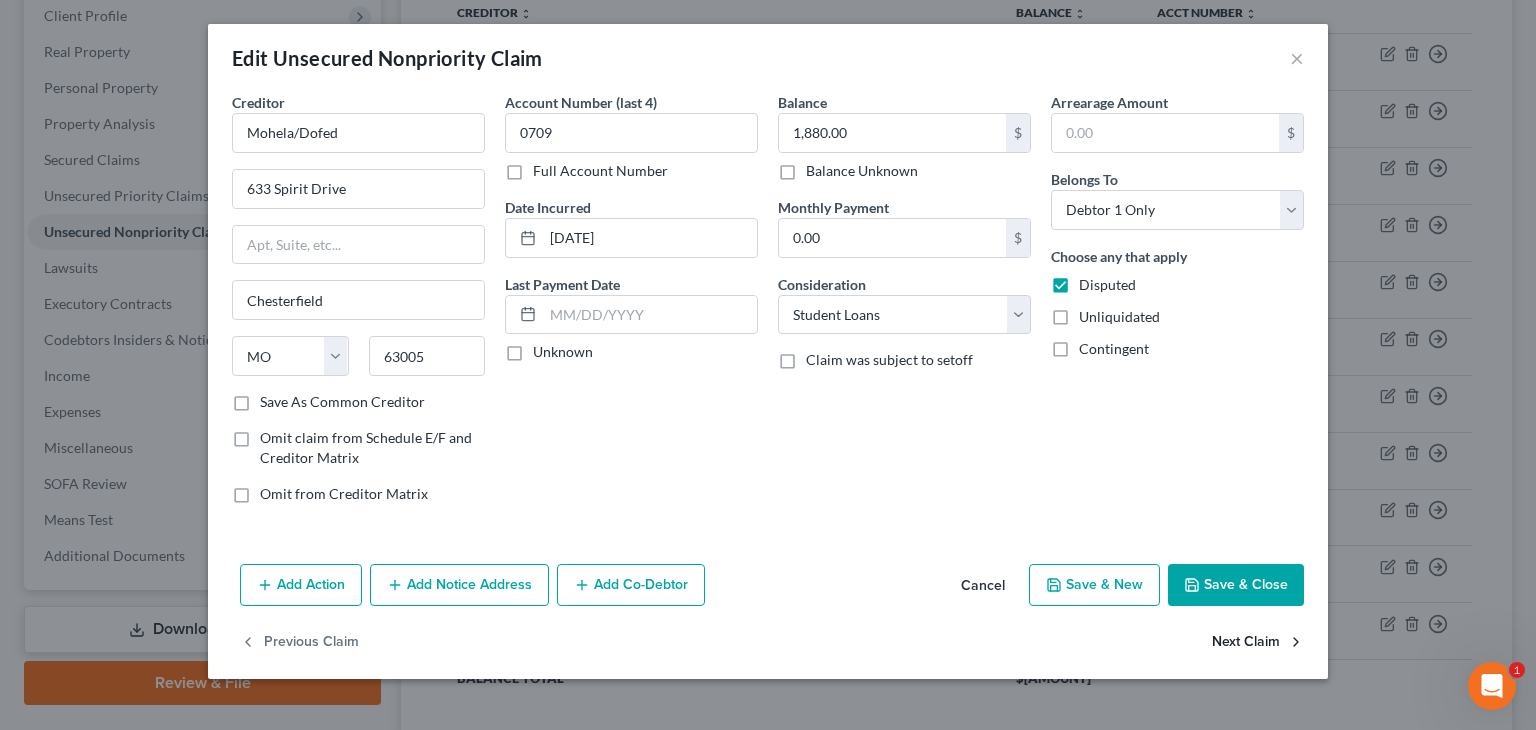 click on "Next Claim" at bounding box center (1258, 643) 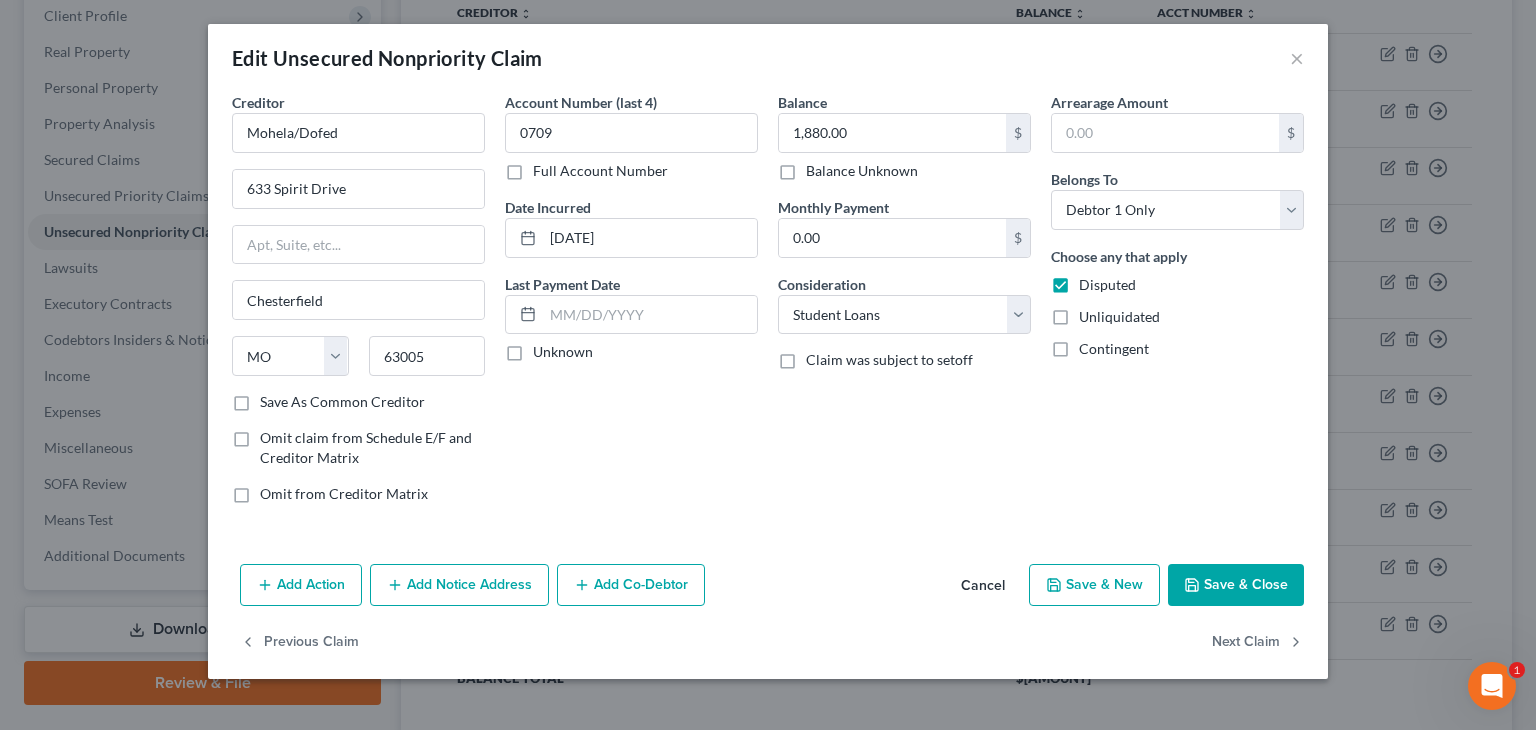 select on "26" 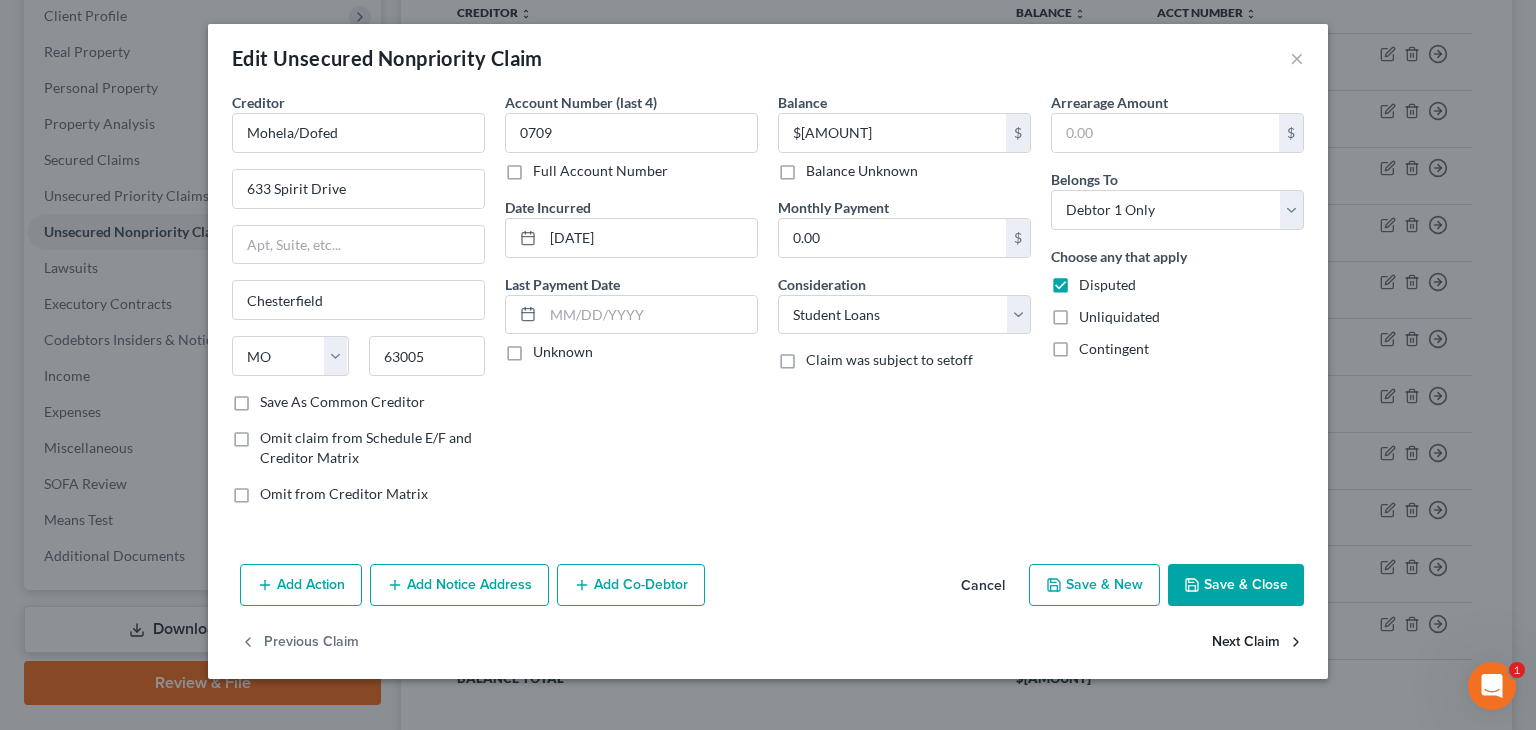 click on "Next Claim" at bounding box center (1258, 643) 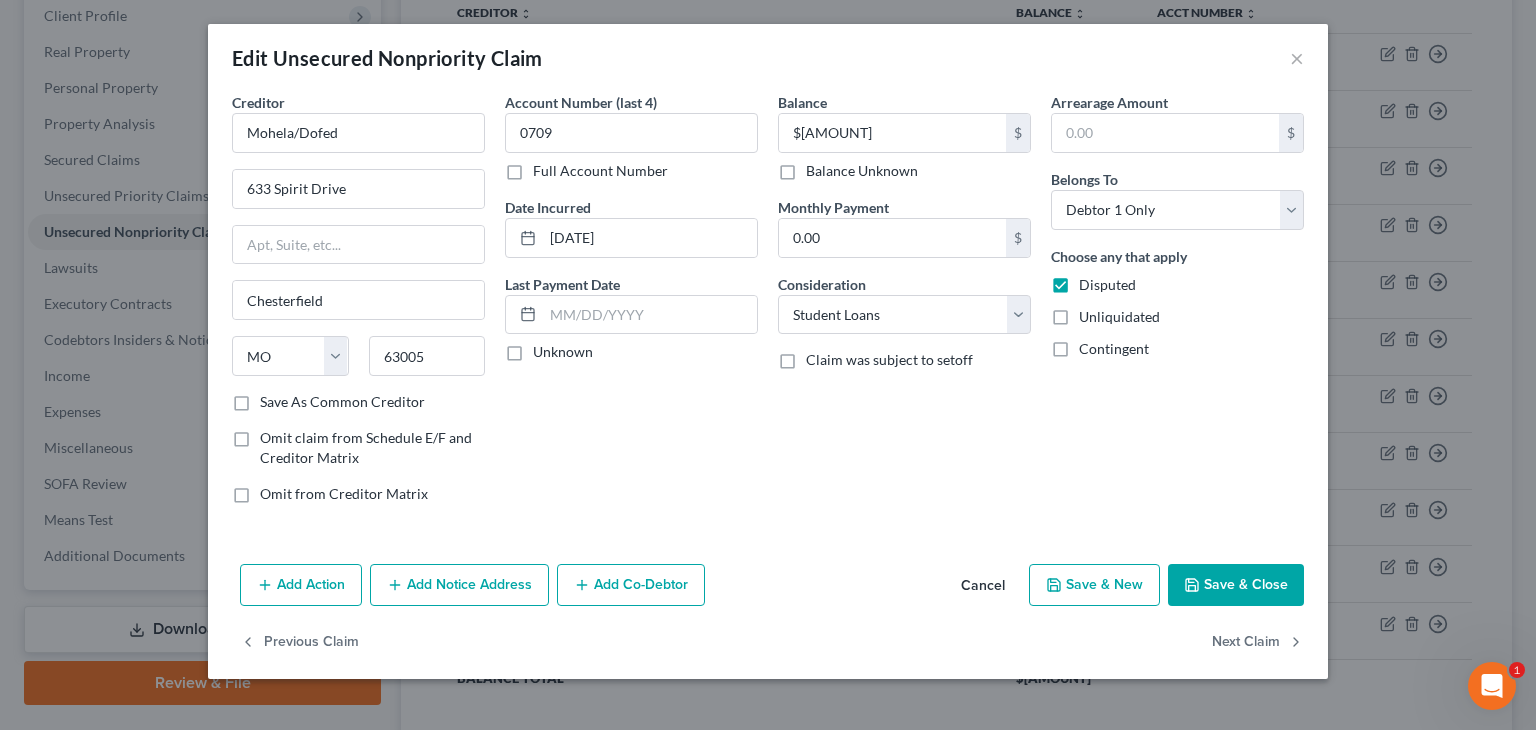 select on "48" 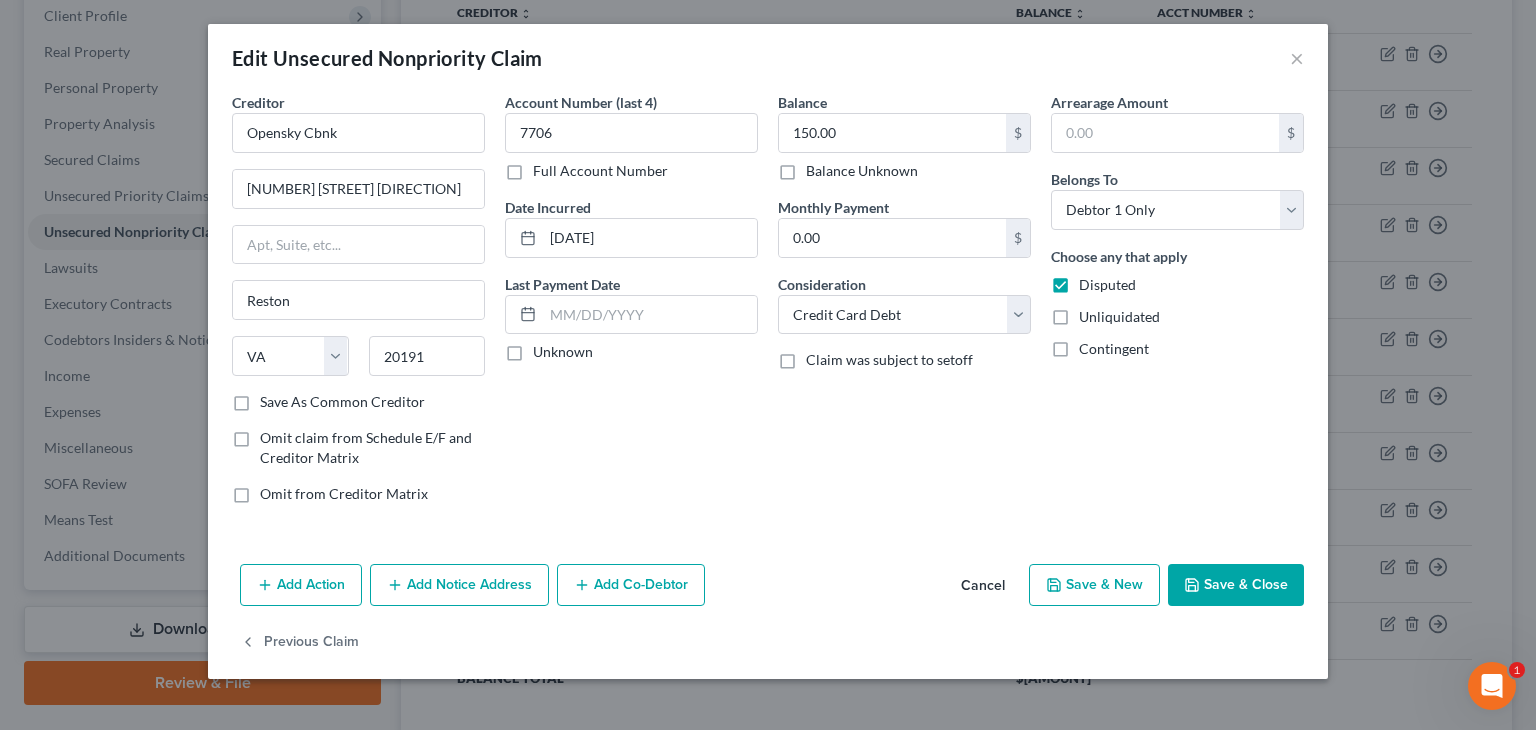 click on "Previous Claim" at bounding box center [768, 651] 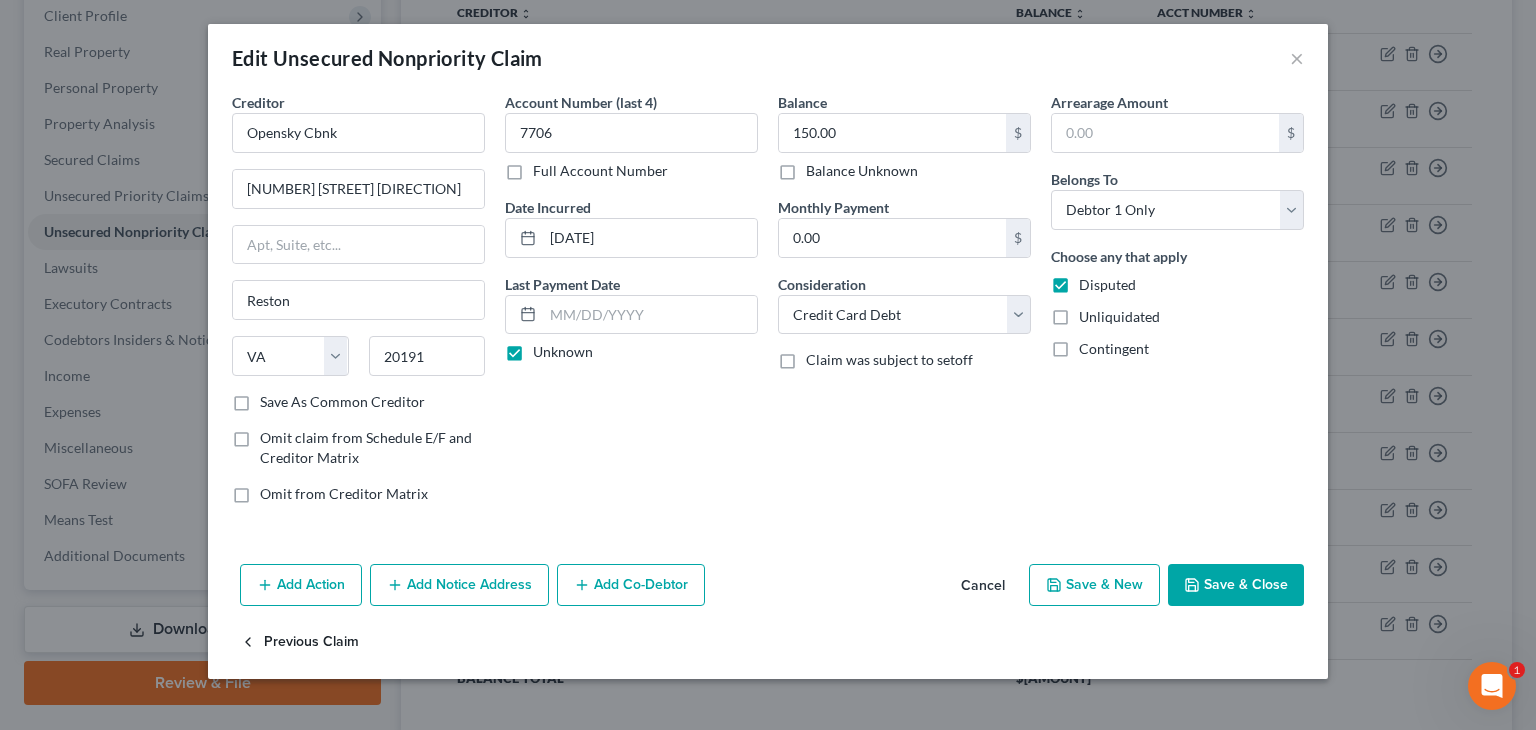 click on "Previous Claim" at bounding box center (299, 643) 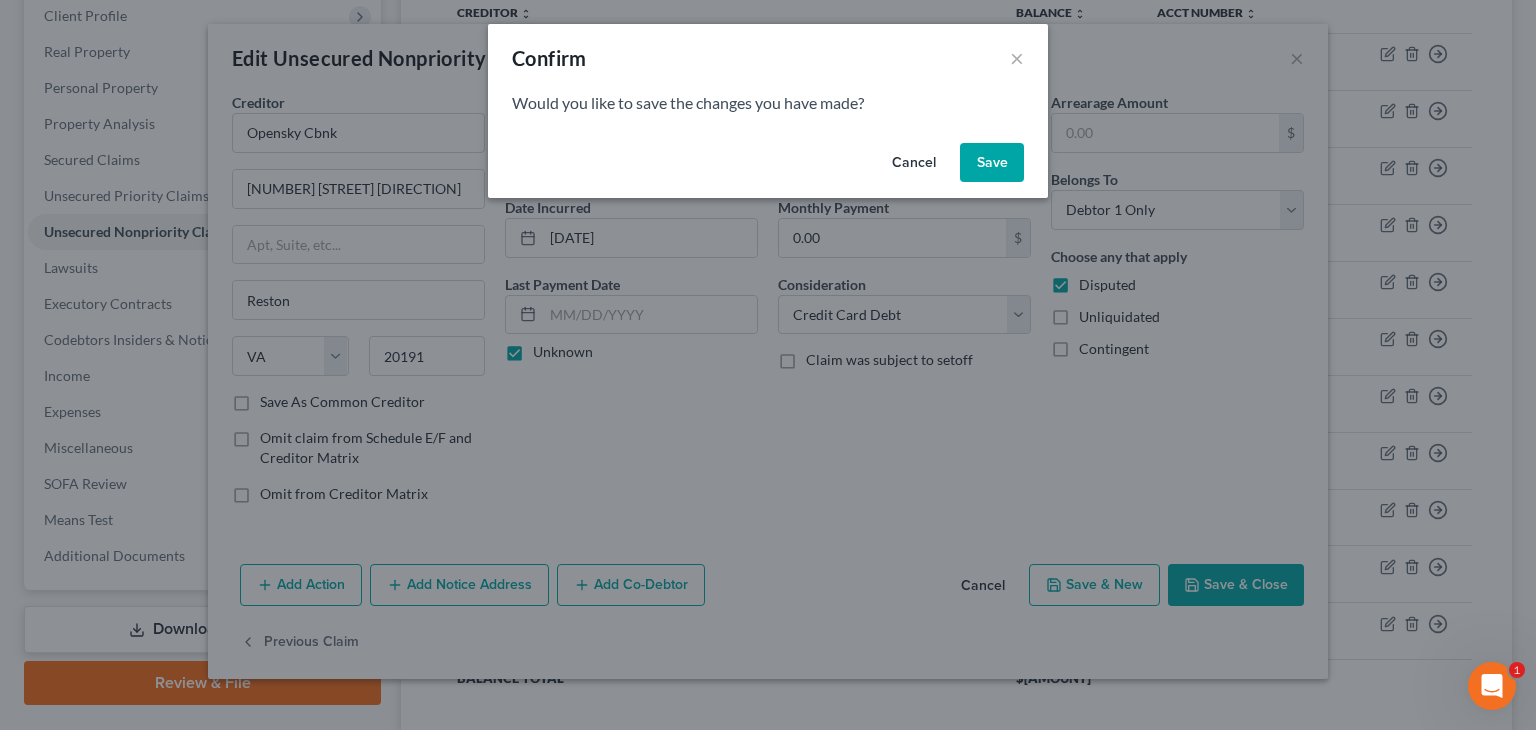 click on "Save" at bounding box center [992, 163] 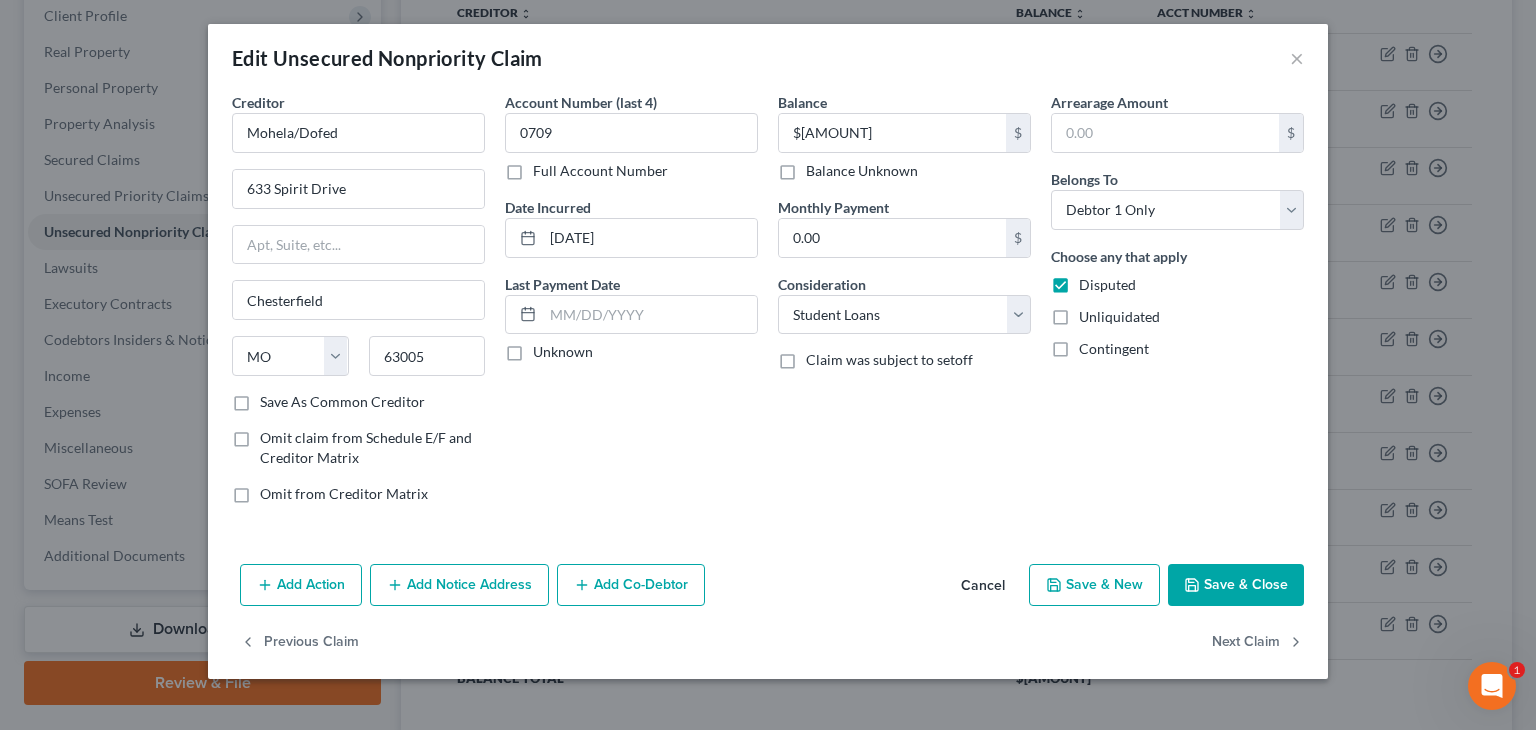 type on "0" 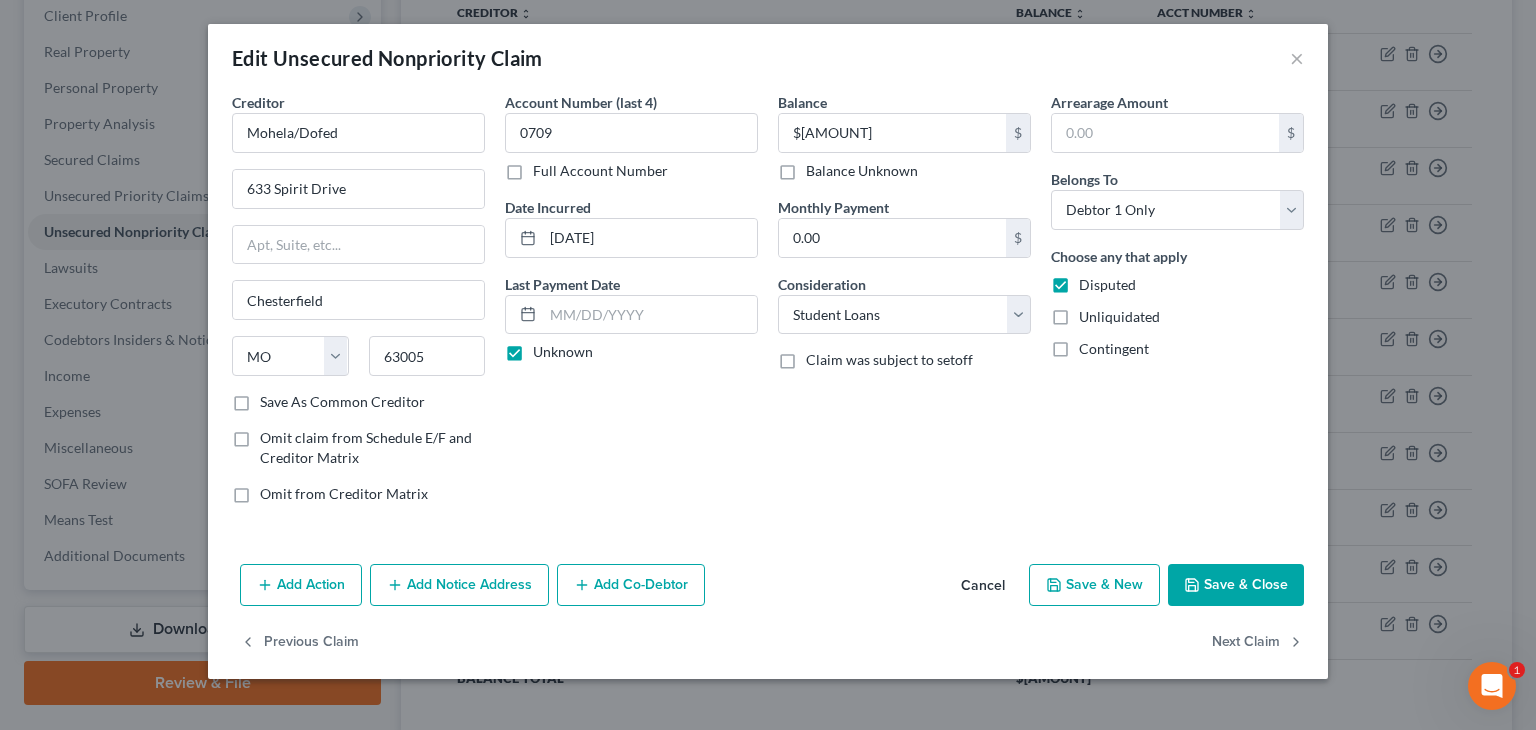 click on "Save & Close" at bounding box center [1236, 585] 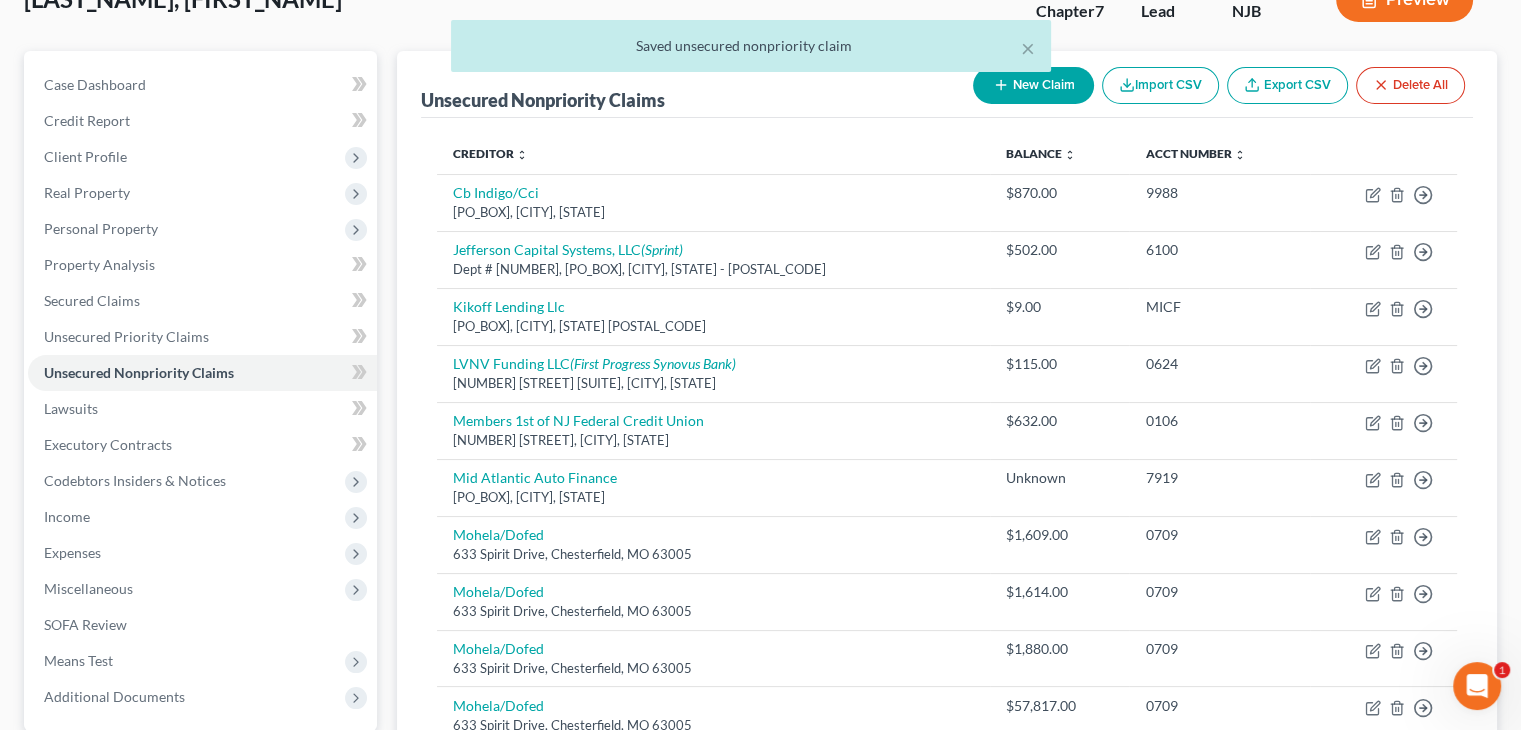 scroll, scrollTop: 0, scrollLeft: 0, axis: both 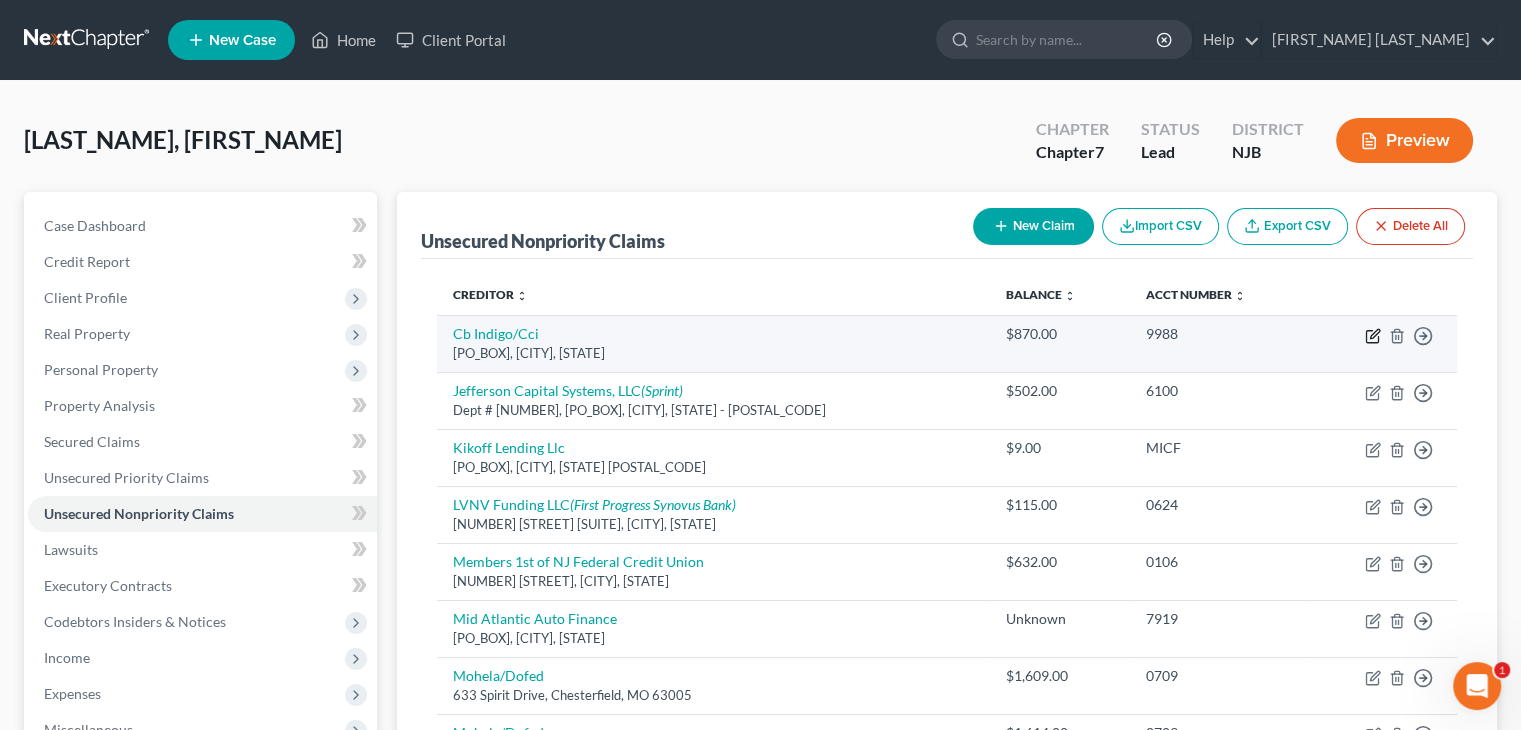 click 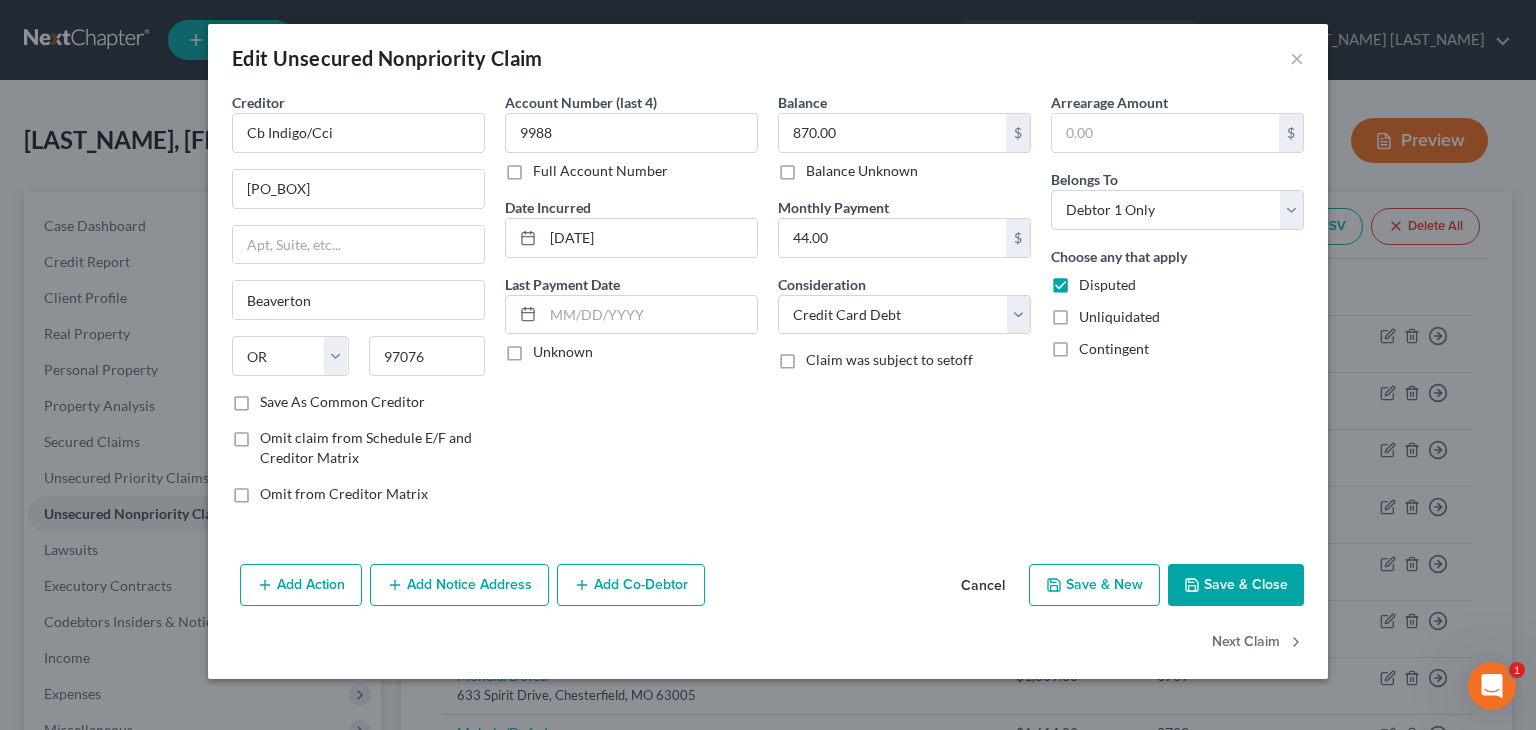 click on "Unknown" at bounding box center (563, 352) 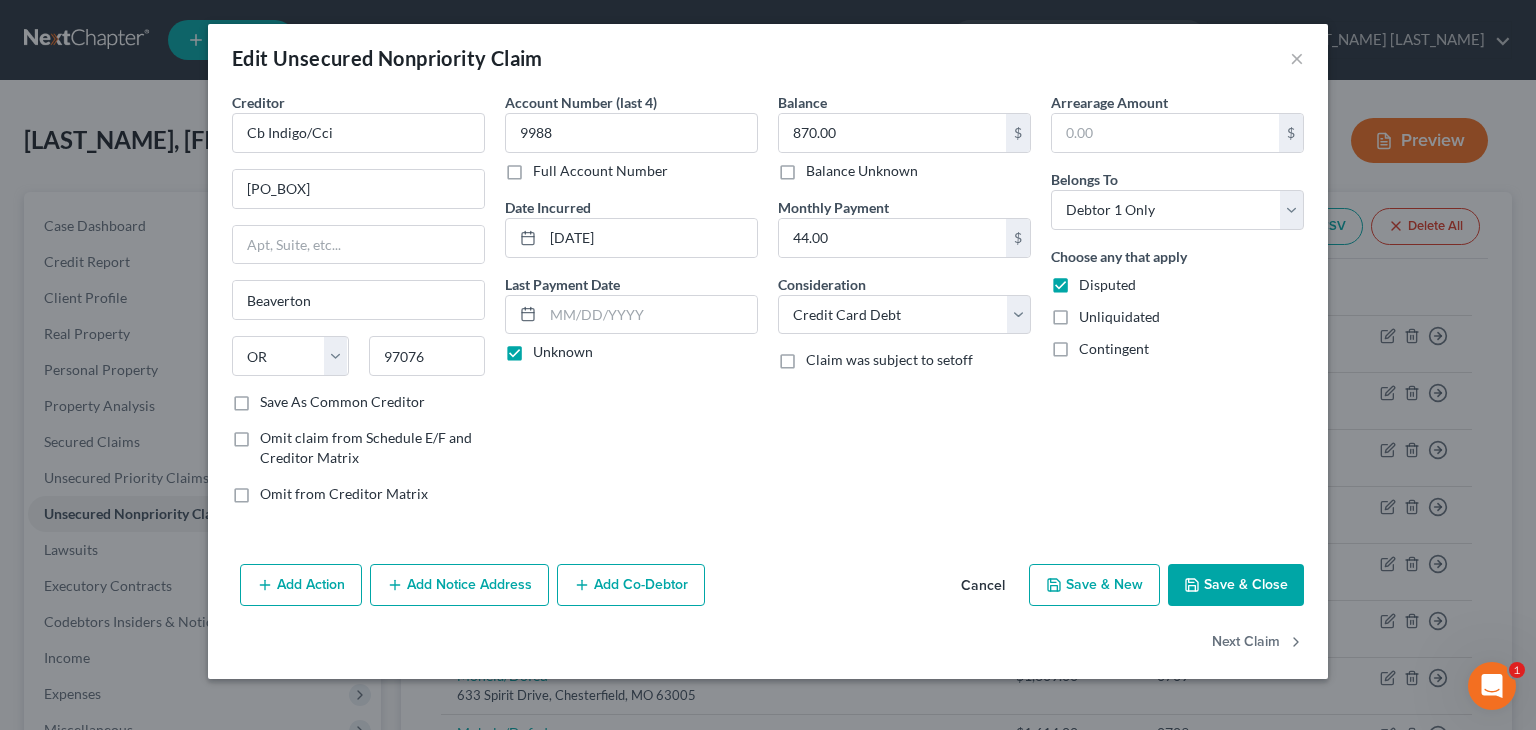 click on "Claim was subject to setoff" at bounding box center [889, 360] 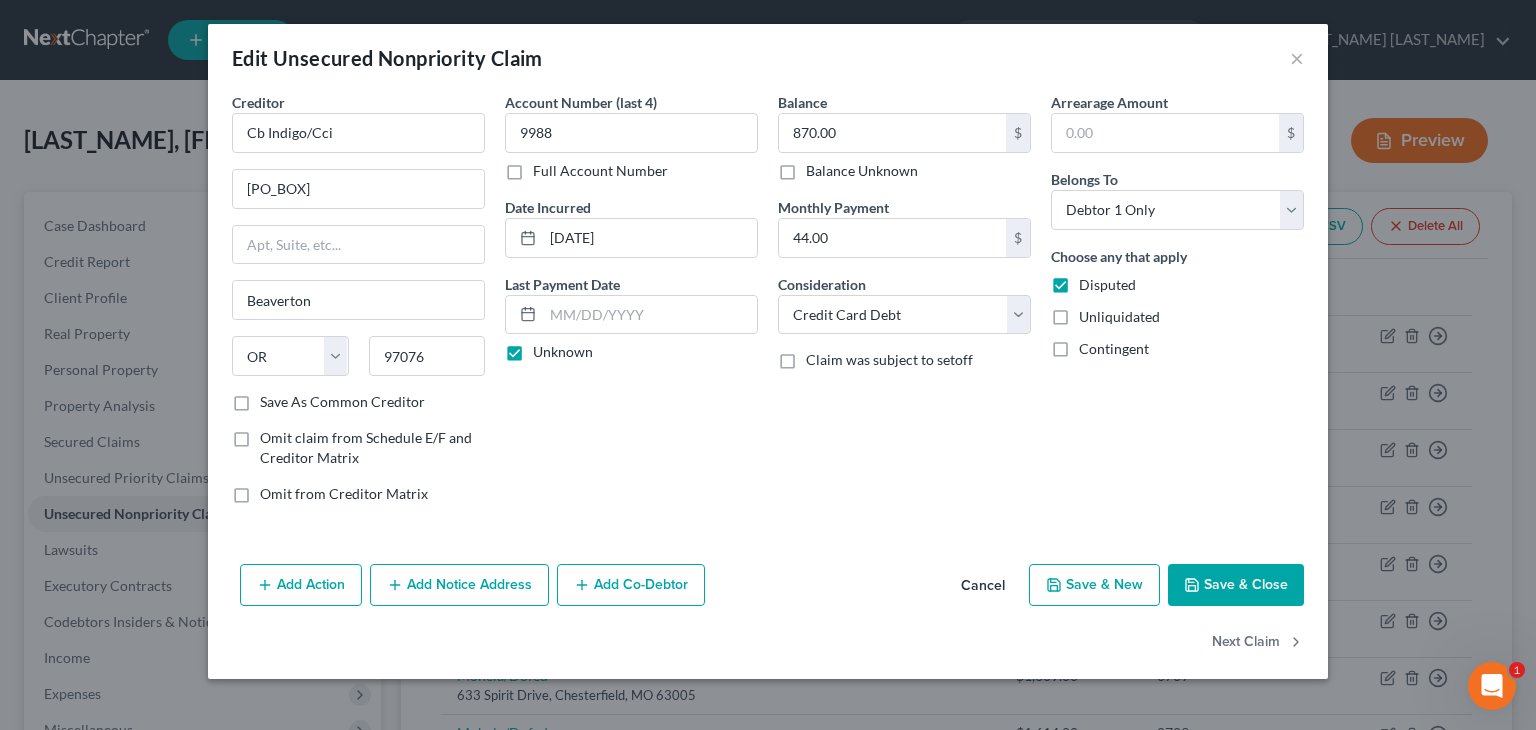 click on "Claim was subject to setoff" at bounding box center (820, 356) 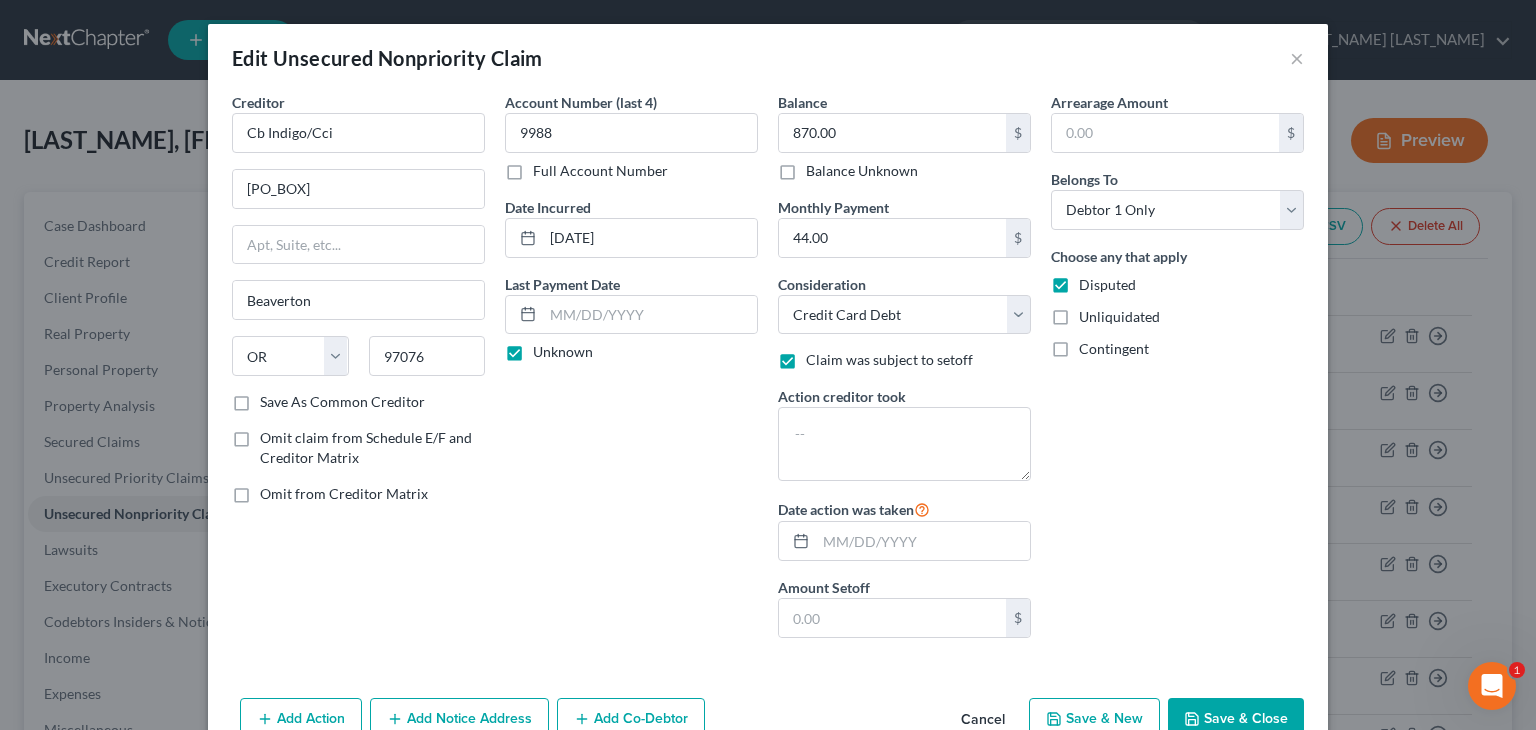 click on "Claim was subject to setoff" at bounding box center [889, 360] 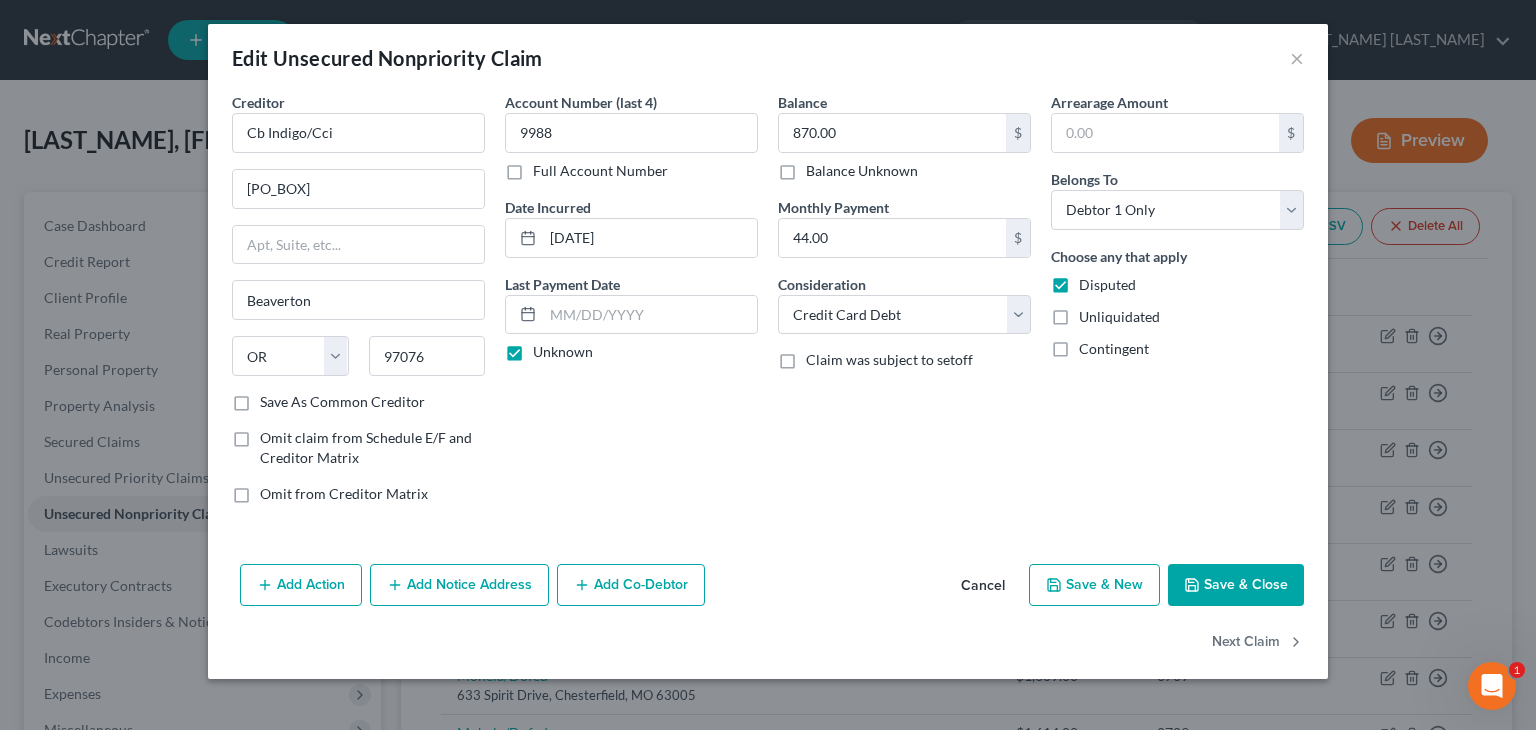 click on "Save & Close" at bounding box center (1236, 585) 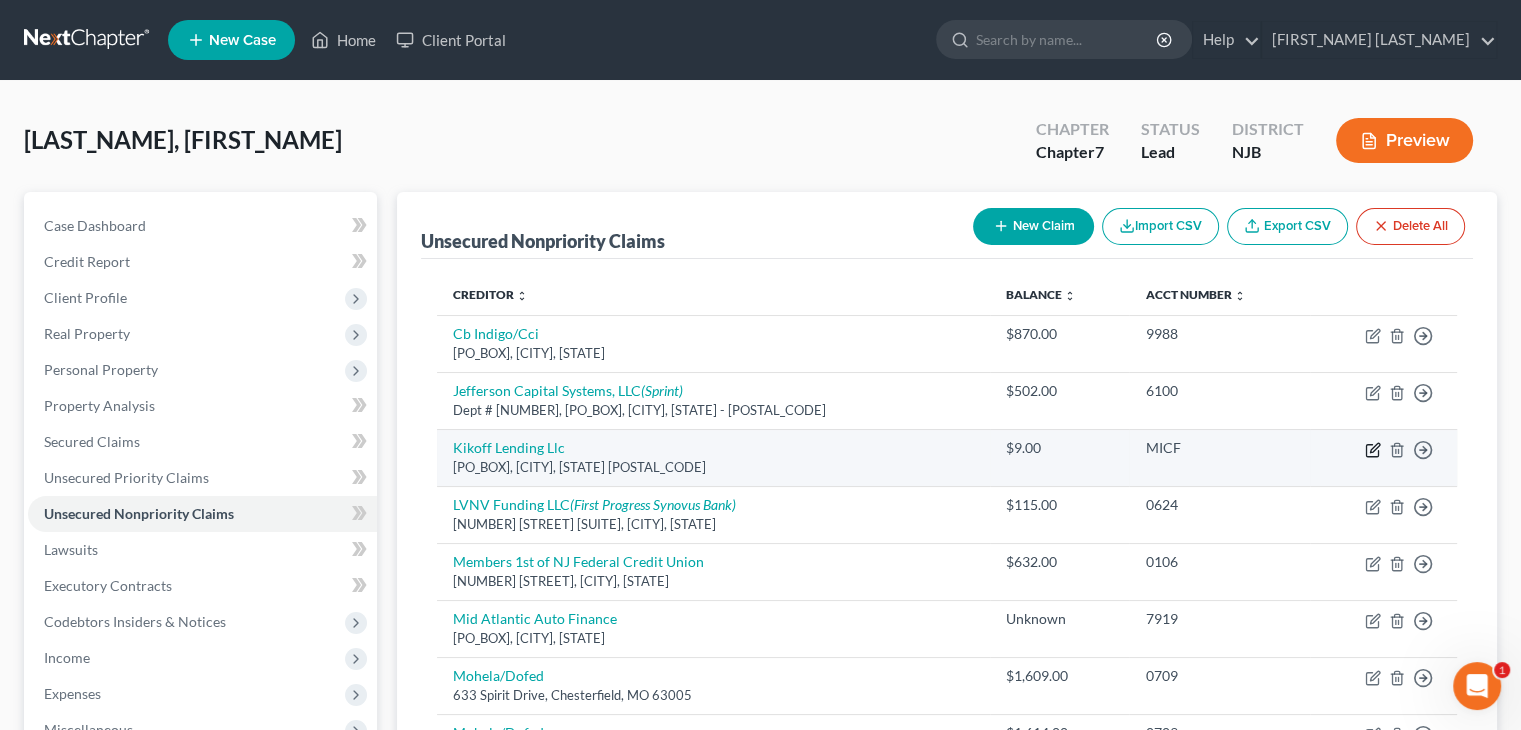 click 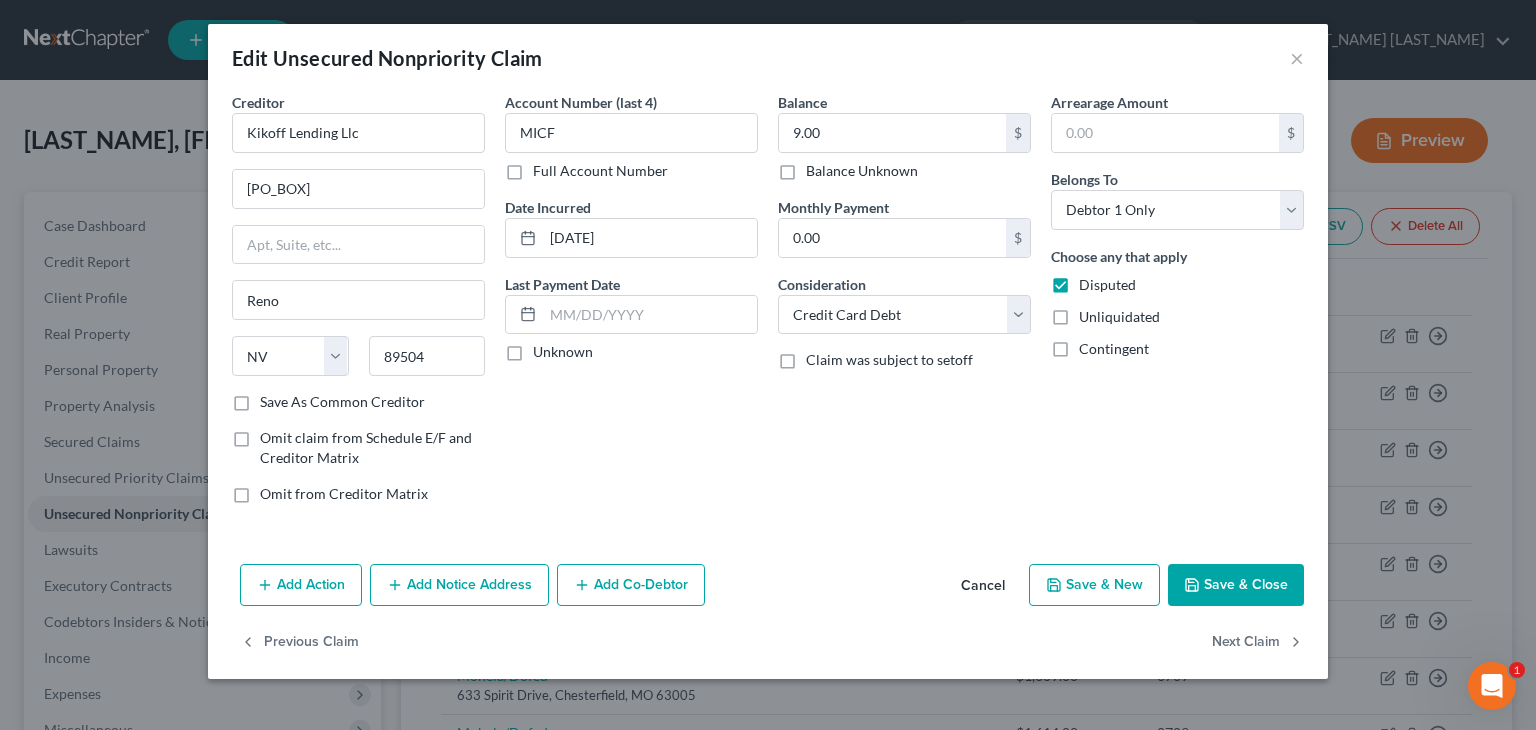 click on "Unknown" at bounding box center (563, 352) 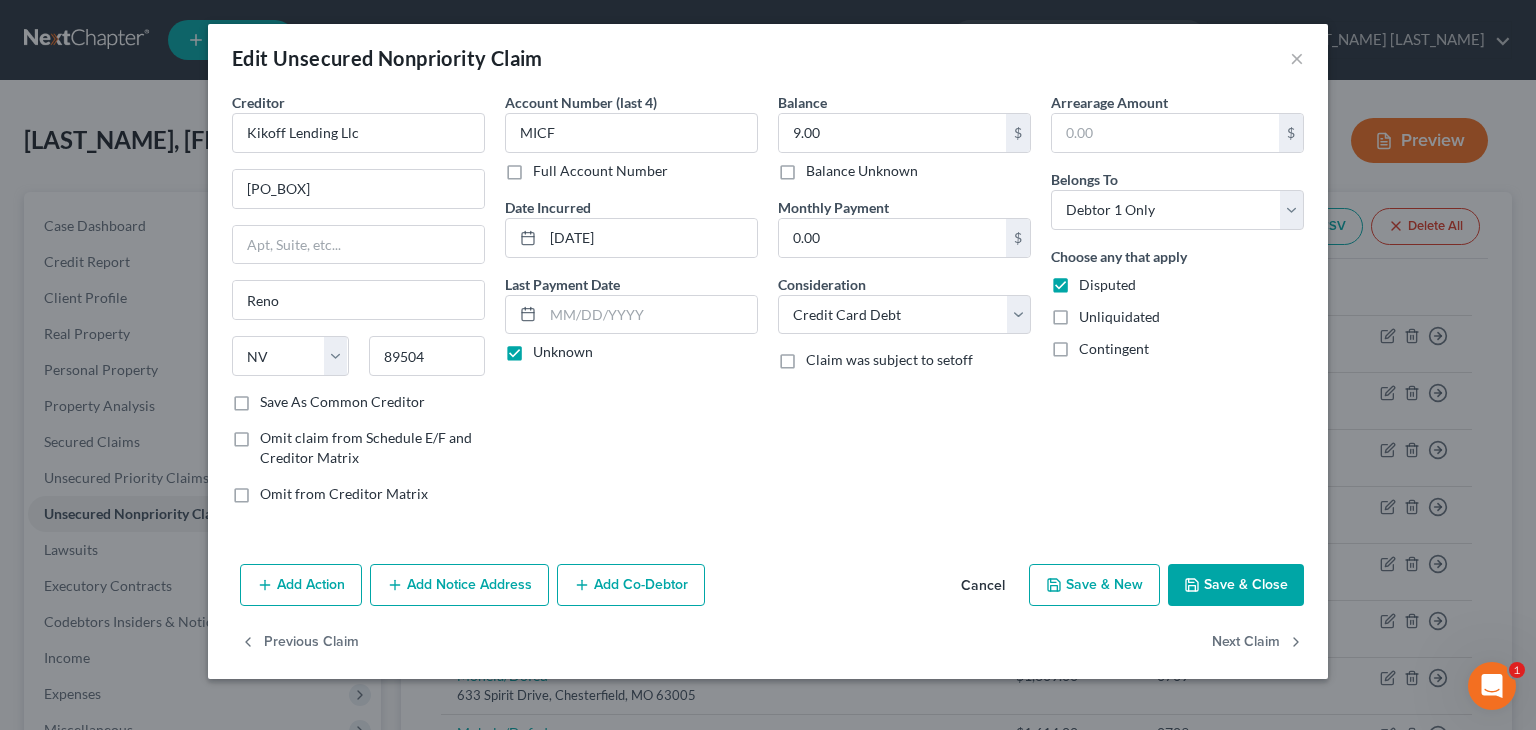 click on "Save & Close" at bounding box center (1236, 585) 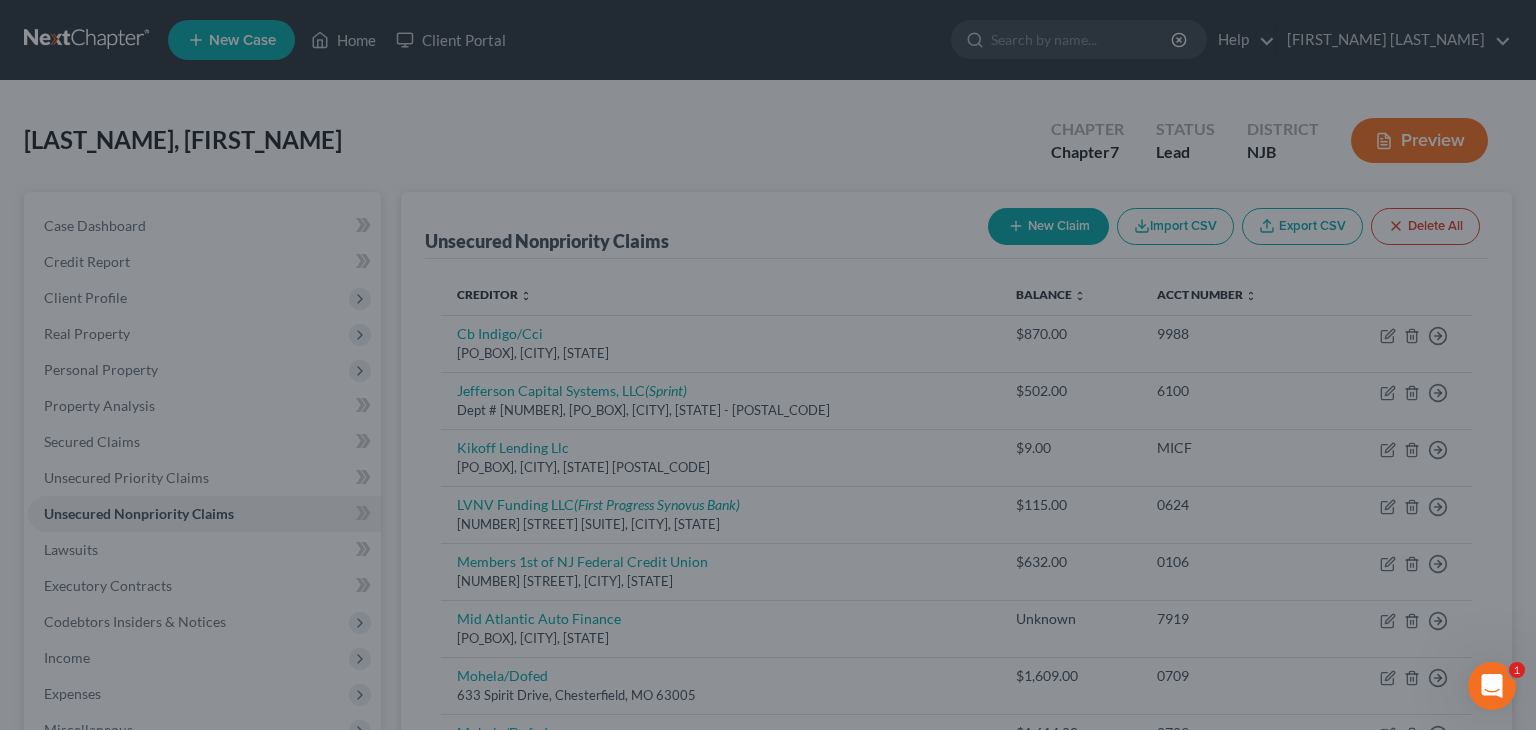 type on "0" 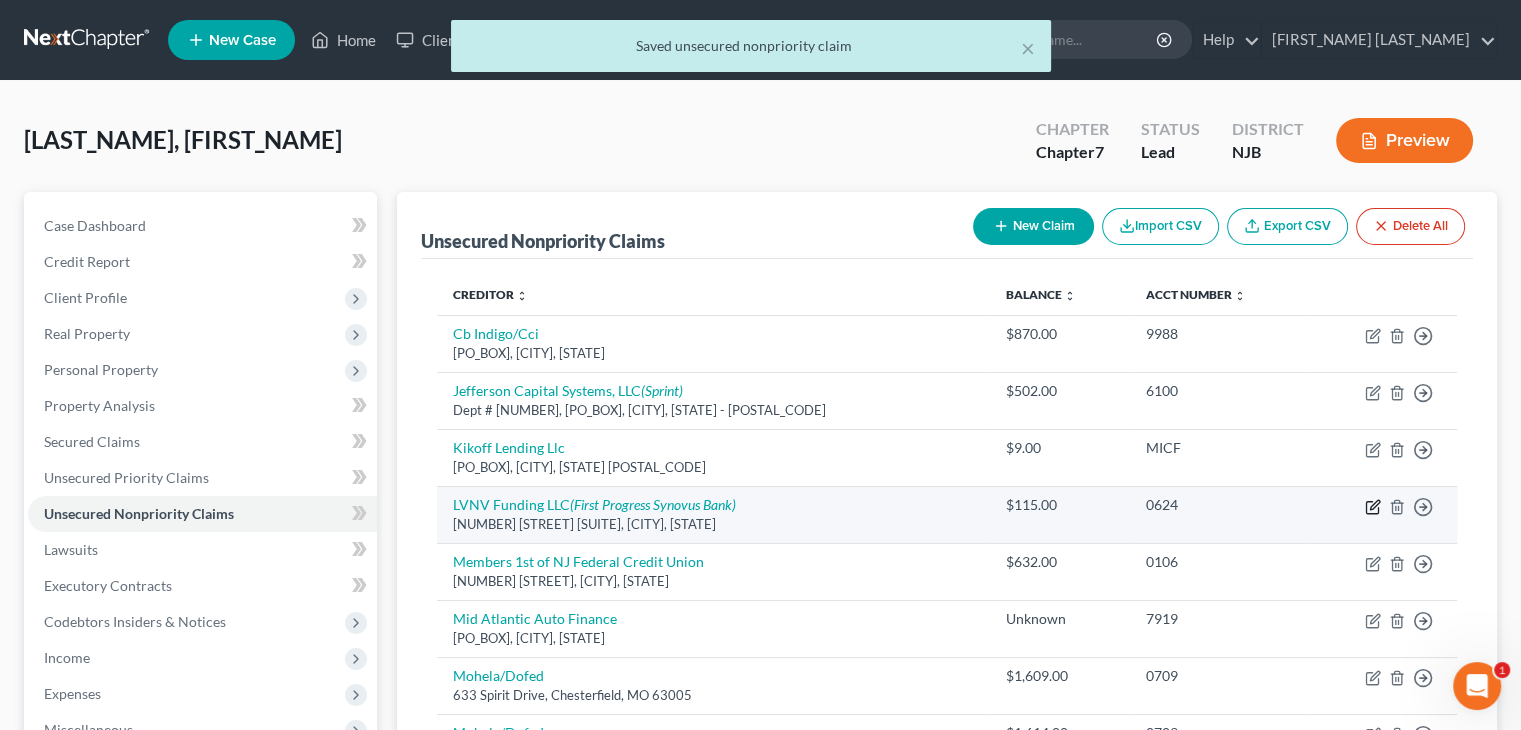 click 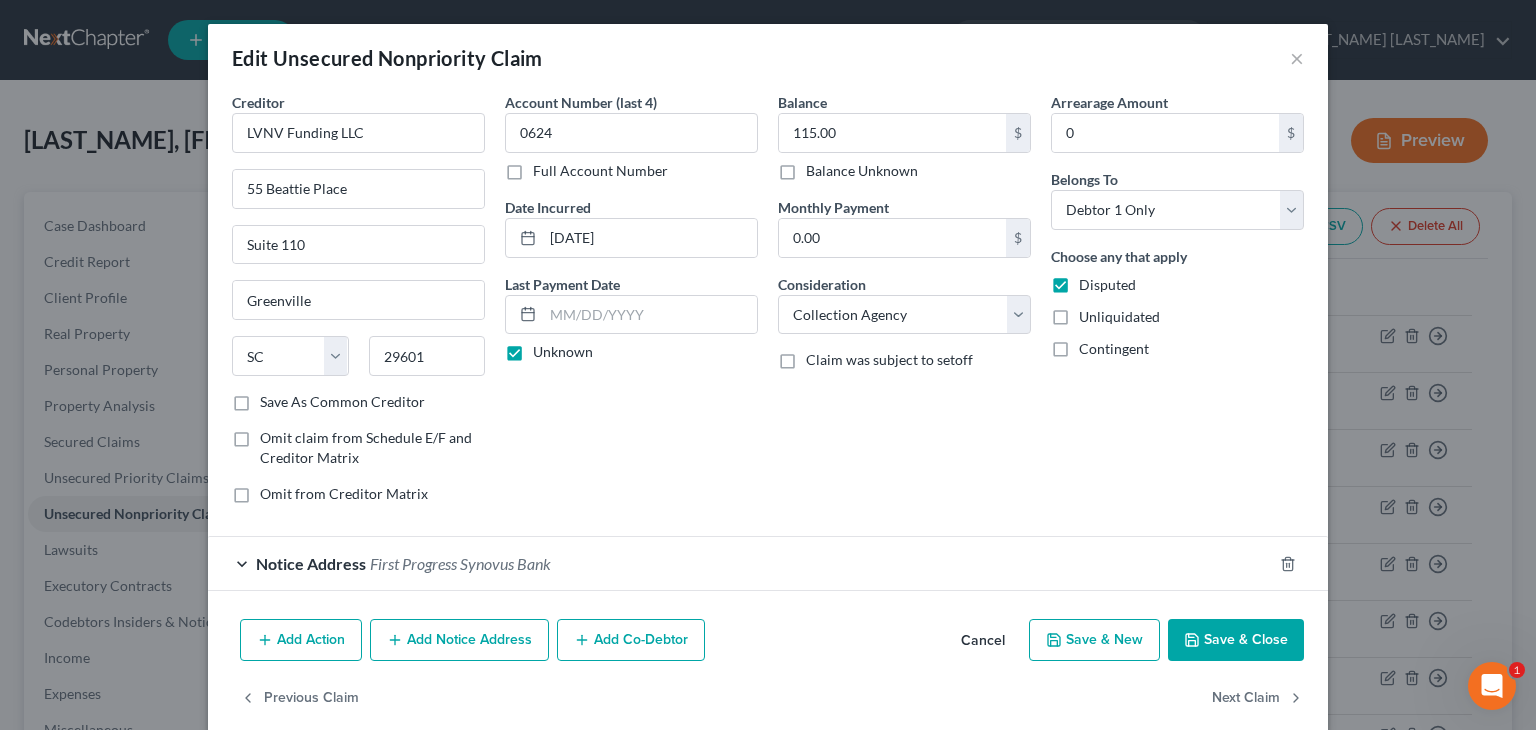 click on "Save & Close" at bounding box center (1236, 640) 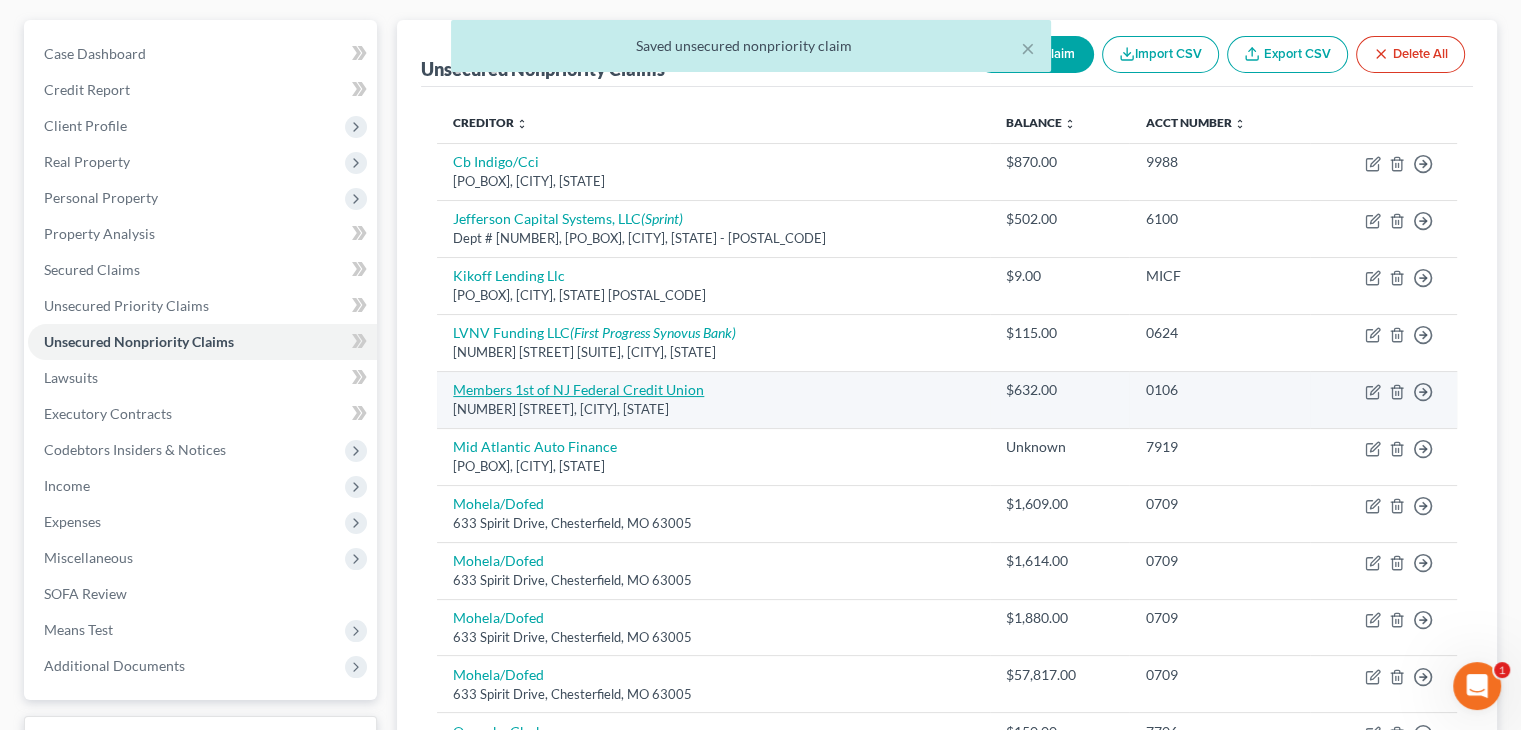 scroll, scrollTop: 300, scrollLeft: 0, axis: vertical 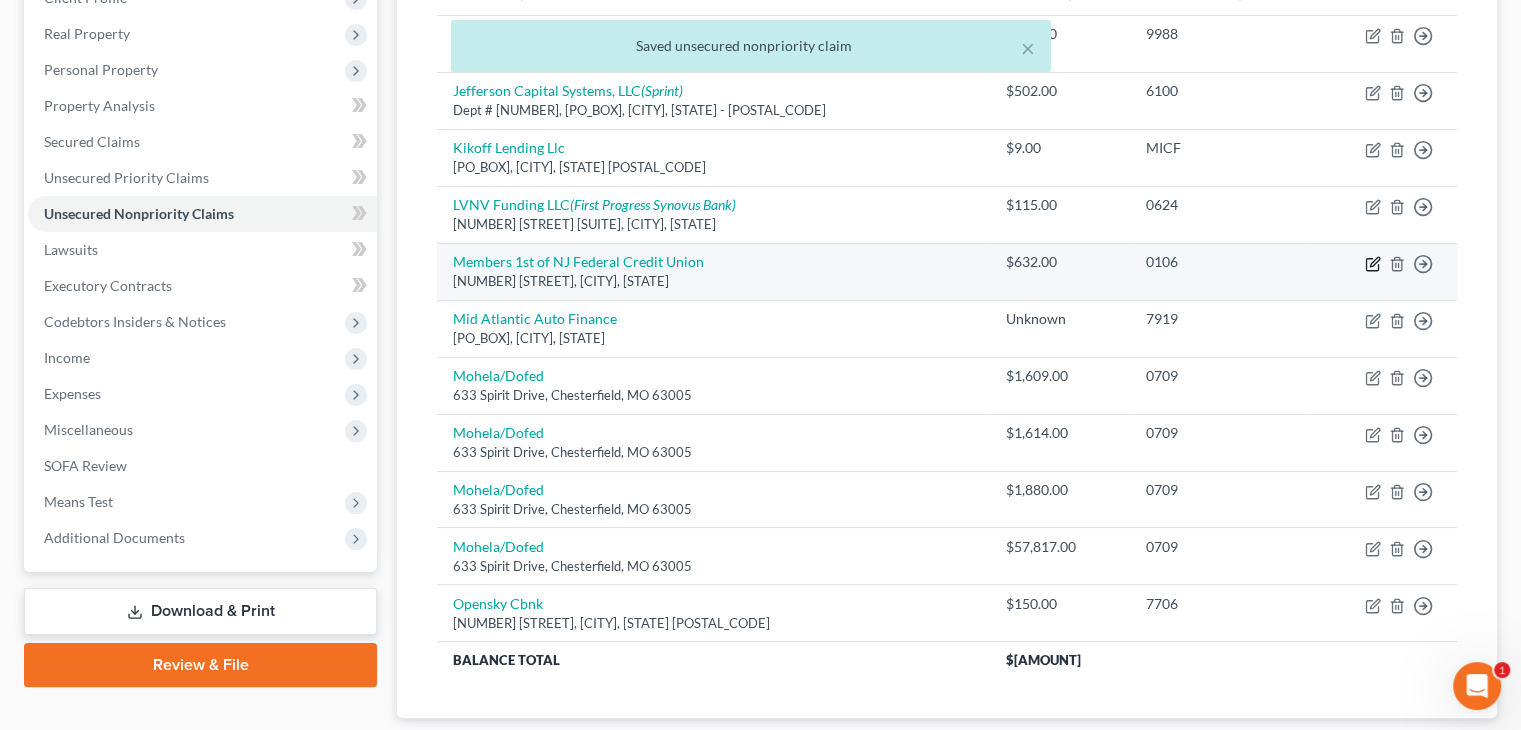 click 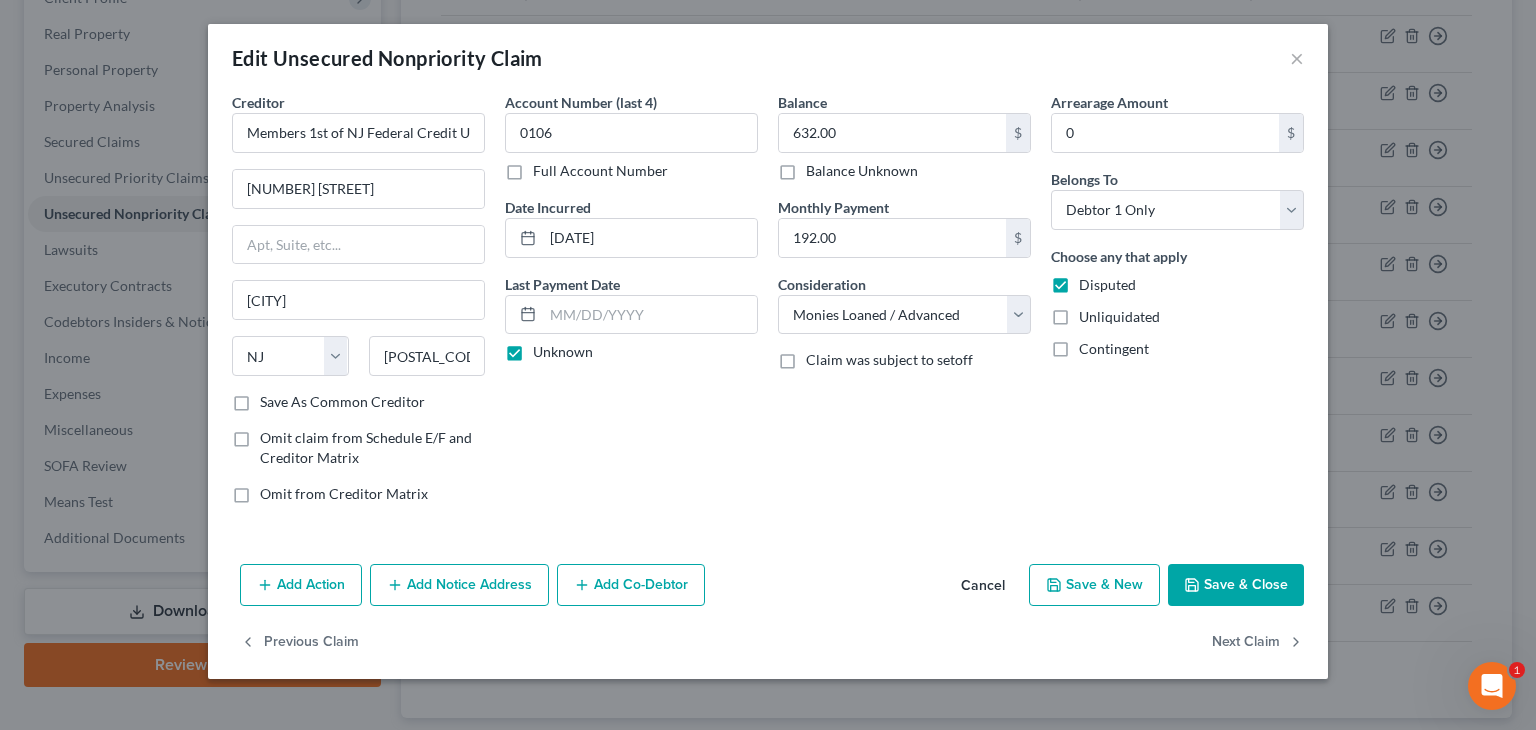 click on "Save & Close" at bounding box center (1236, 585) 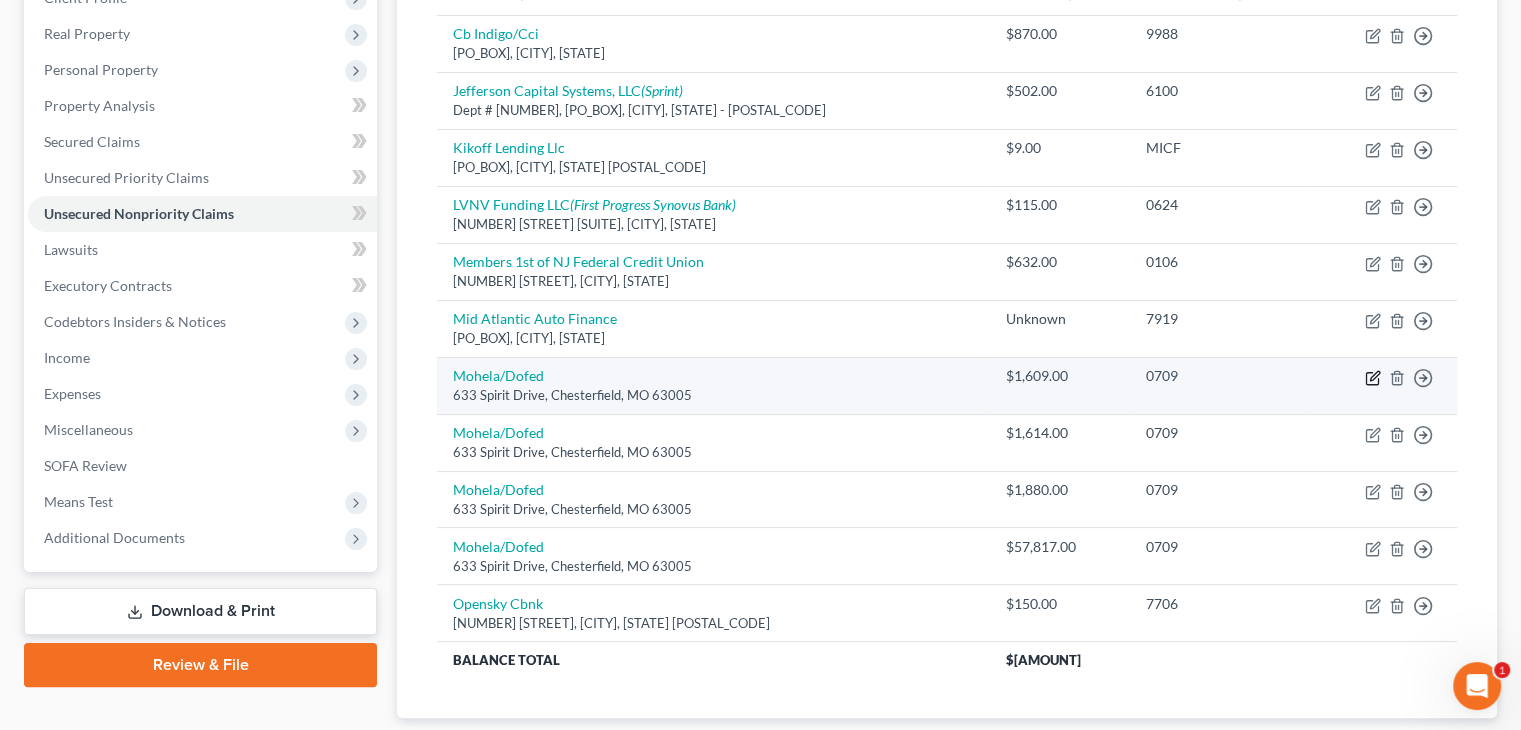click 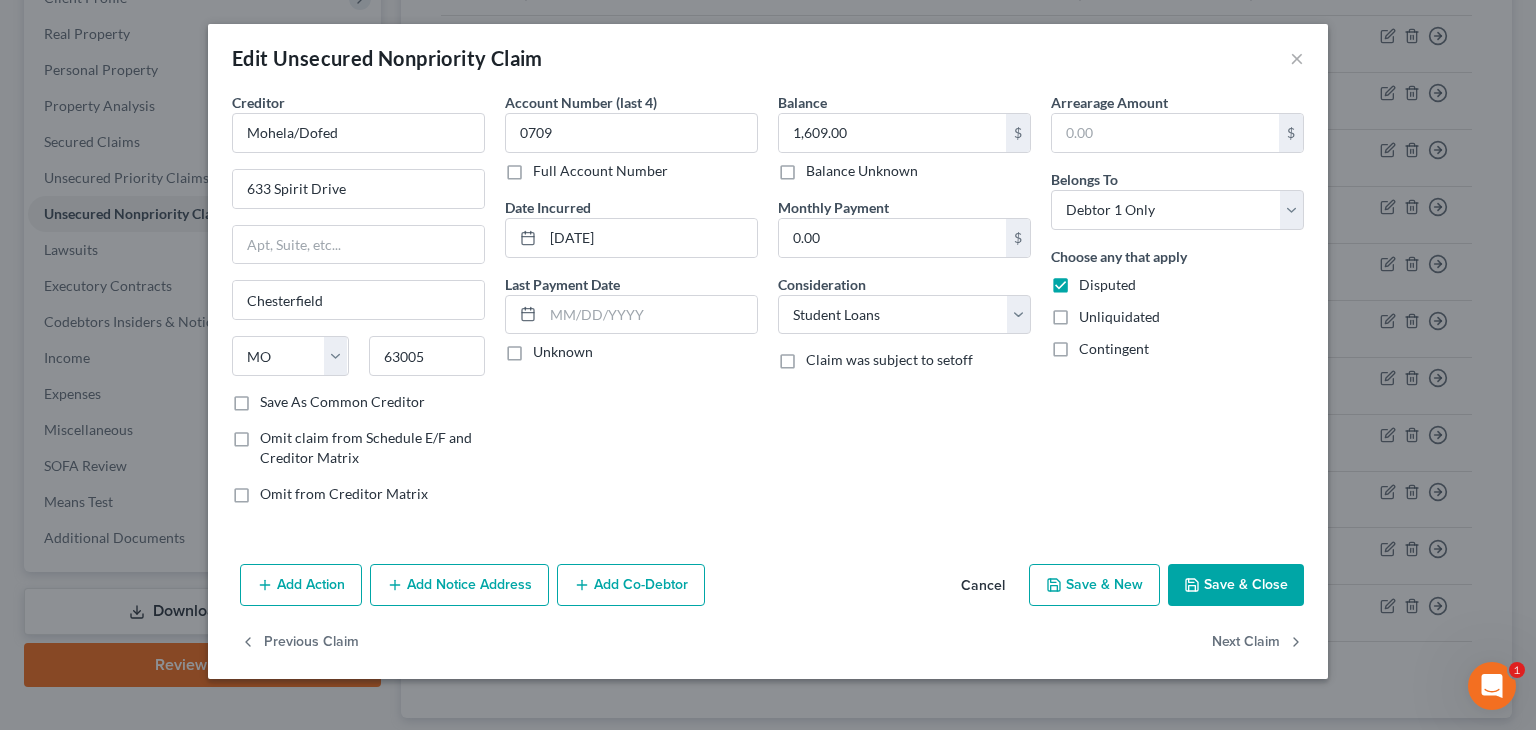 click on "Unknown" at bounding box center [563, 352] 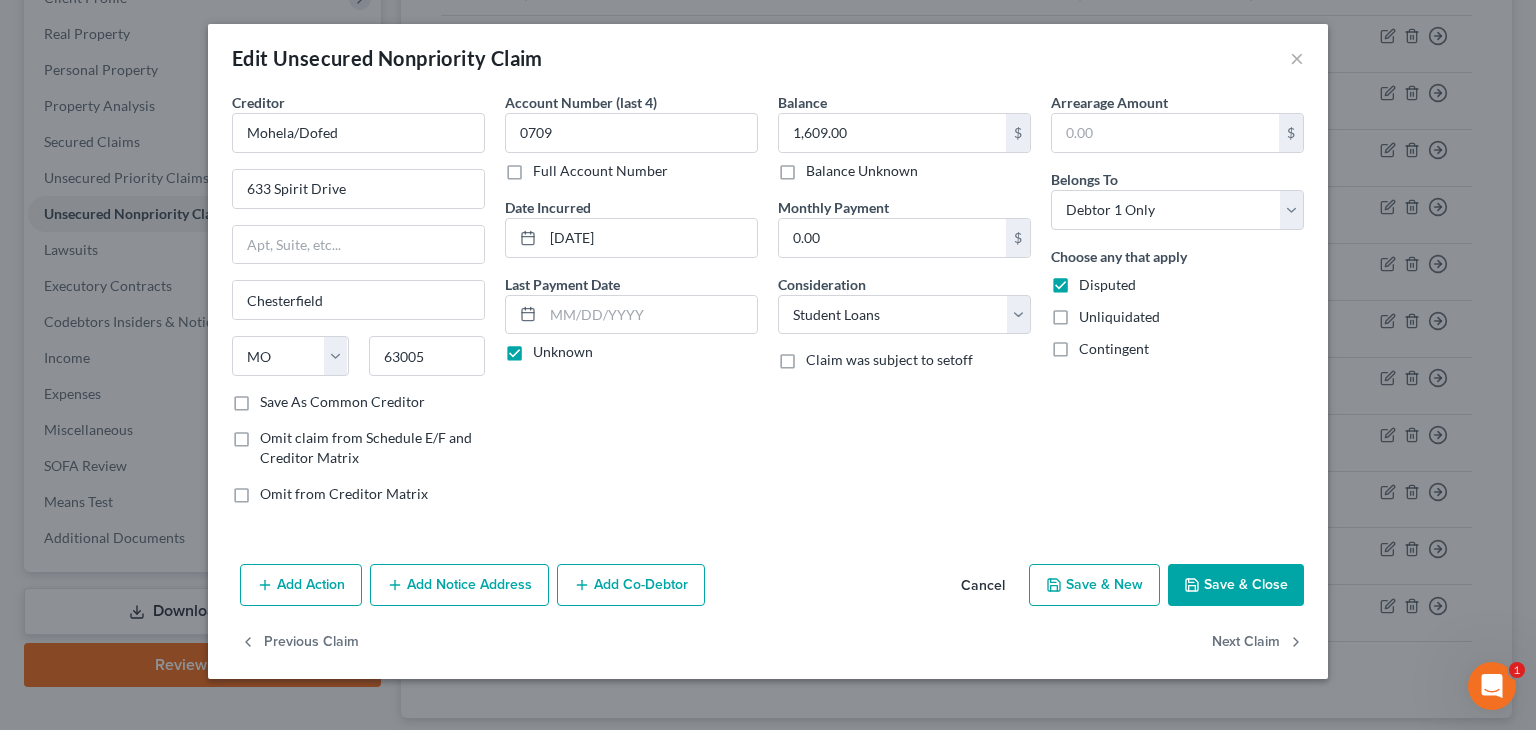 click on "Save & Close" at bounding box center (1236, 585) 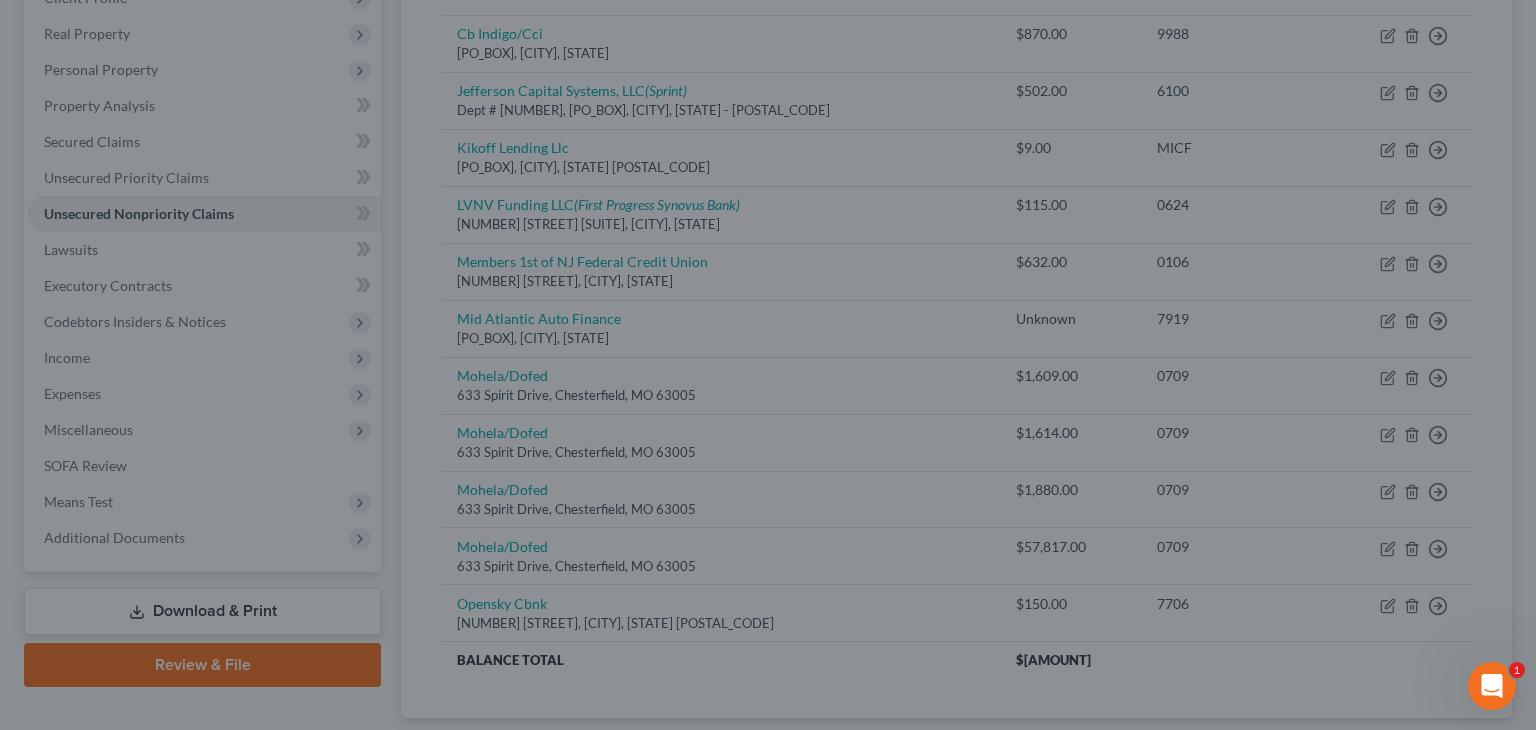 type on "0" 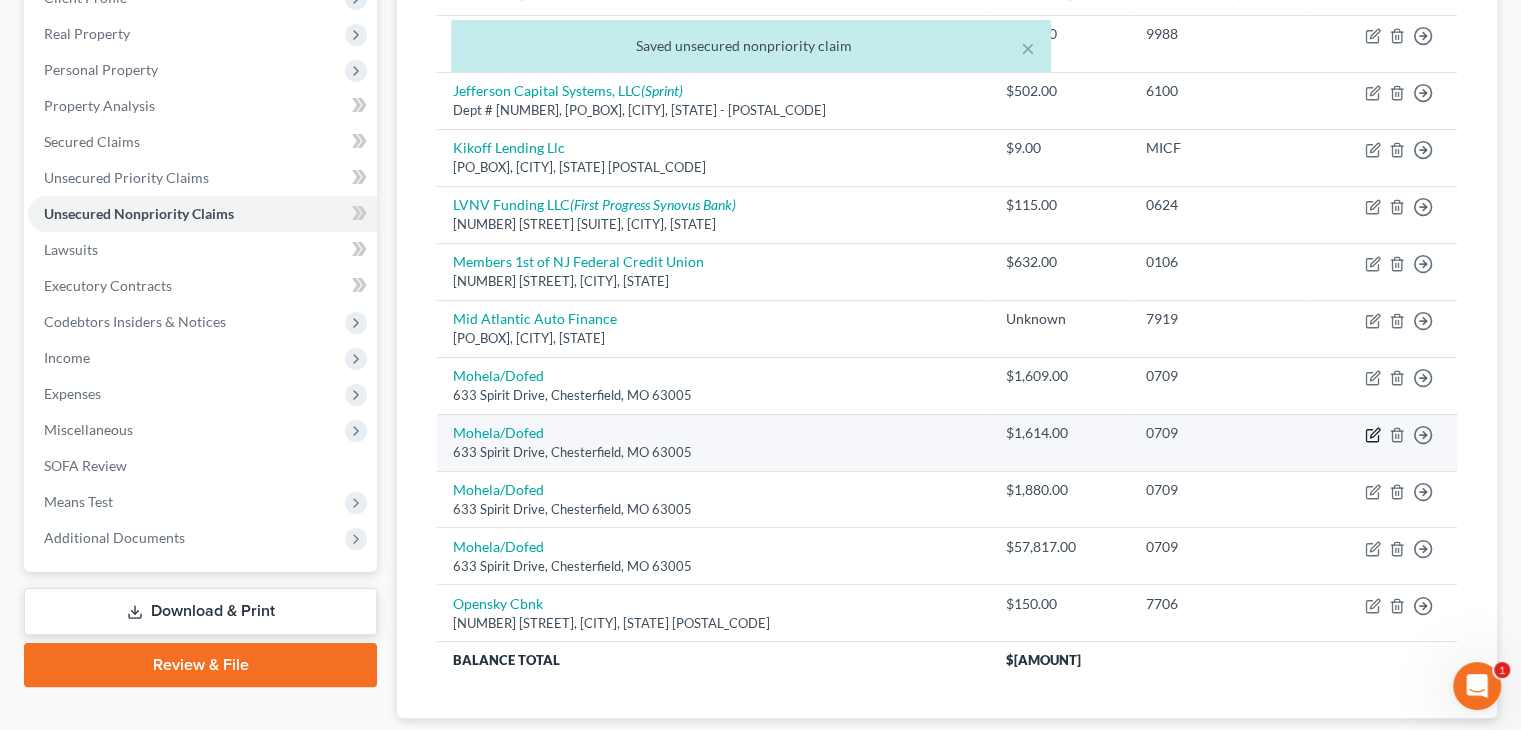 click 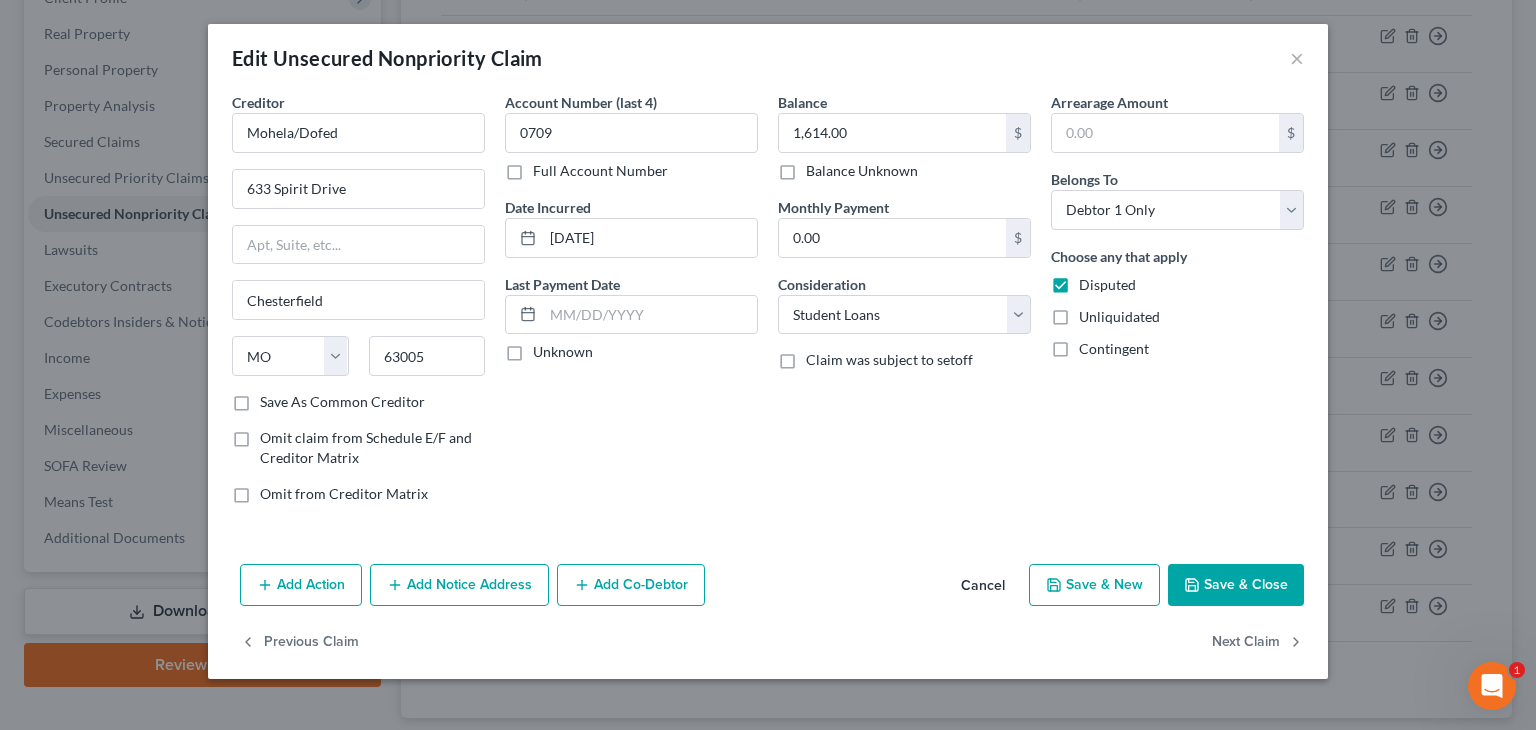click on "Unknown" at bounding box center [563, 352] 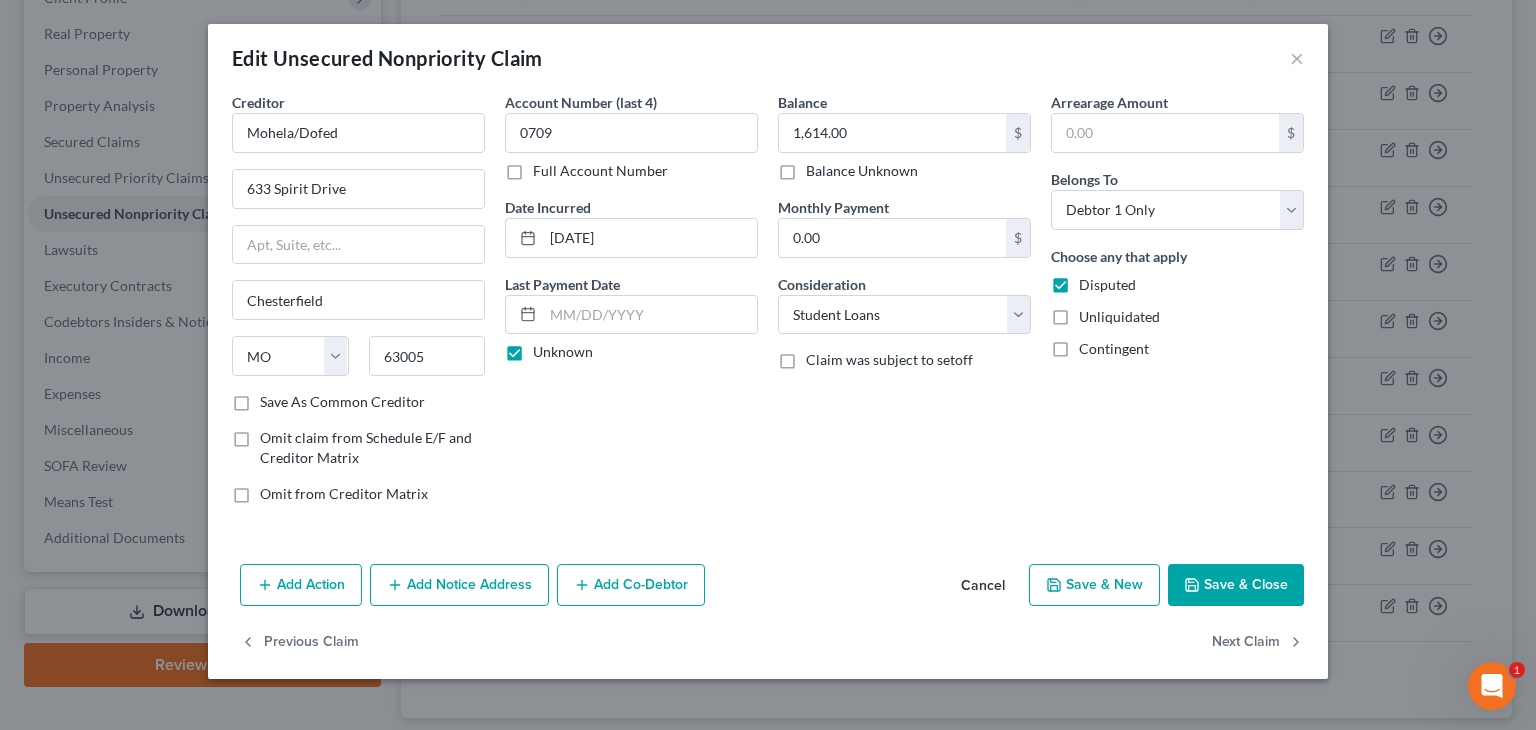 click on "Save & Close" at bounding box center [1236, 585] 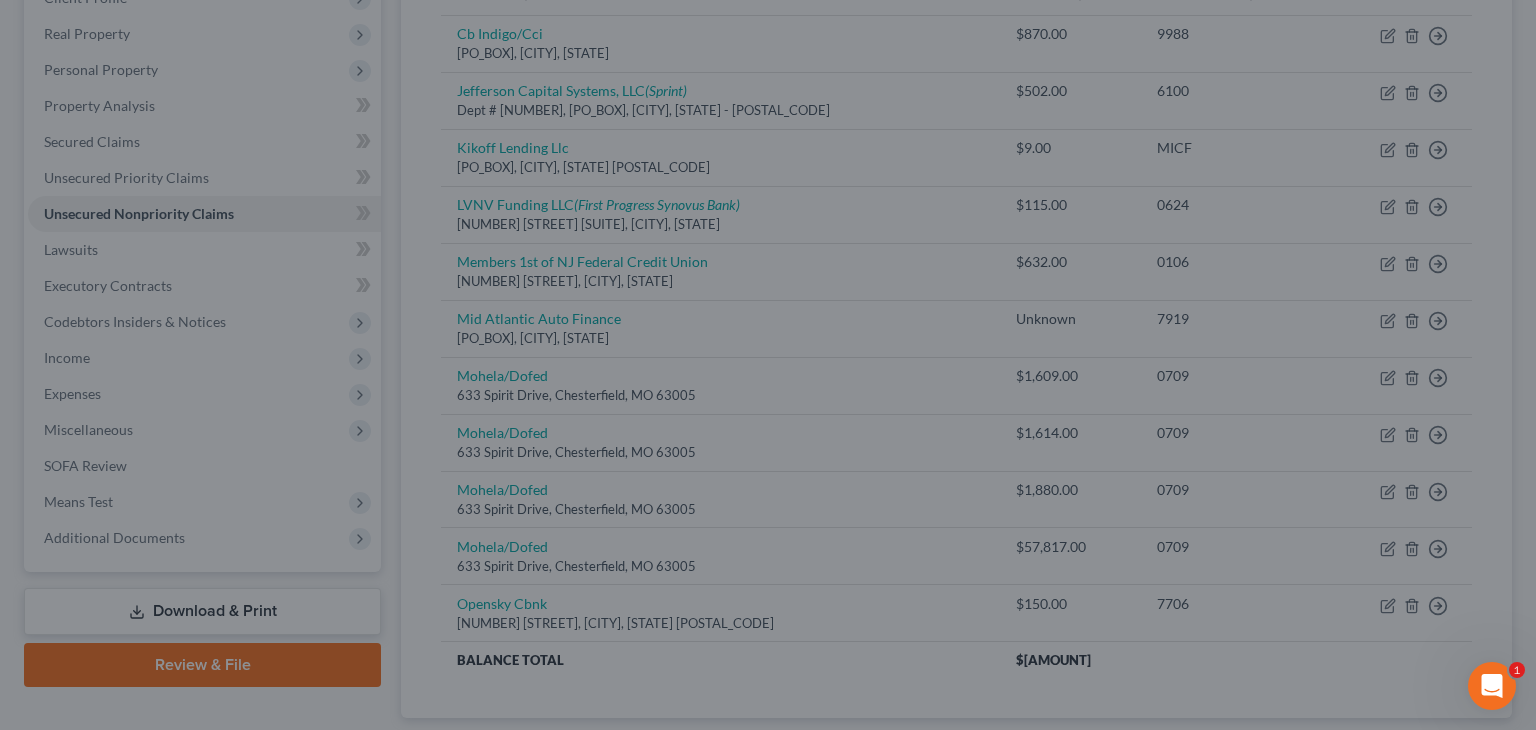type on "0" 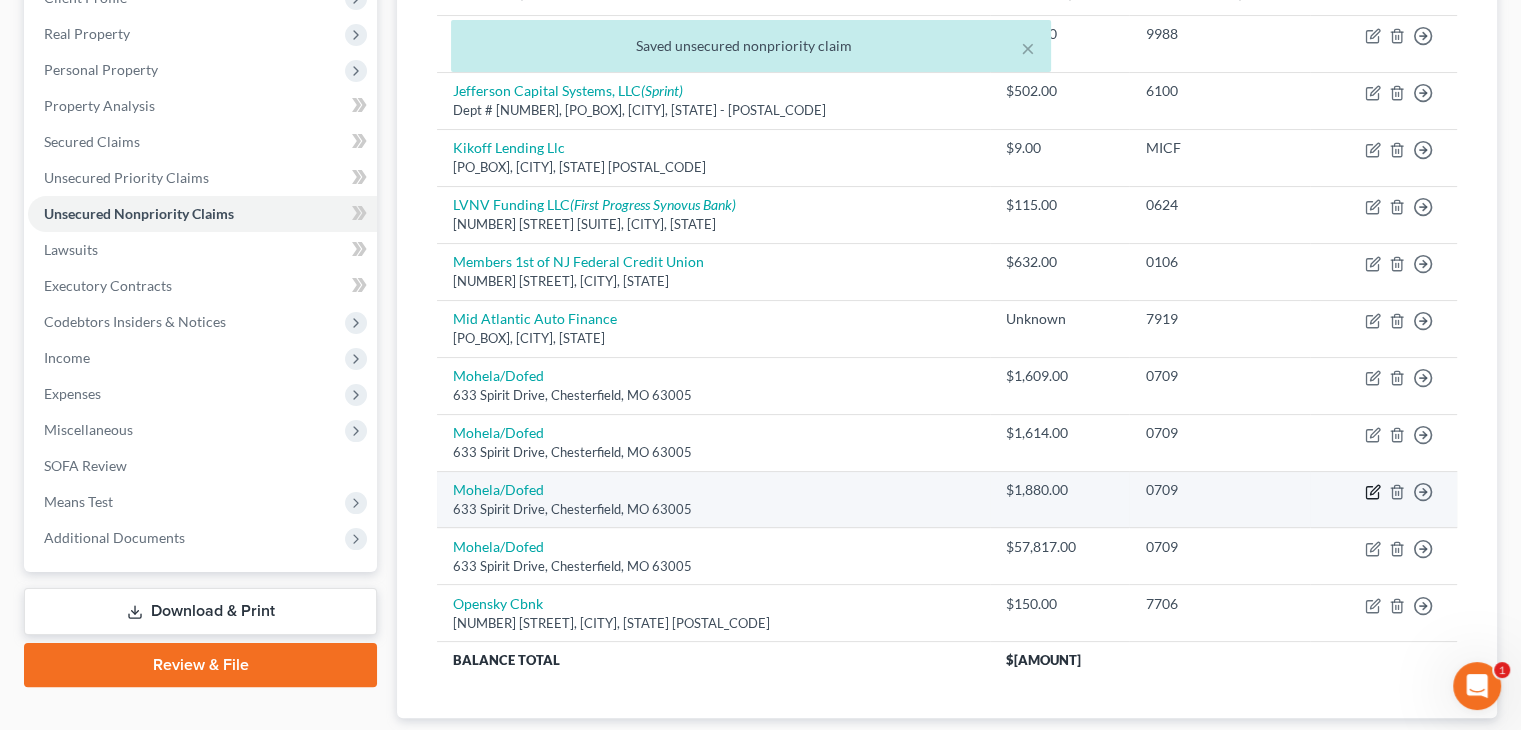 click 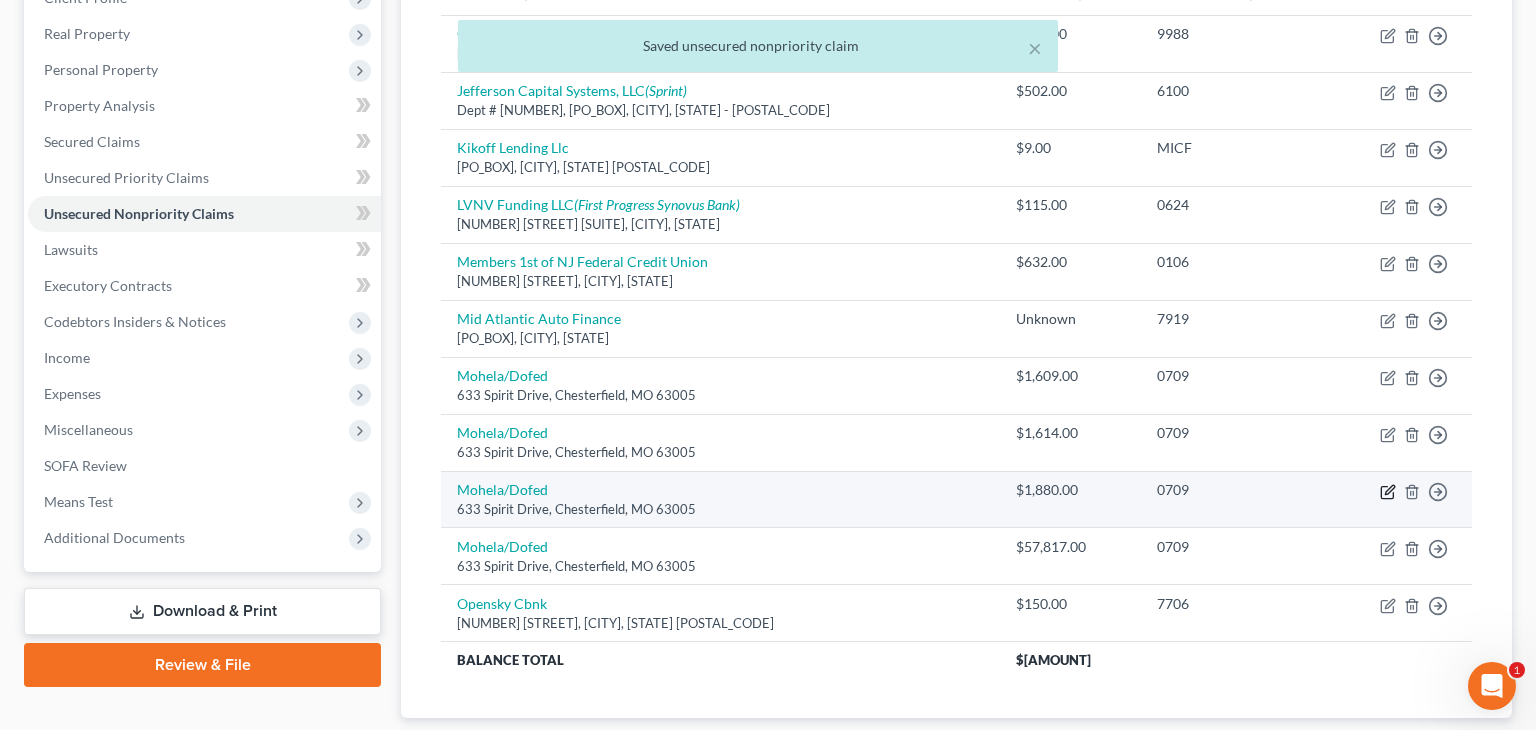 select on "26" 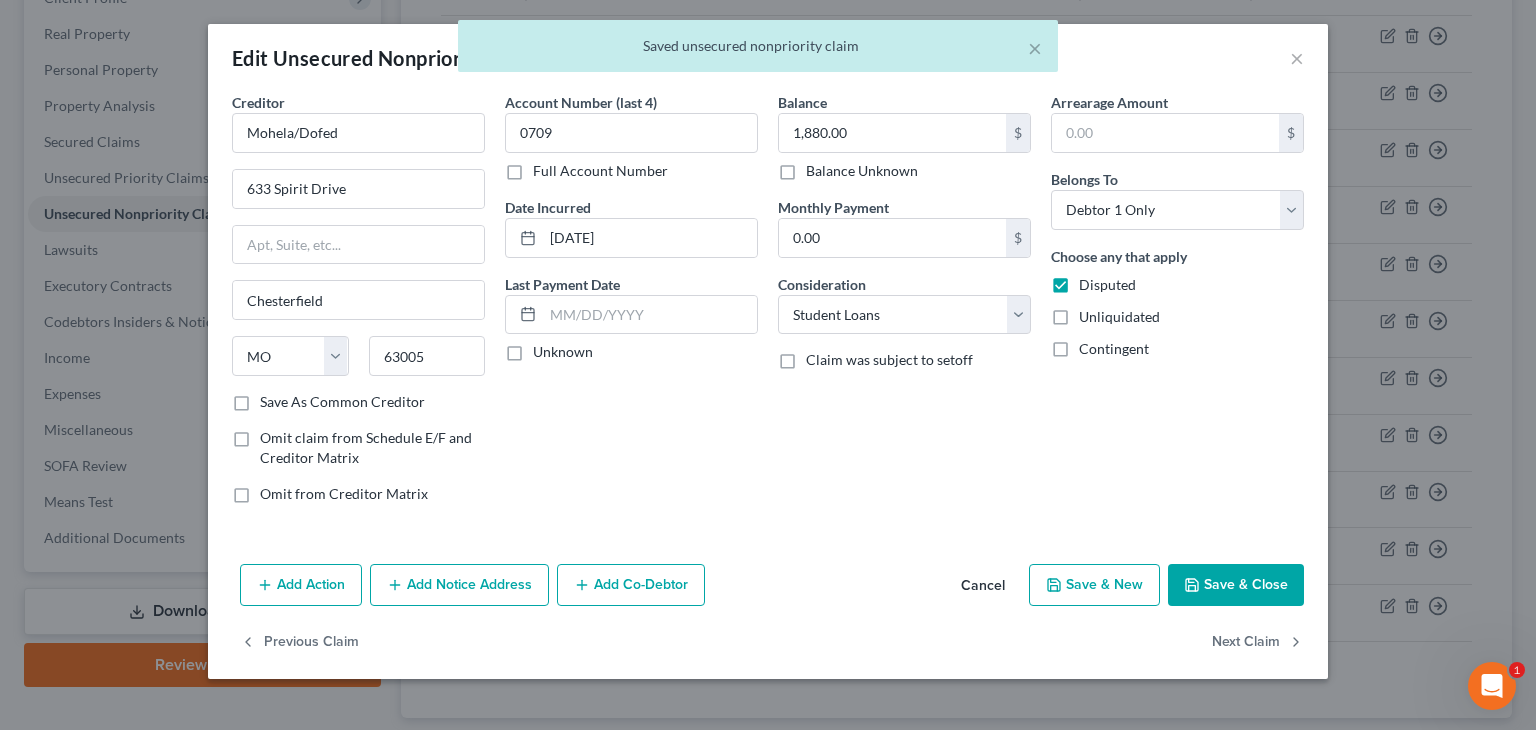 click on "Unknown" at bounding box center (563, 352) 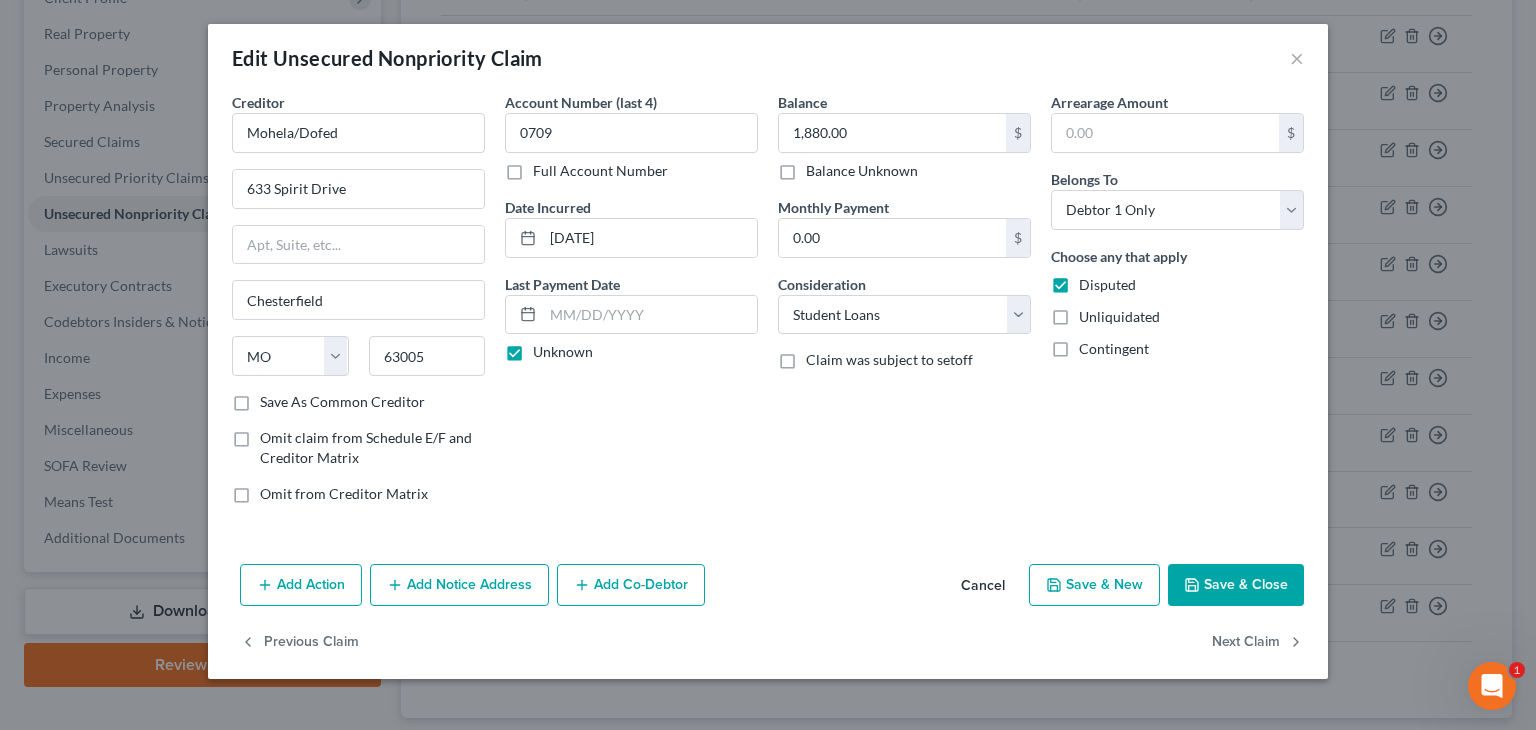 click on "Save & Close" at bounding box center (1236, 585) 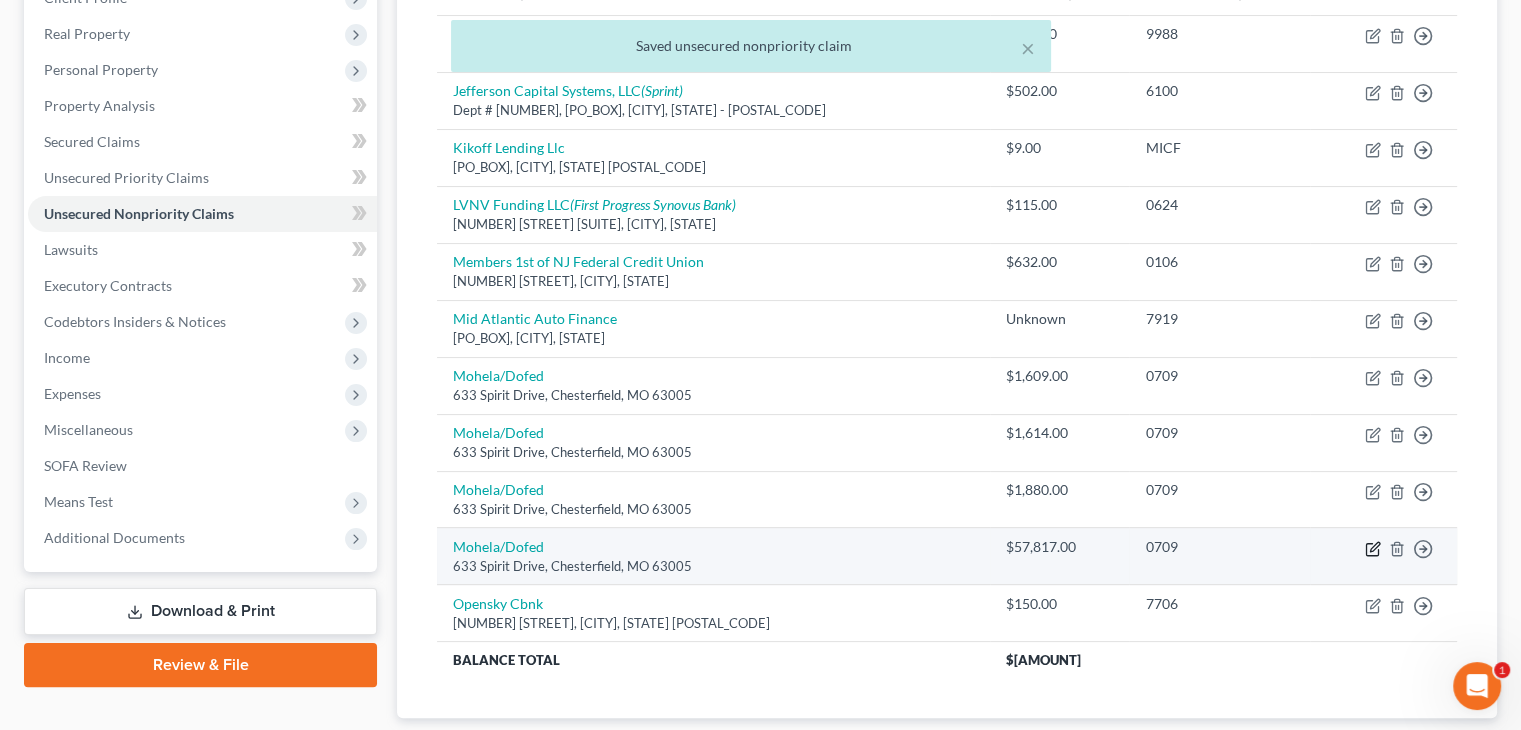 click 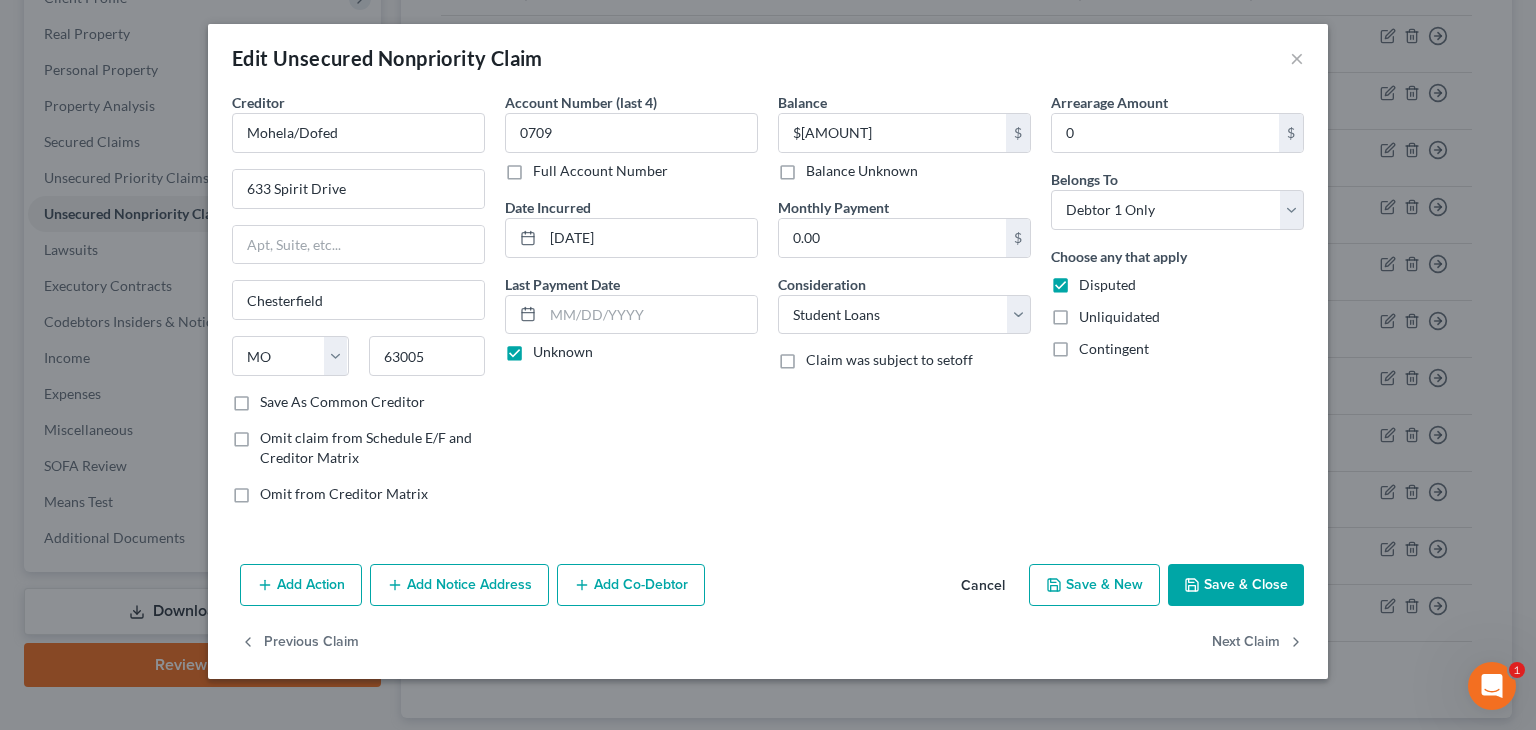click on "Save & Close" at bounding box center (1236, 585) 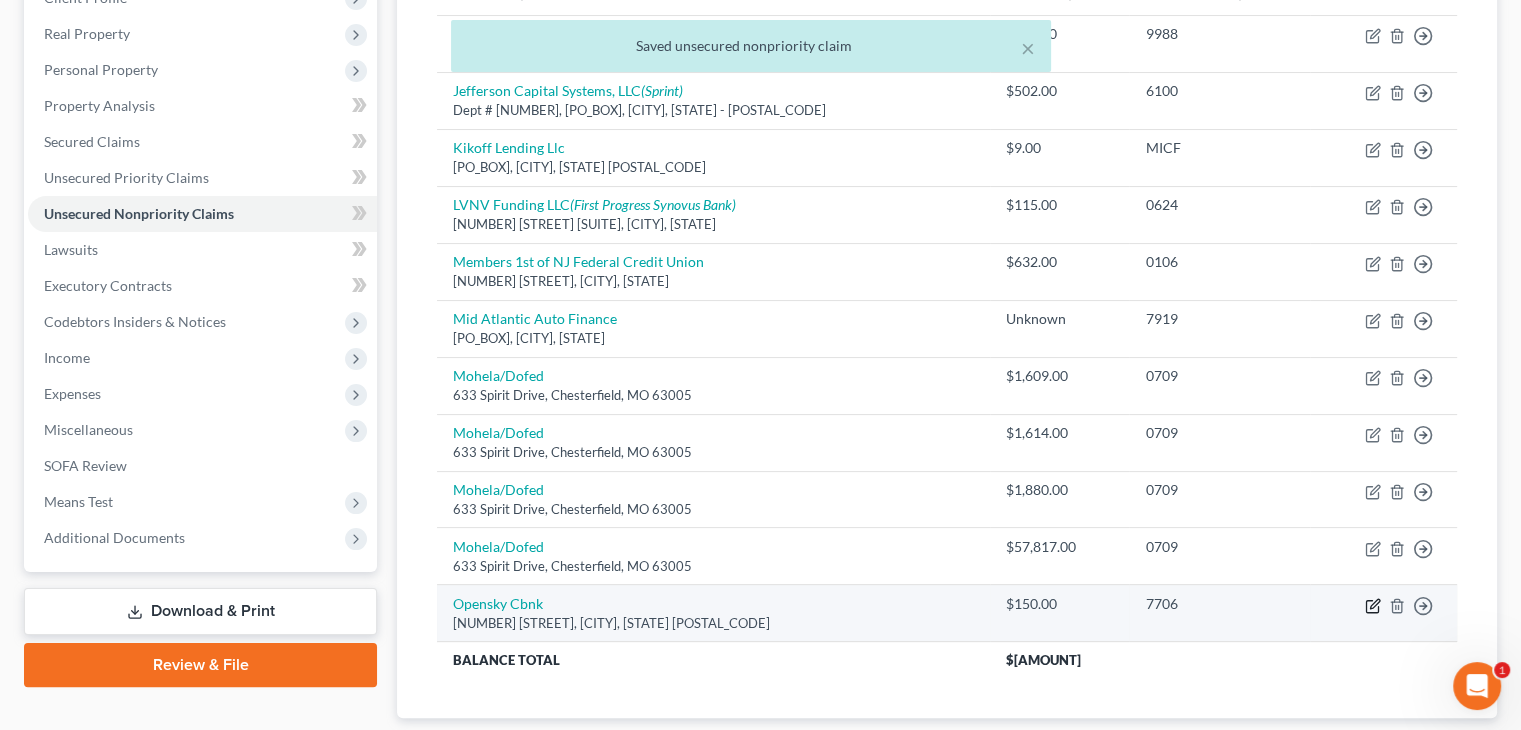 click 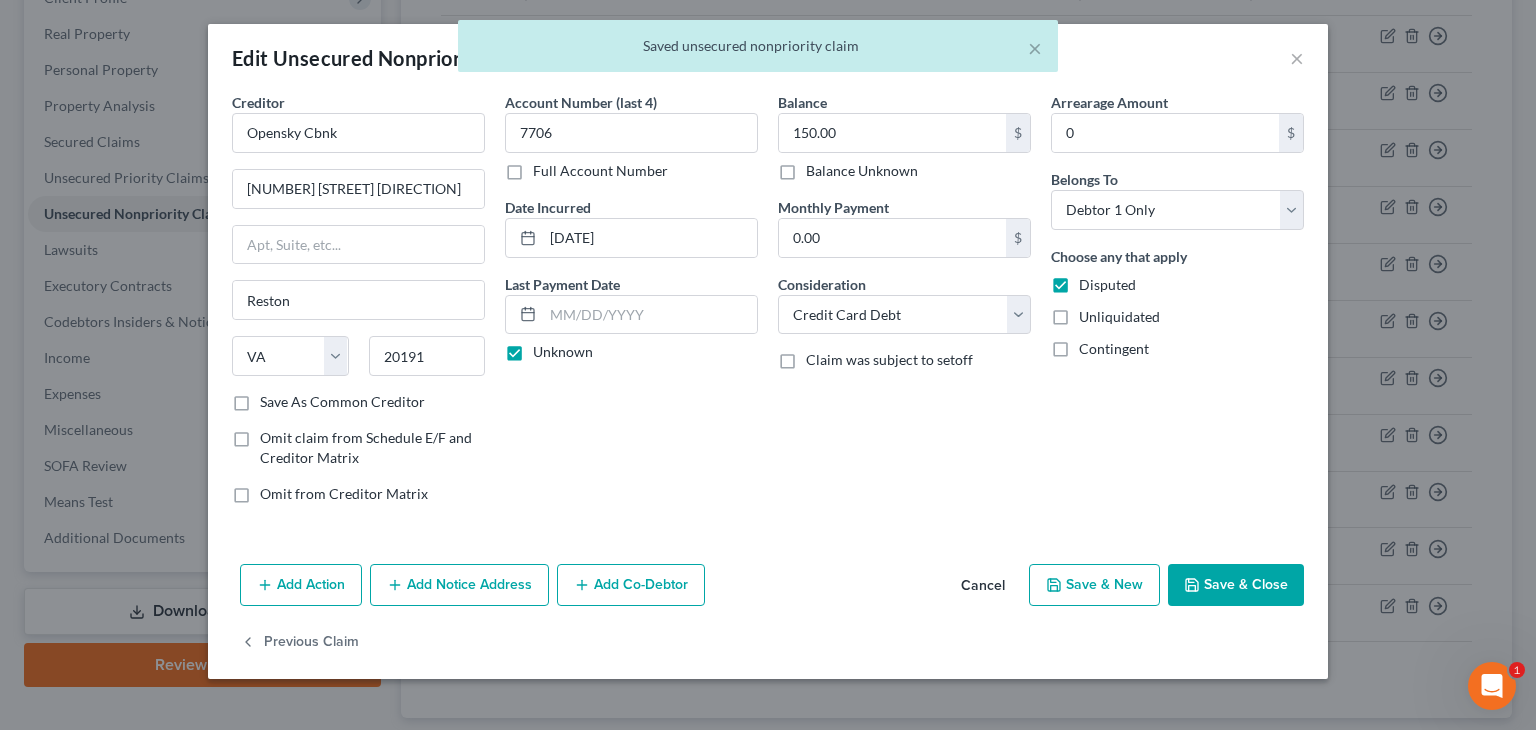 click on "Save & Close" at bounding box center (1236, 585) 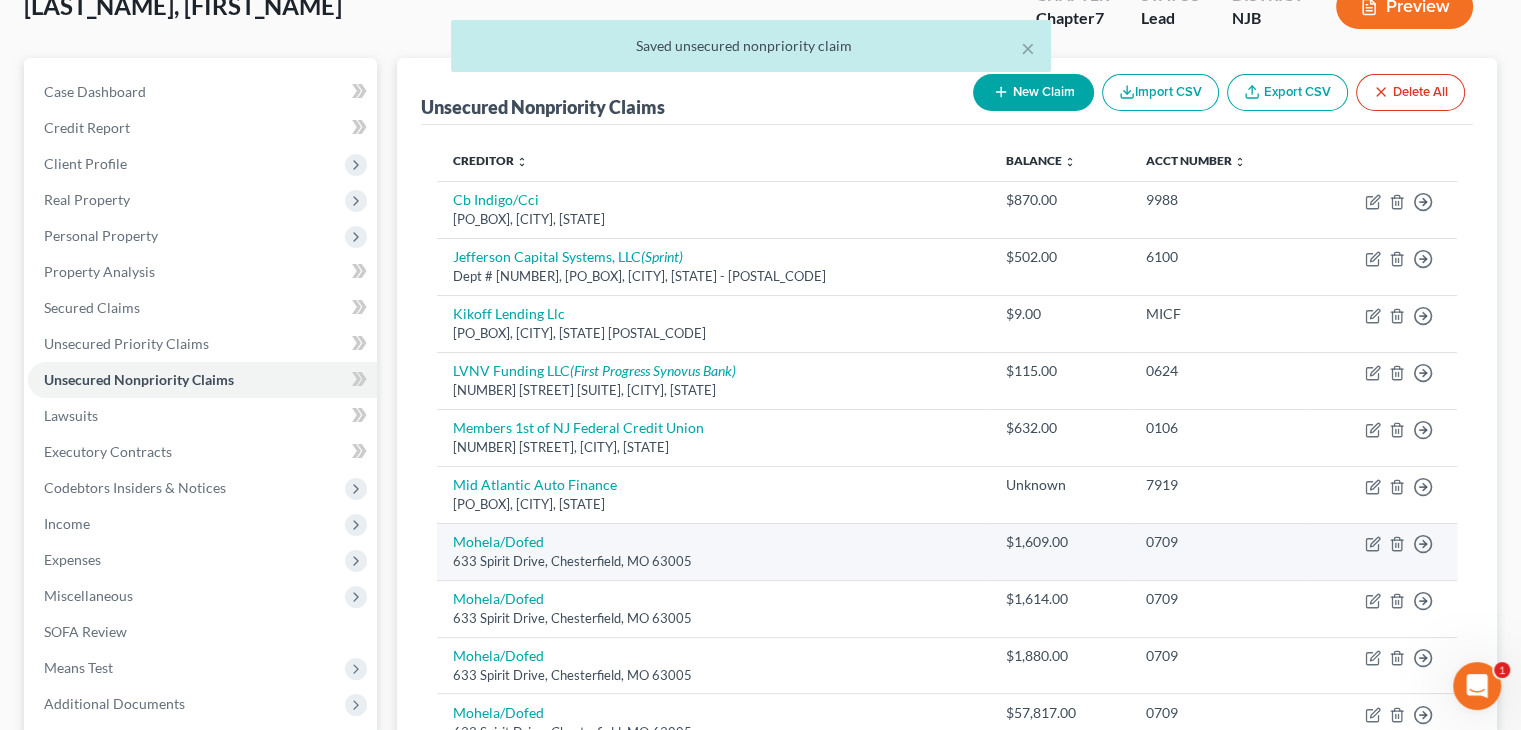 scroll, scrollTop: 0, scrollLeft: 0, axis: both 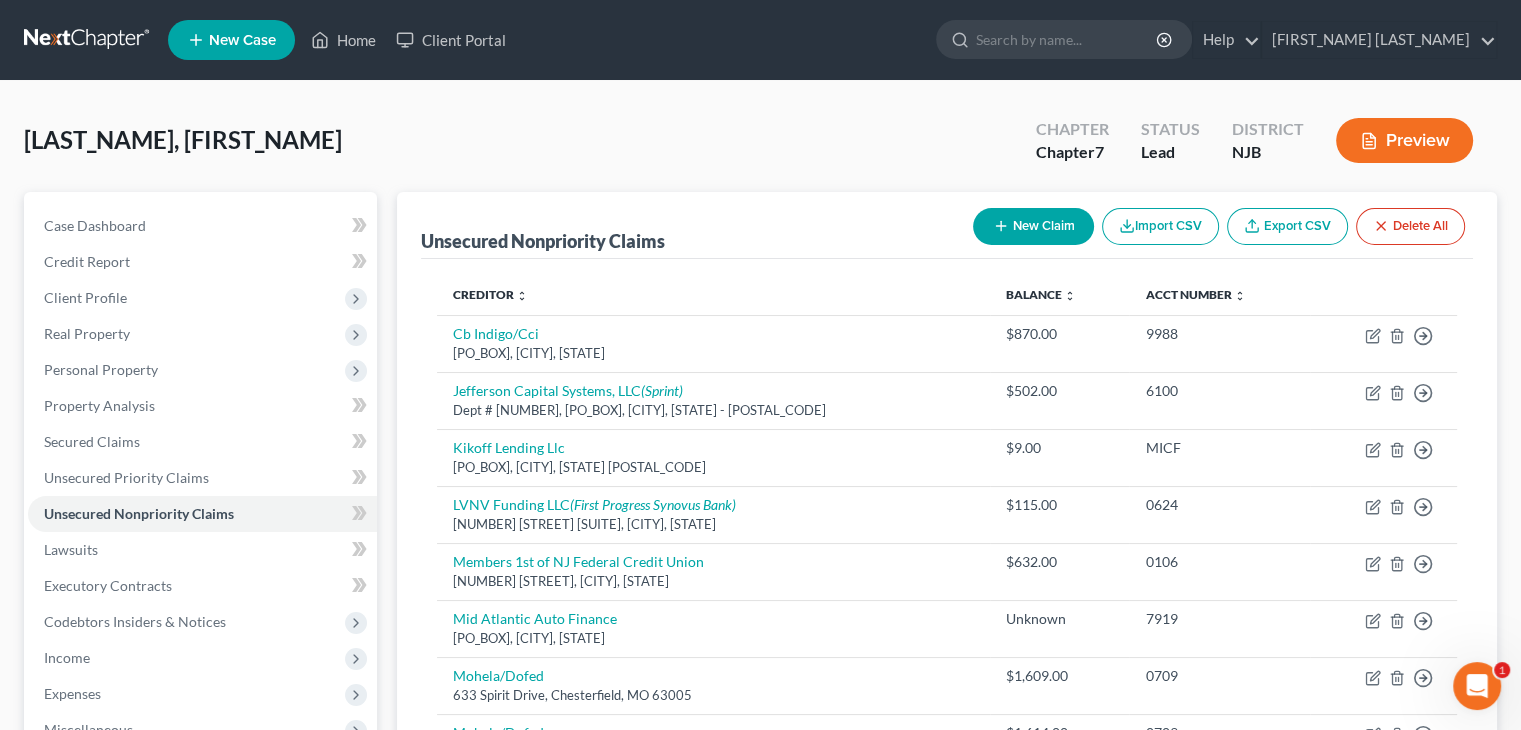 click on "Preview" at bounding box center (1404, 140) 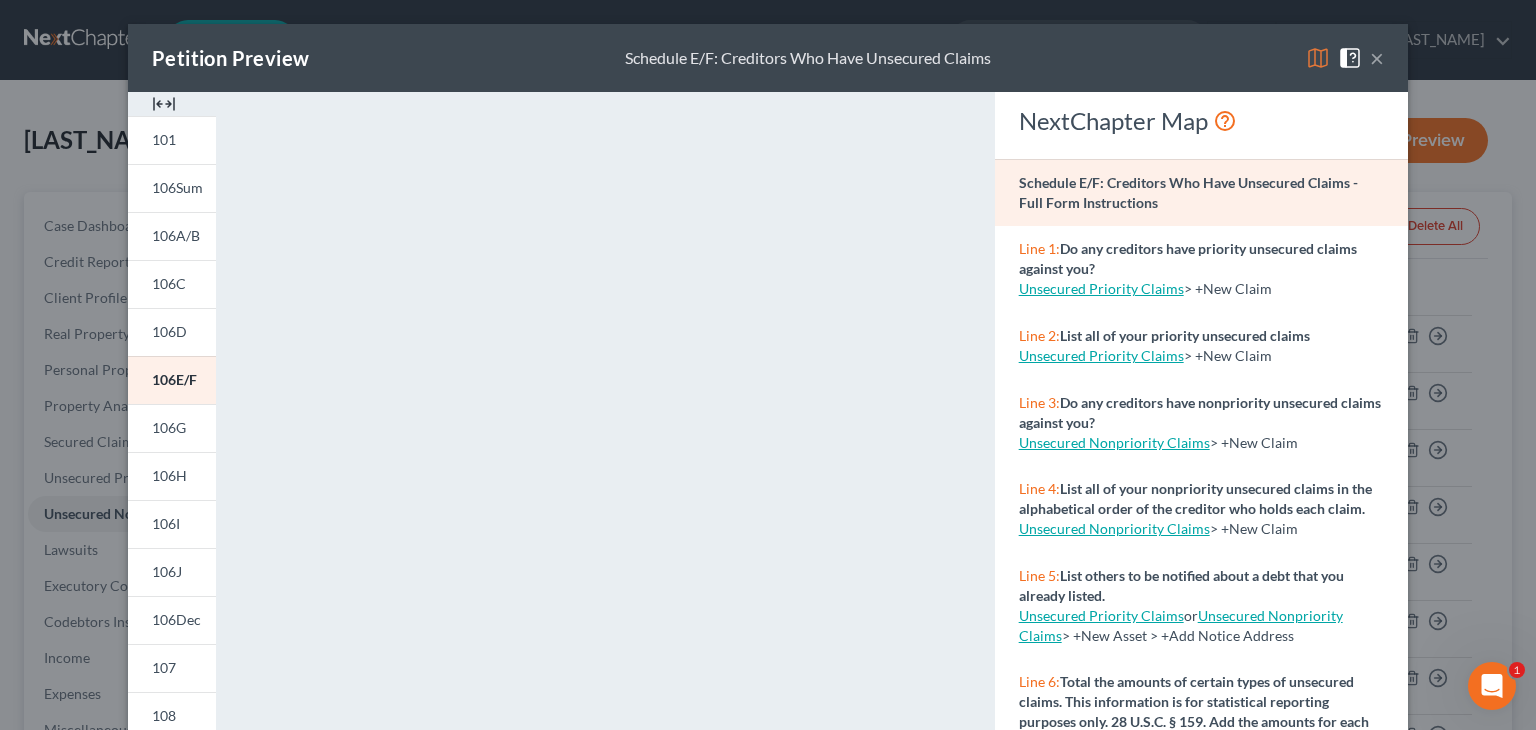 click at bounding box center [1354, 56] 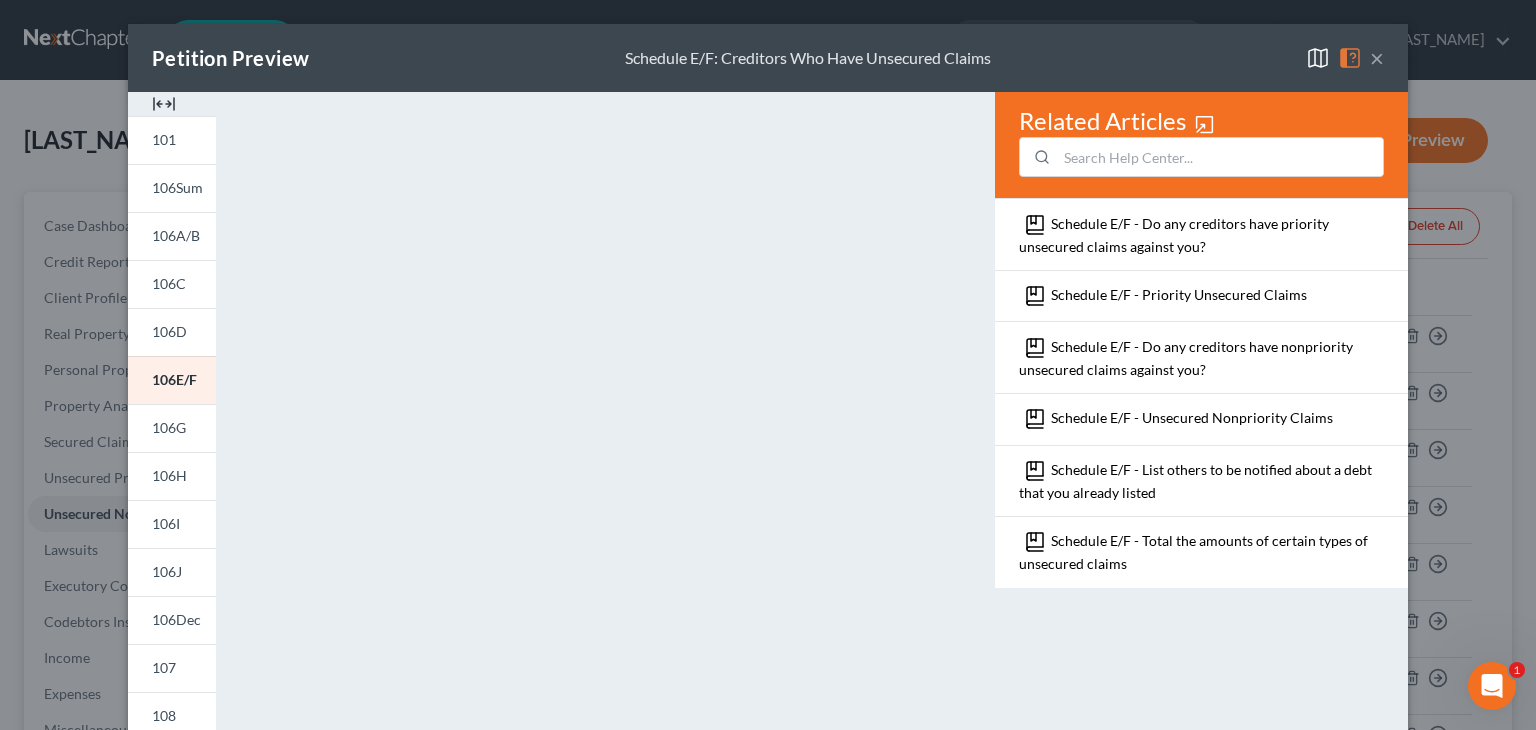 click on "×" at bounding box center (1377, 58) 